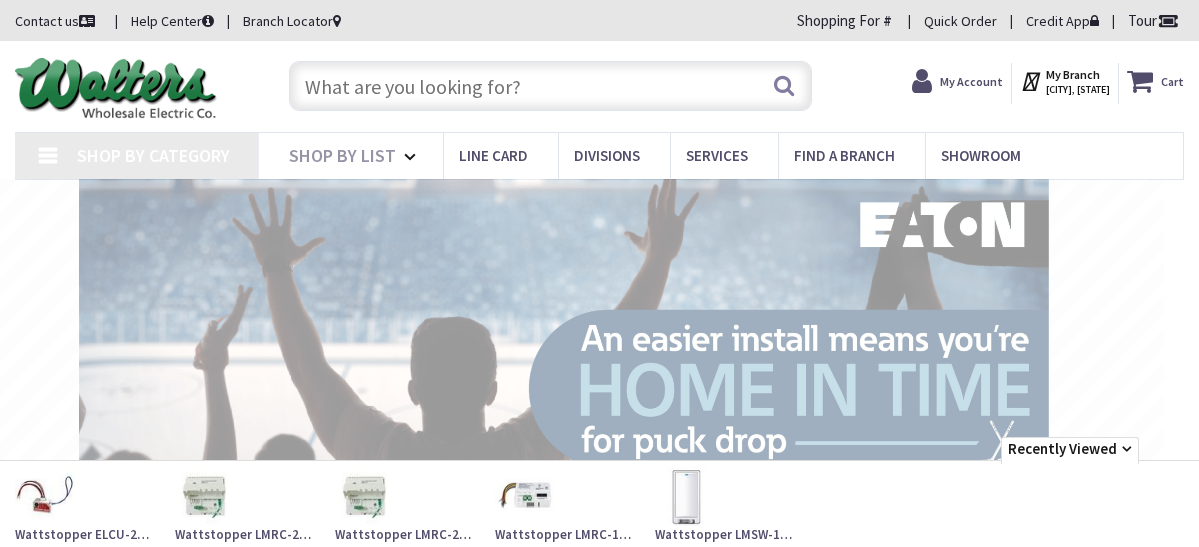 scroll, scrollTop: 0, scrollLeft: 0, axis: both 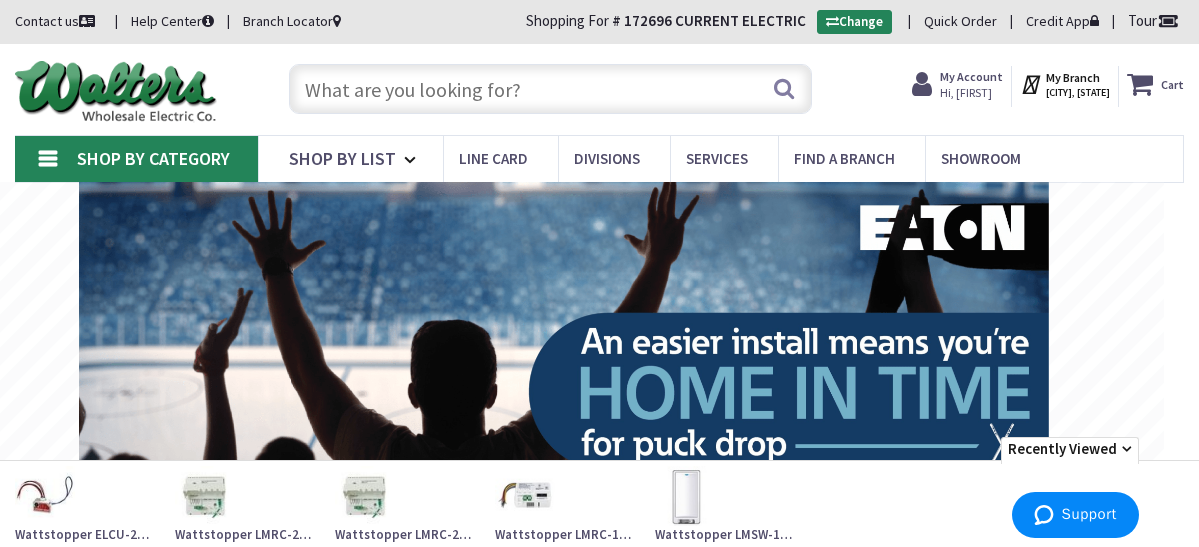 click at bounding box center (551, 89) 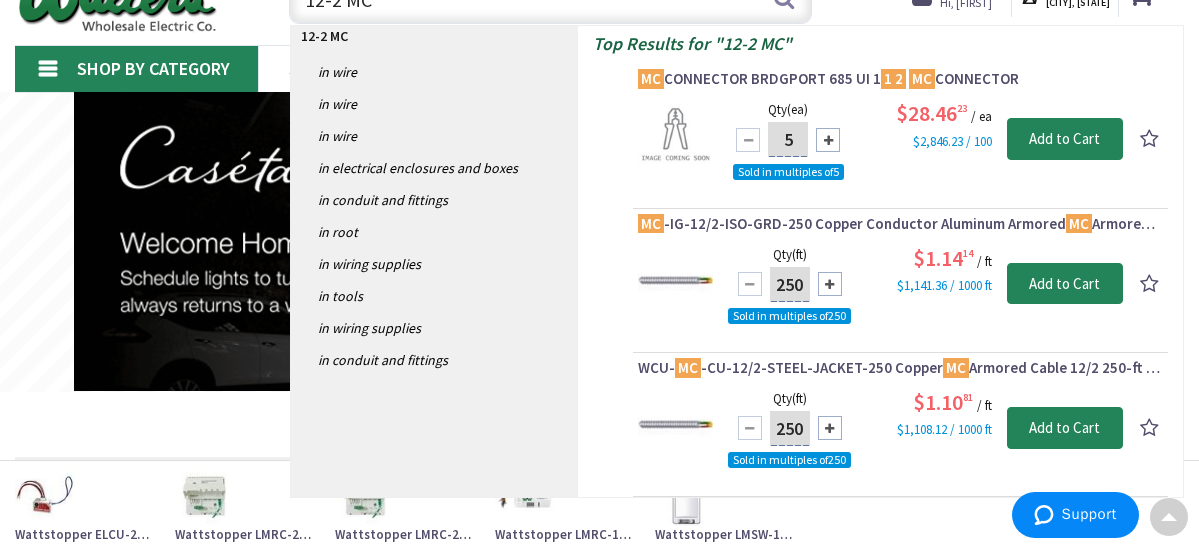 scroll, scrollTop: 0, scrollLeft: 0, axis: both 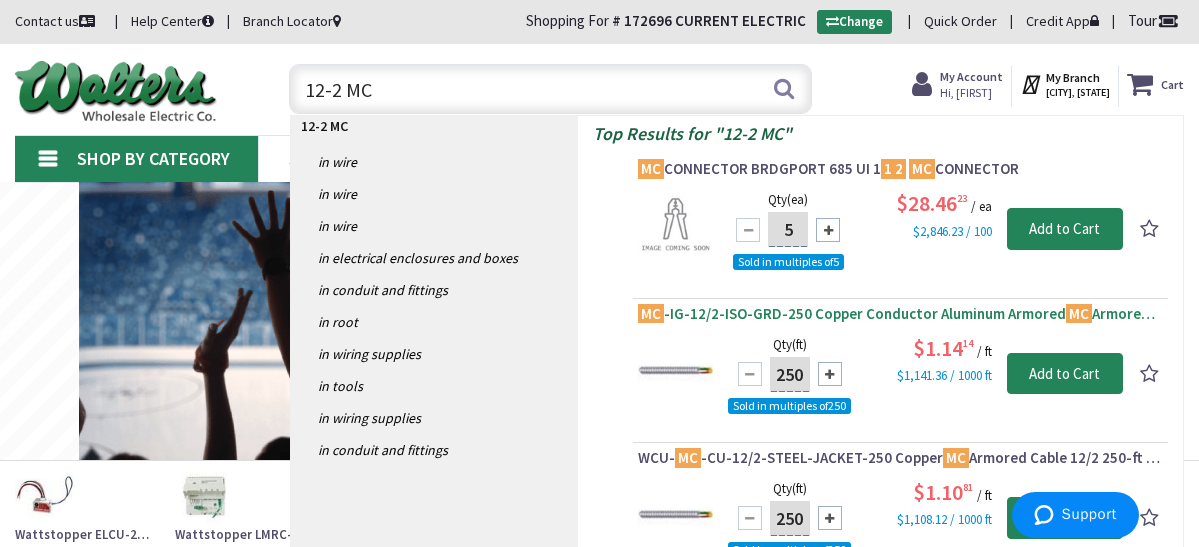 type on "12-2 MC" 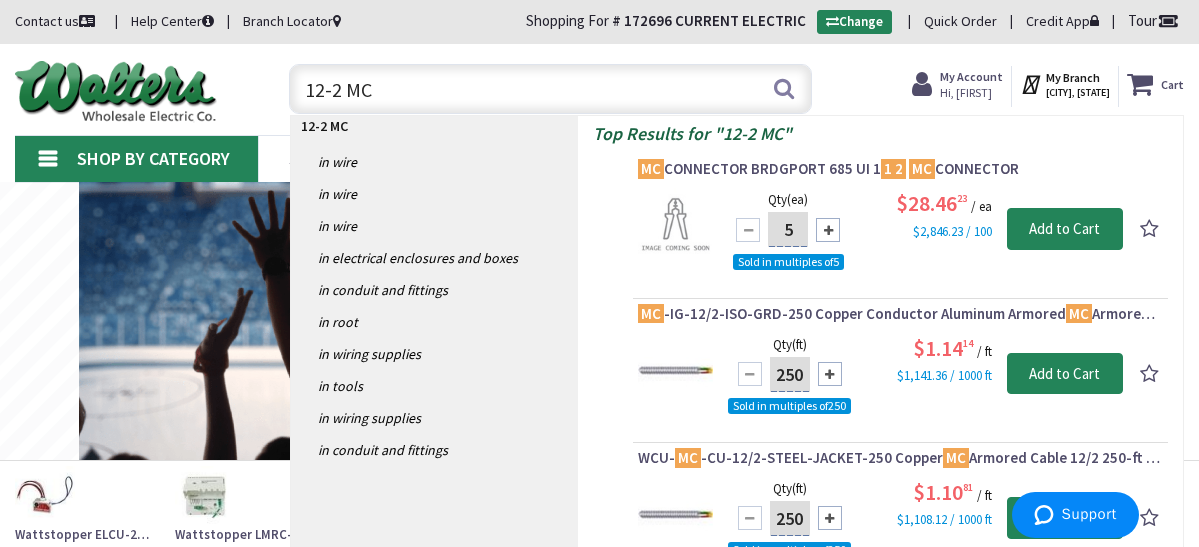 click on "MC -IG-12/2-ISO-GRD-250 Copper Conductor Aluminum Armored  MC  Armored Cable With Isolated Ground 12/2 250-ft Coil" at bounding box center [900, 314] 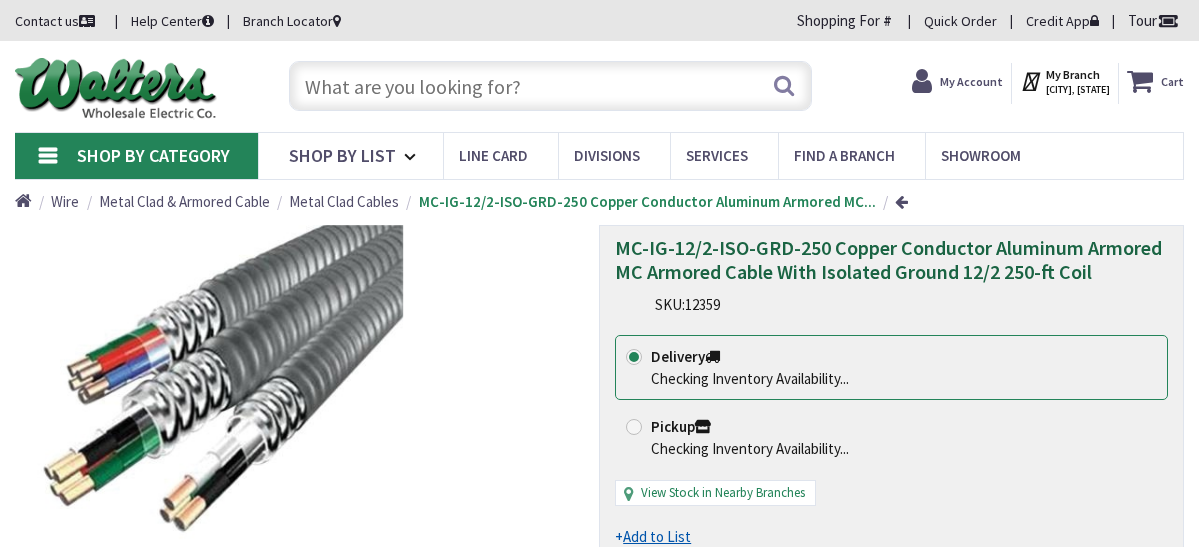 scroll, scrollTop: 0, scrollLeft: 0, axis: both 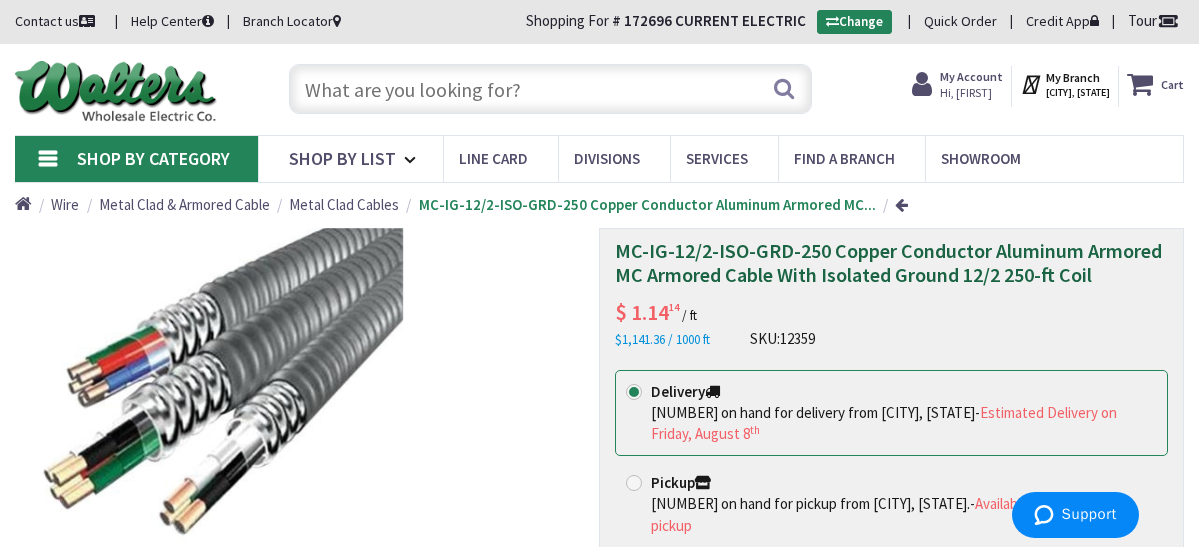 click at bounding box center (551, 89) 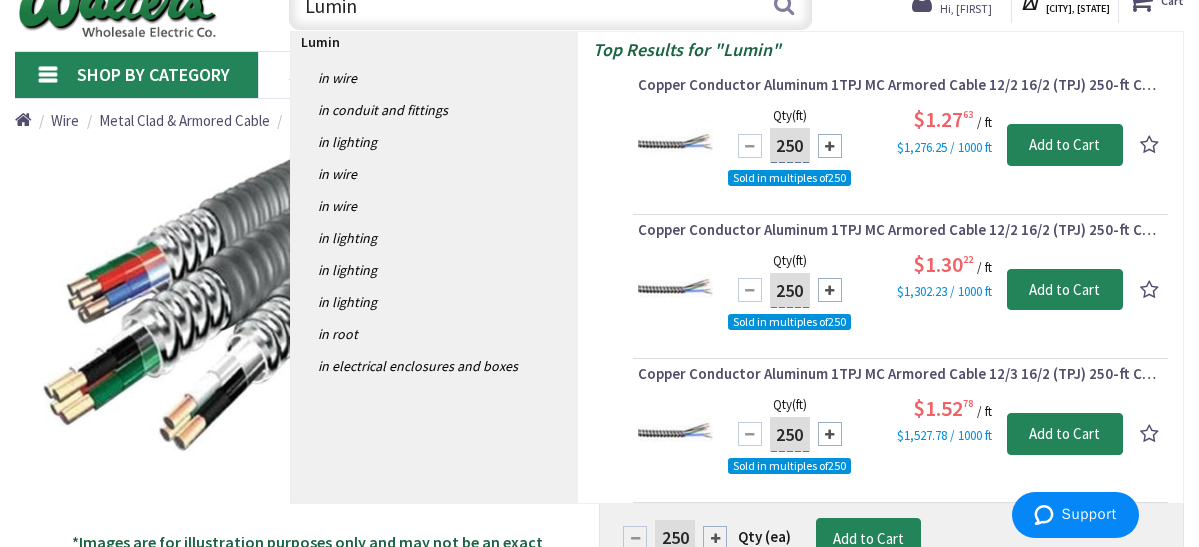 scroll, scrollTop: 100, scrollLeft: 0, axis: vertical 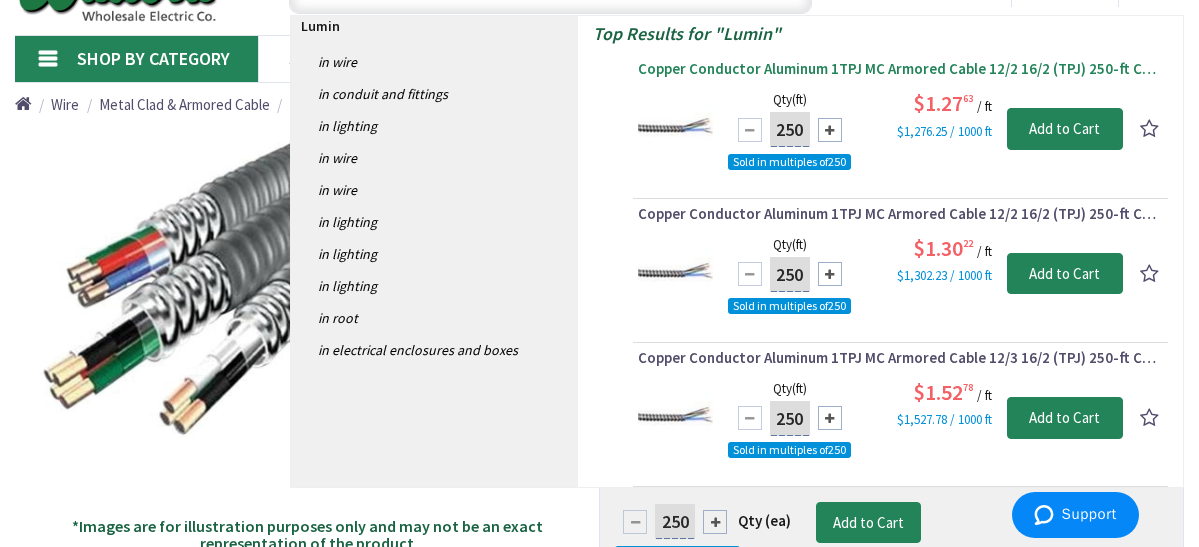 type on "Lumin" 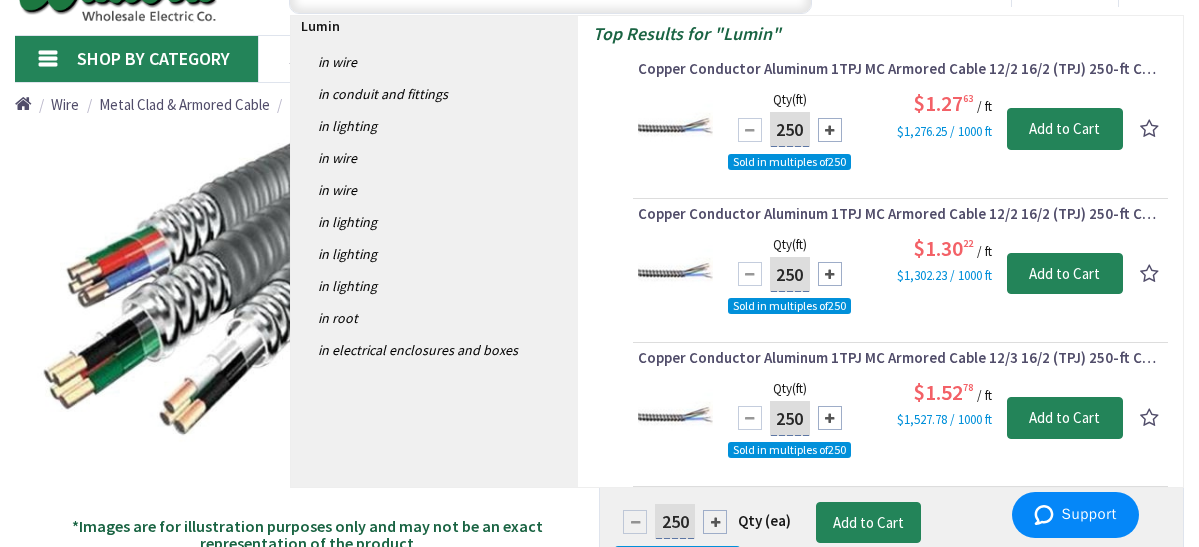 click on "Copper Conductor Aluminum 1TPJ MC Armored Cable 12/2 16/2 (TPJ) 250-ft Coil Purple/Gray Black/White/Green MC  Lumin ary MC" at bounding box center (900, 69) 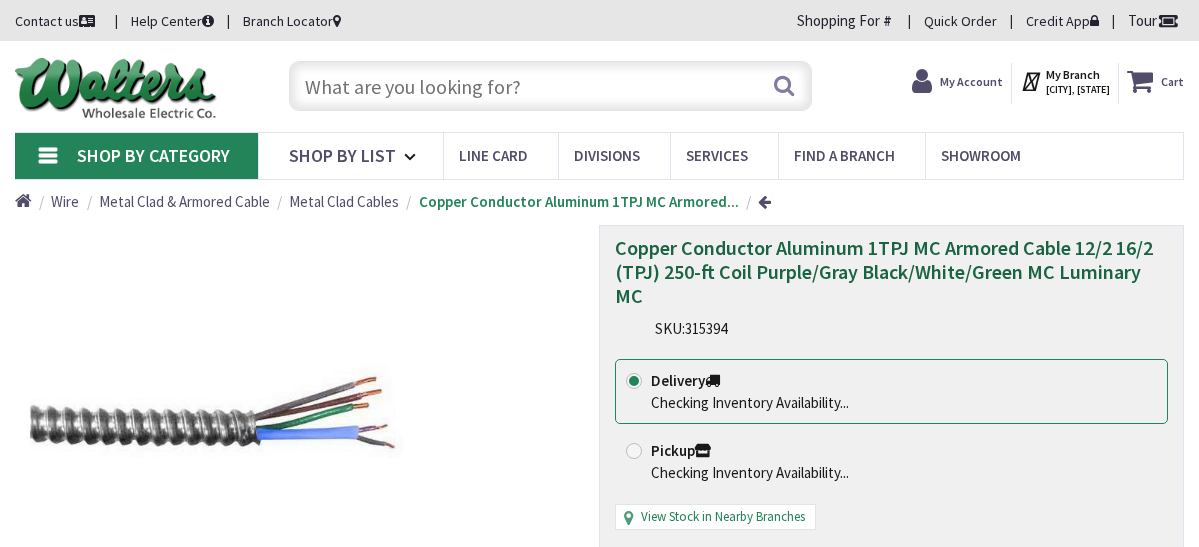 scroll, scrollTop: 0, scrollLeft: 0, axis: both 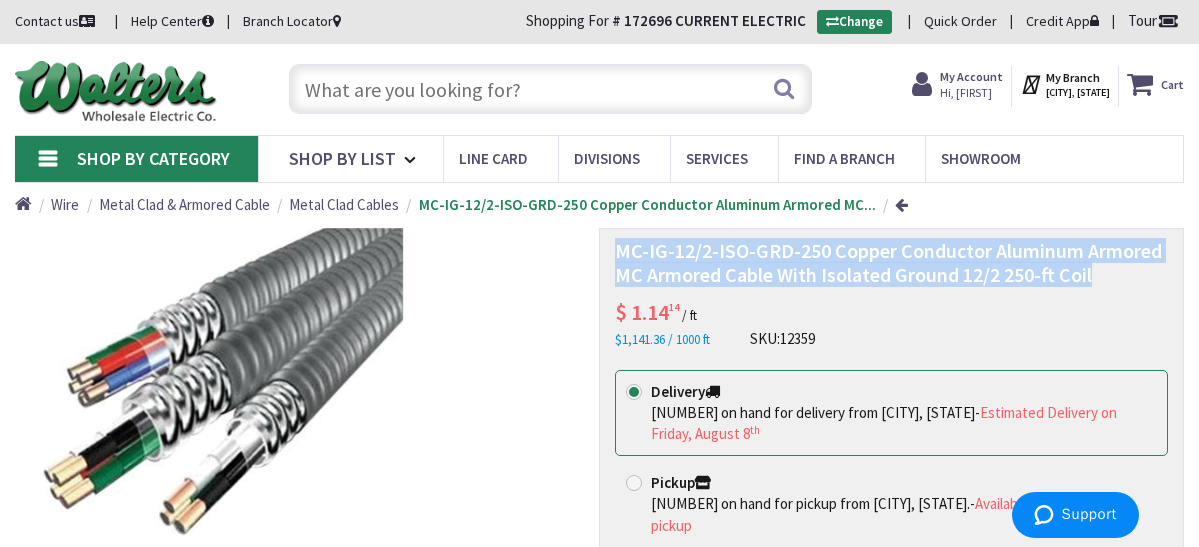 drag, startPoint x: 643, startPoint y: 304, endPoint x: 1097, endPoint y: 342, distance: 455.58752 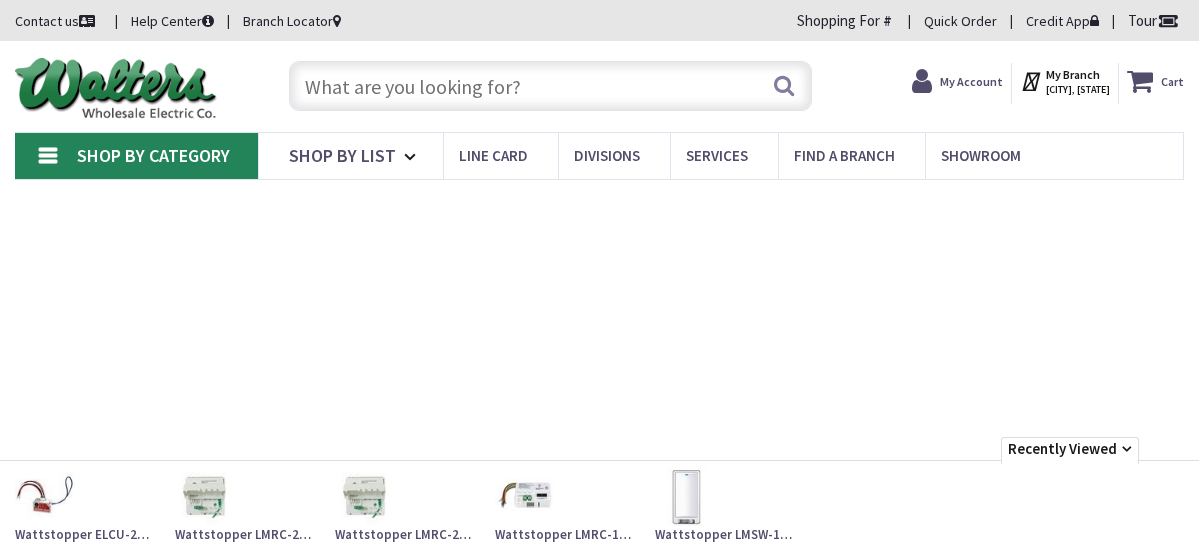 scroll, scrollTop: 0, scrollLeft: 0, axis: both 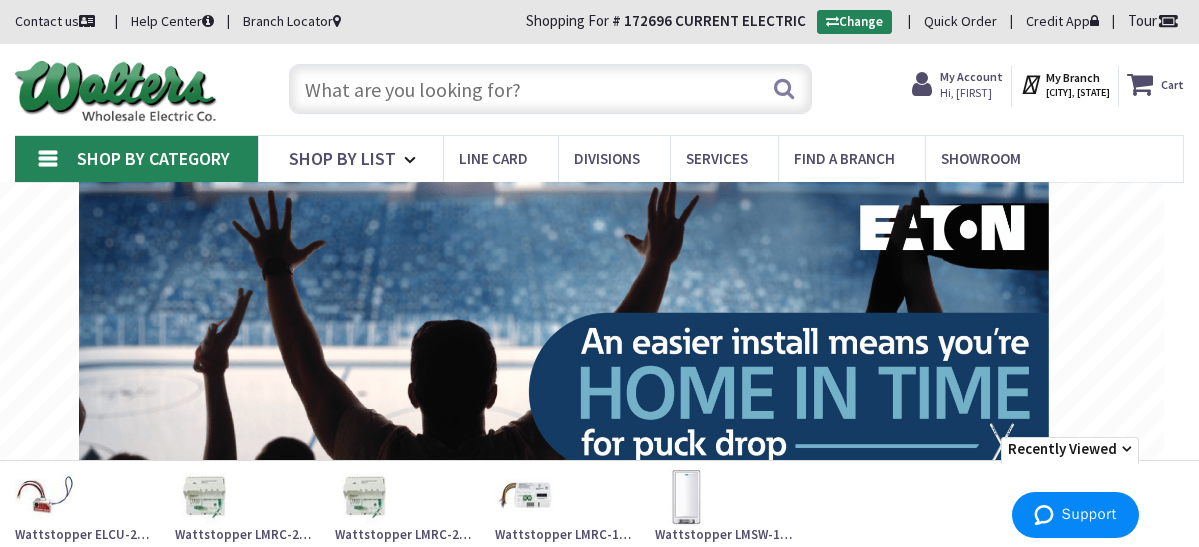 click at bounding box center (551, 89) 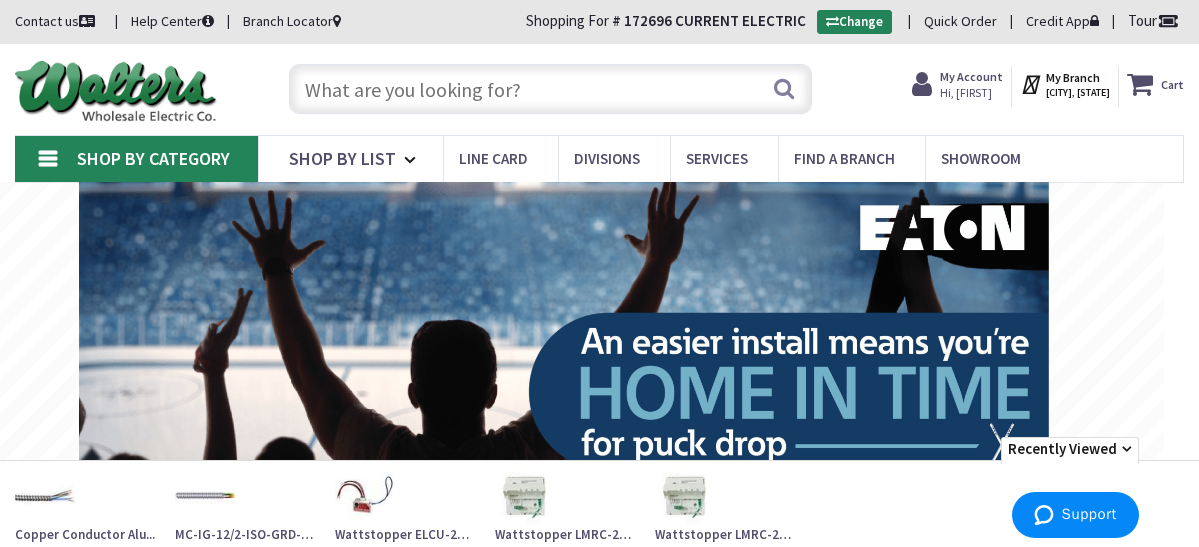 paste on "MC-IG-12/2-ISO-GRD-250 Copper Conductor Aluminum Armored MC Armored Cable With Isolated Ground 12/2 250-ft Coil" 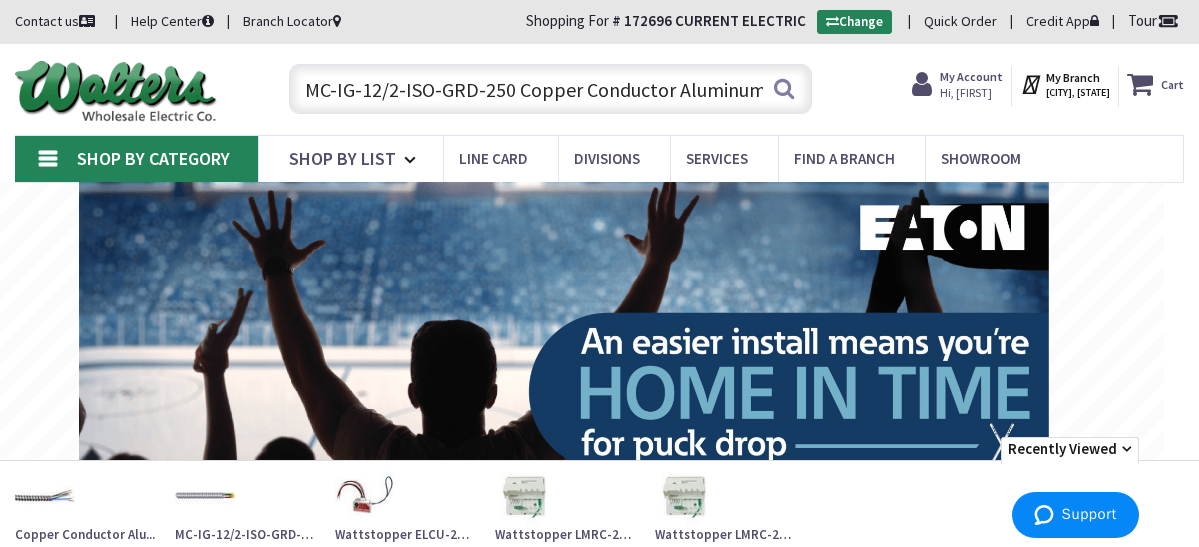 scroll, scrollTop: 0, scrollLeft: 573, axis: horizontal 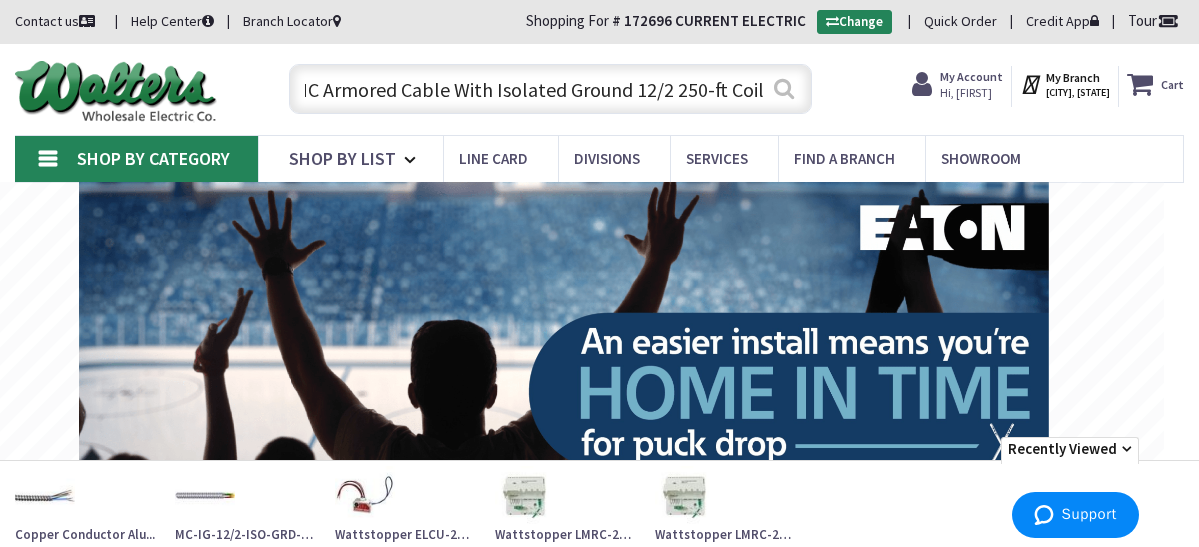 type on "MC-IG-12/2-ISO-GRD-250 Copper Conductor Aluminum Armored MC Armored Cable With Isolated Ground 12/2 250-ft Coil" 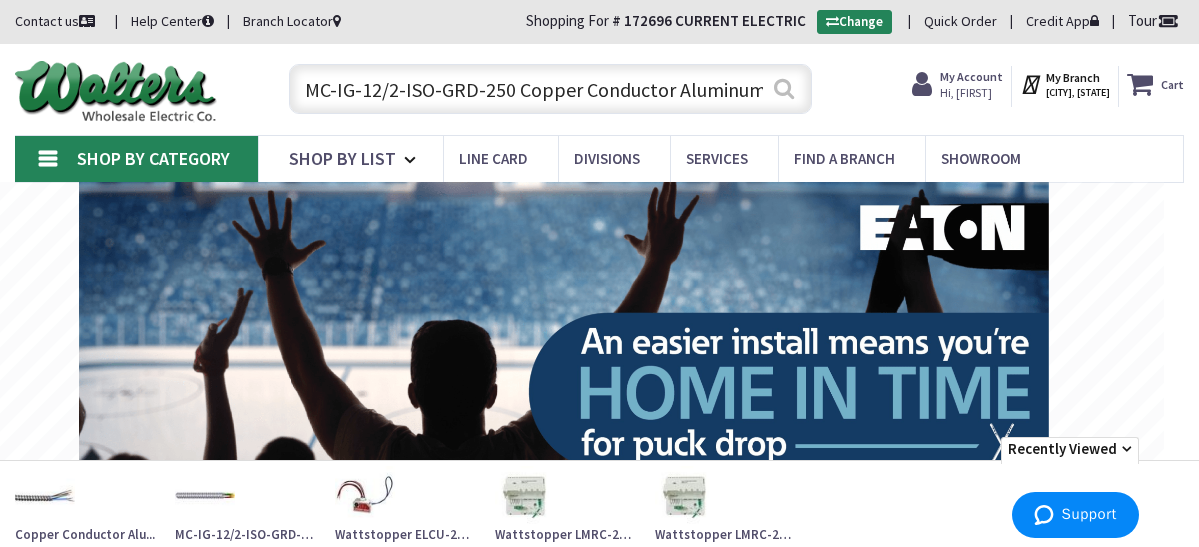 click on "Search" at bounding box center [784, 88] 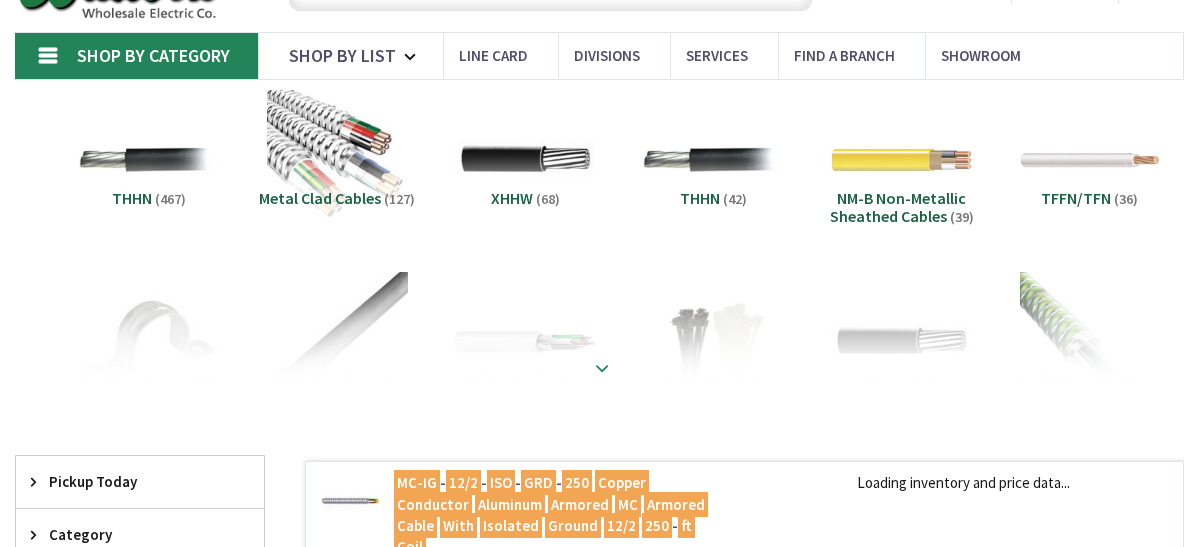 scroll, scrollTop: 100, scrollLeft: 0, axis: vertical 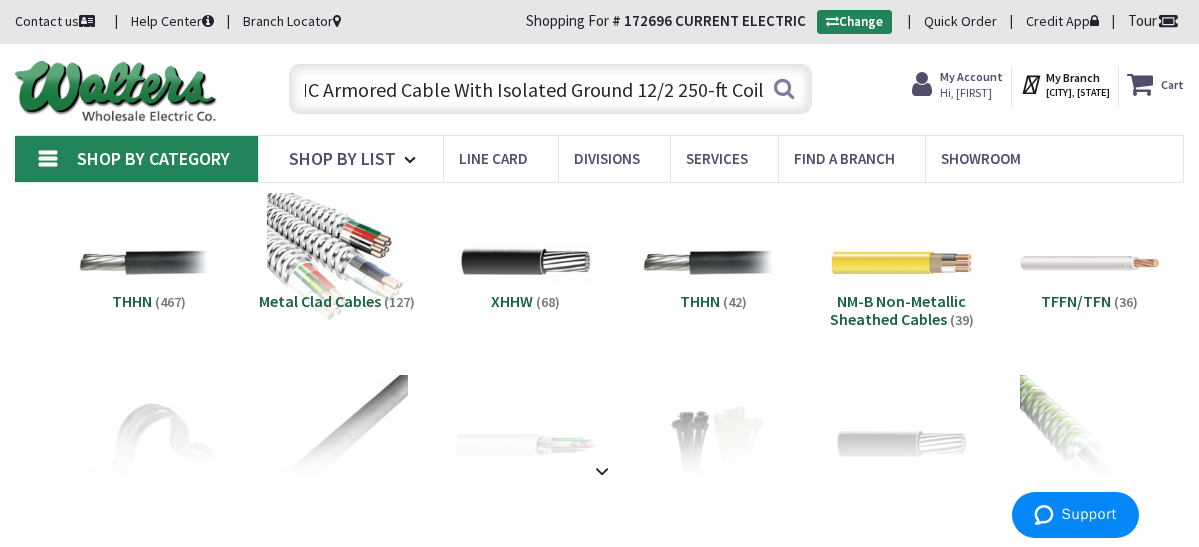 drag, startPoint x: 323, startPoint y: 90, endPoint x: 875, endPoint y: 114, distance: 552.5215 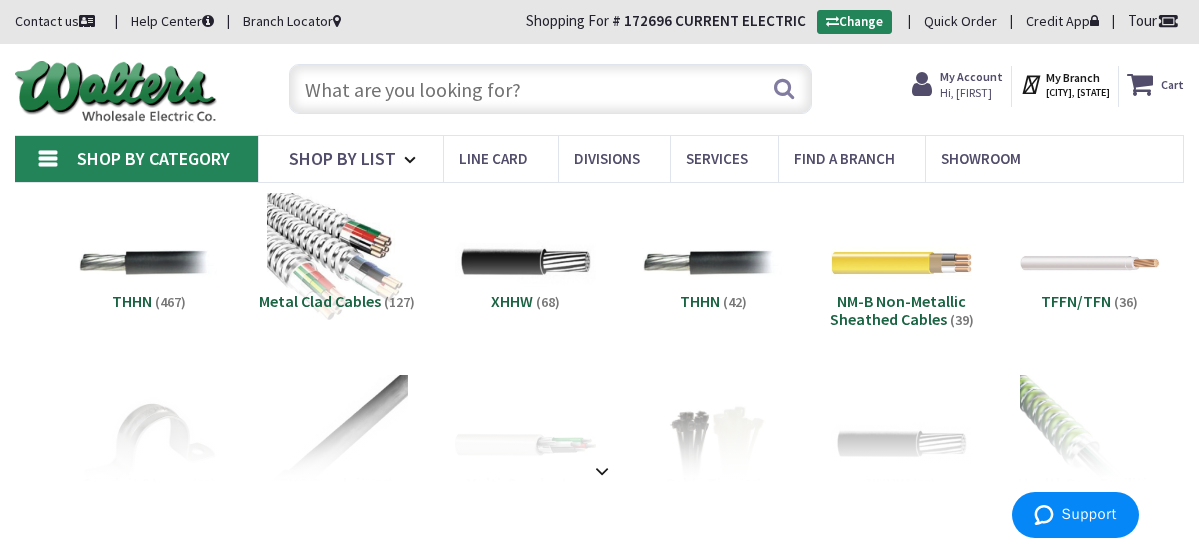 scroll, scrollTop: 0, scrollLeft: 0, axis: both 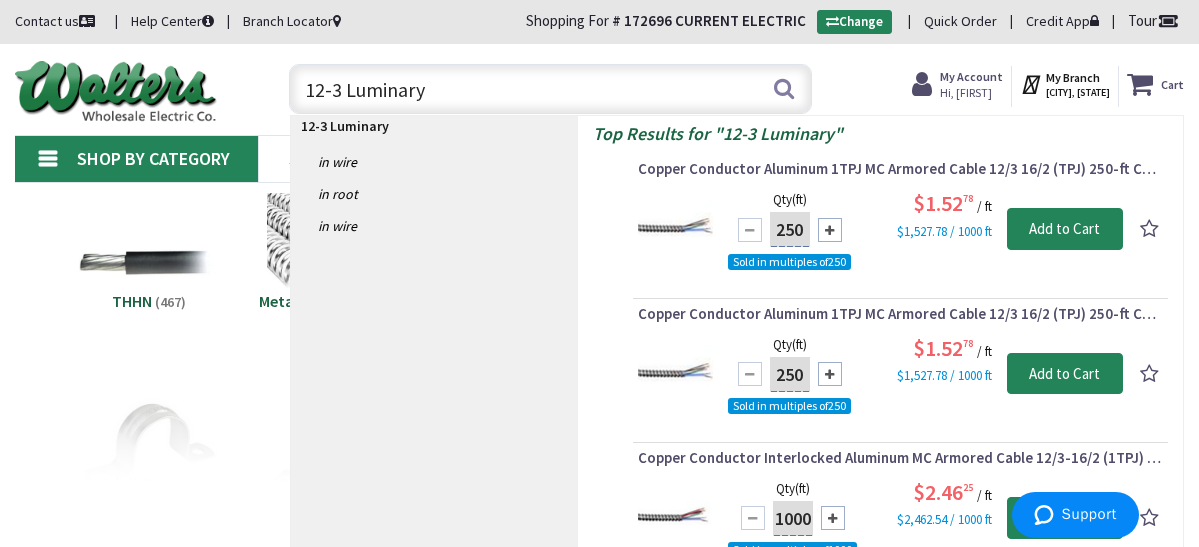 click on "12-3 Luminary" at bounding box center [551, 89] 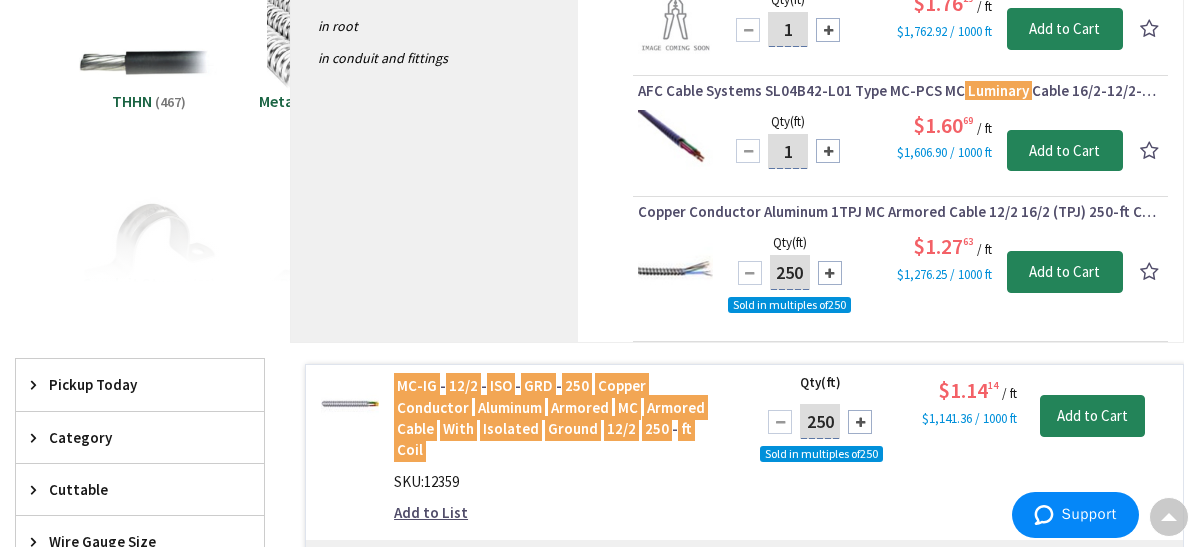 scroll, scrollTop: 400, scrollLeft: 0, axis: vertical 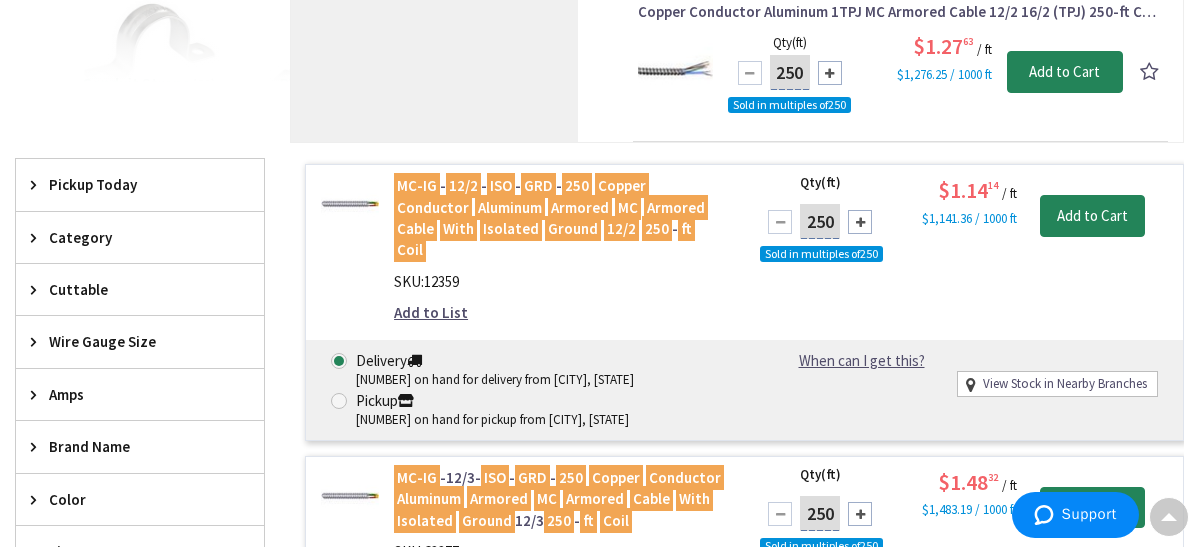 type on "12-2 Luminary" 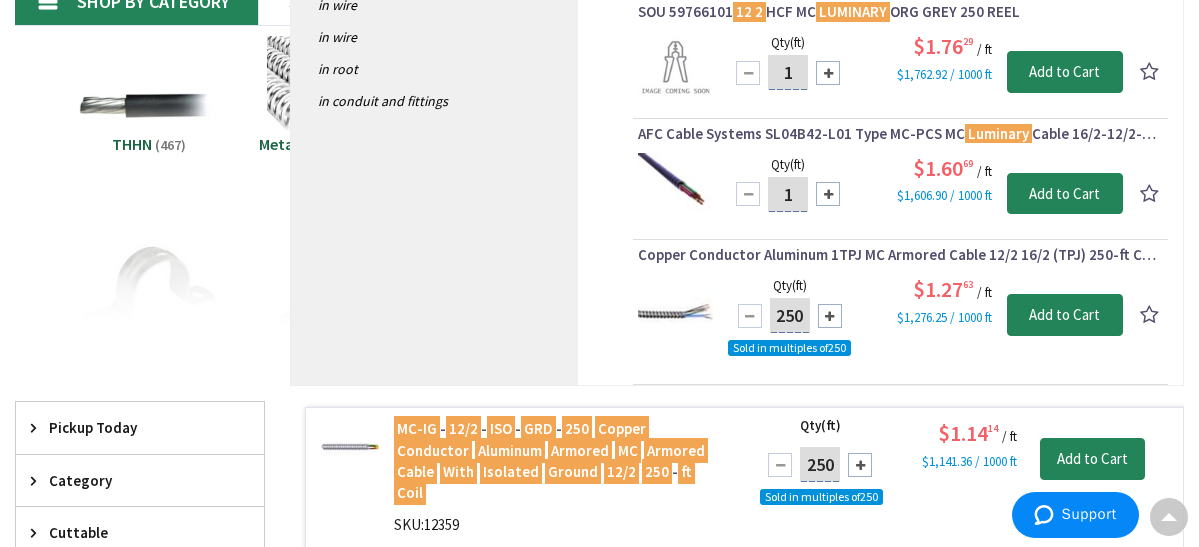 scroll, scrollTop: 100, scrollLeft: 0, axis: vertical 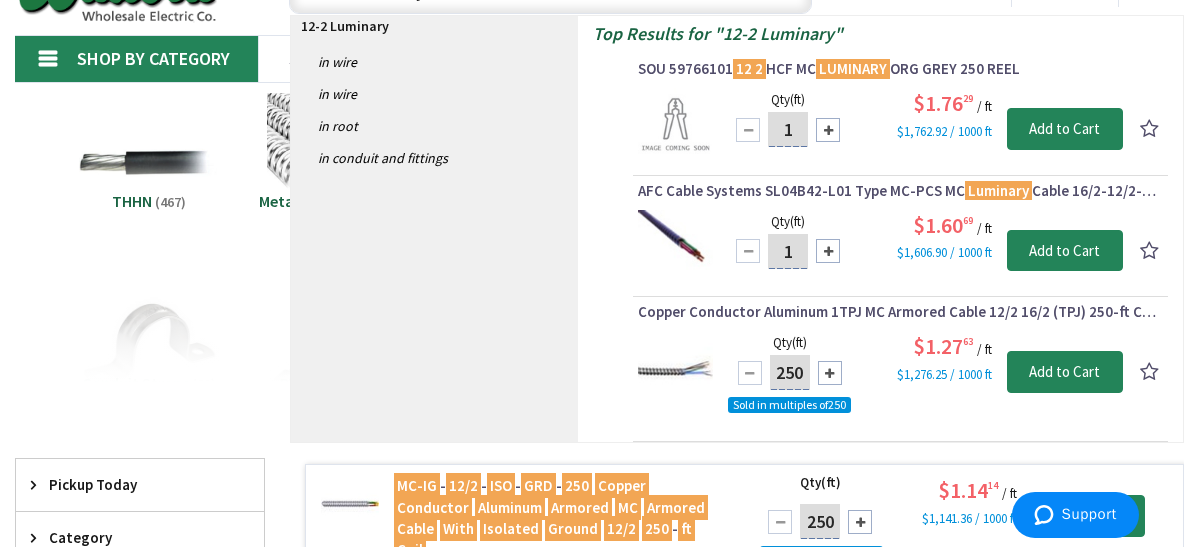 click on "Copper Conductor Aluminum 1TPJ MC Armored Cable 12/2 16/2 (TPJ) 250-ft Coil Purple/Gray Black/White/Green MC  Luminary  MC" at bounding box center [900, 316] 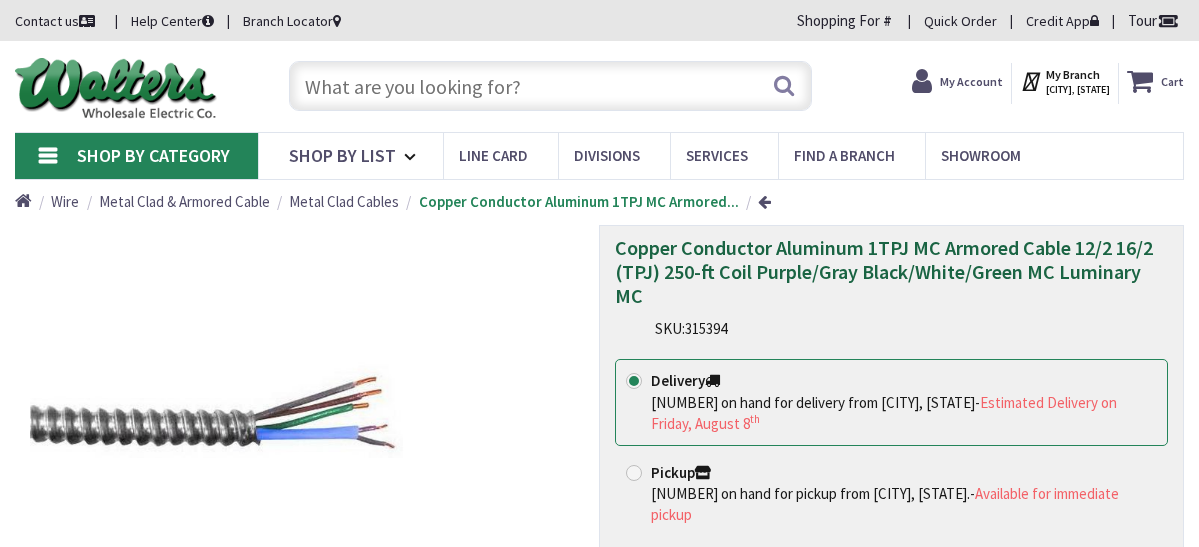 scroll, scrollTop: 0, scrollLeft: 0, axis: both 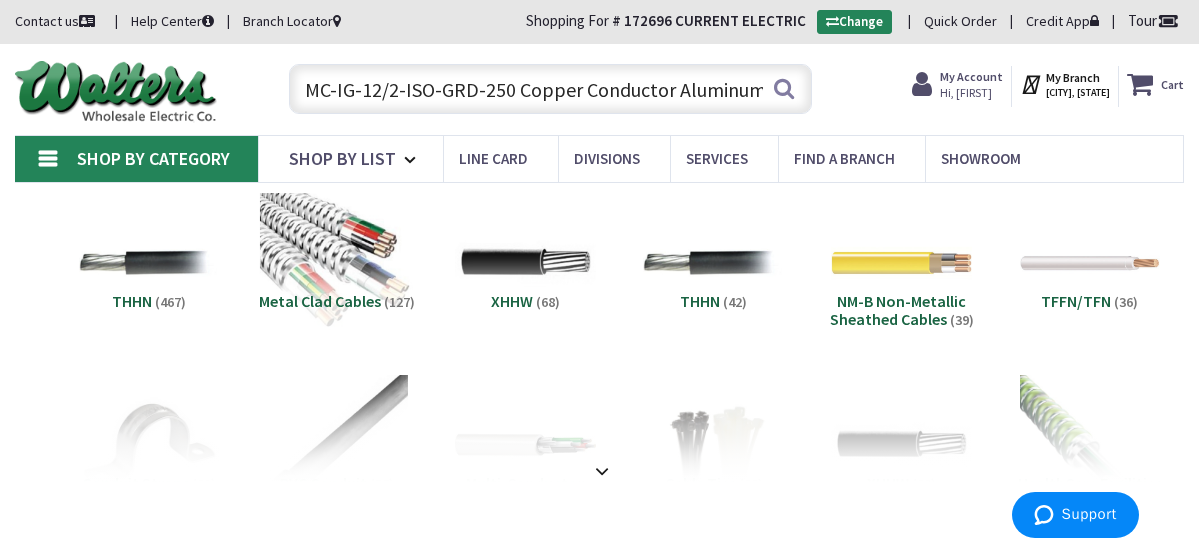 click at bounding box center [337, 263] 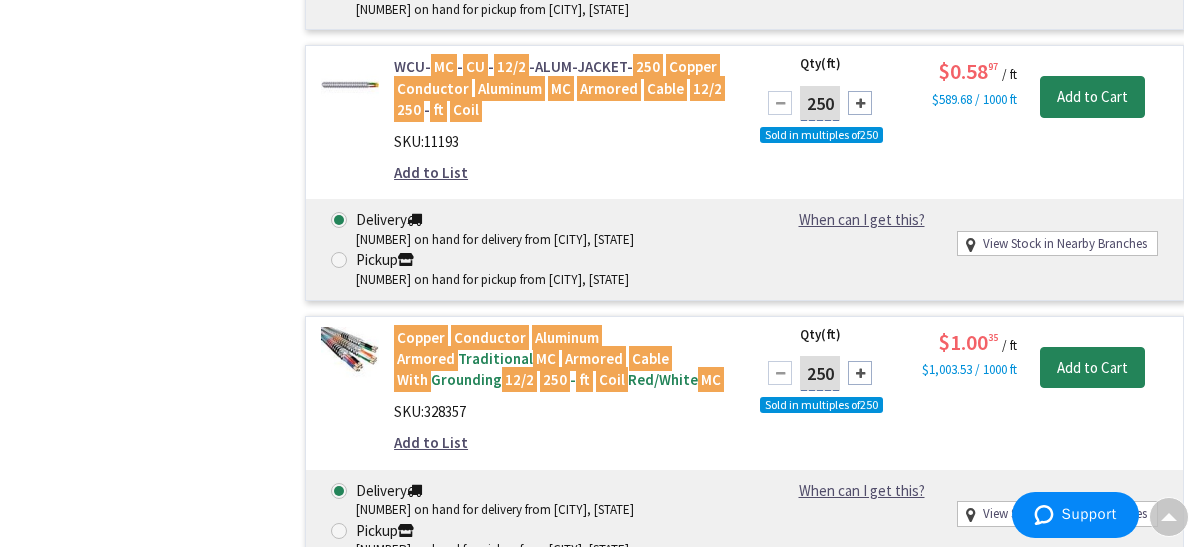 scroll, scrollTop: 1400, scrollLeft: 0, axis: vertical 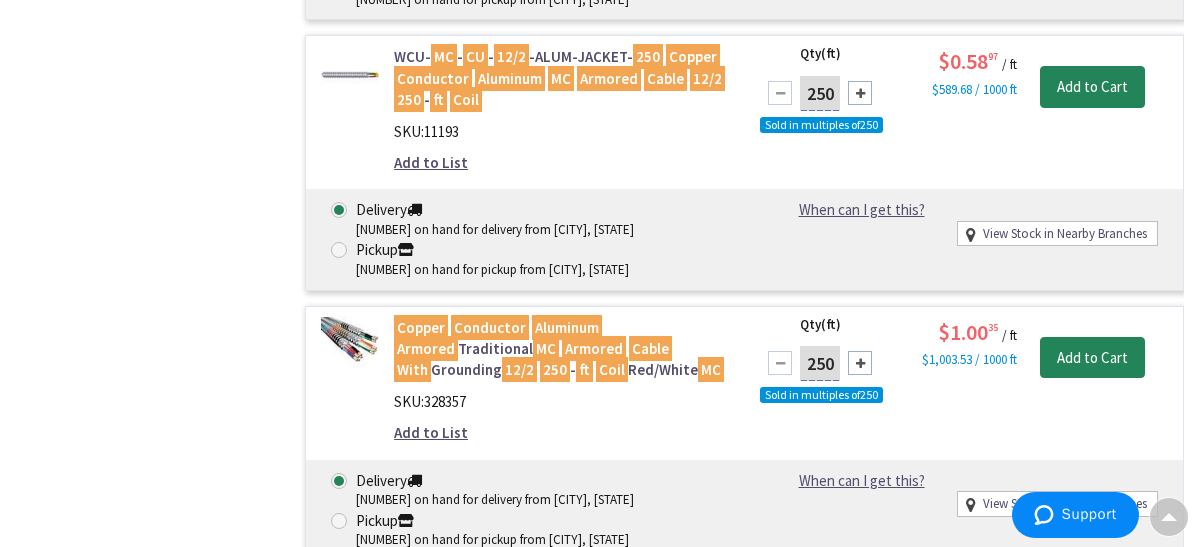 click on "Conductor" at bounding box center (490, 327) 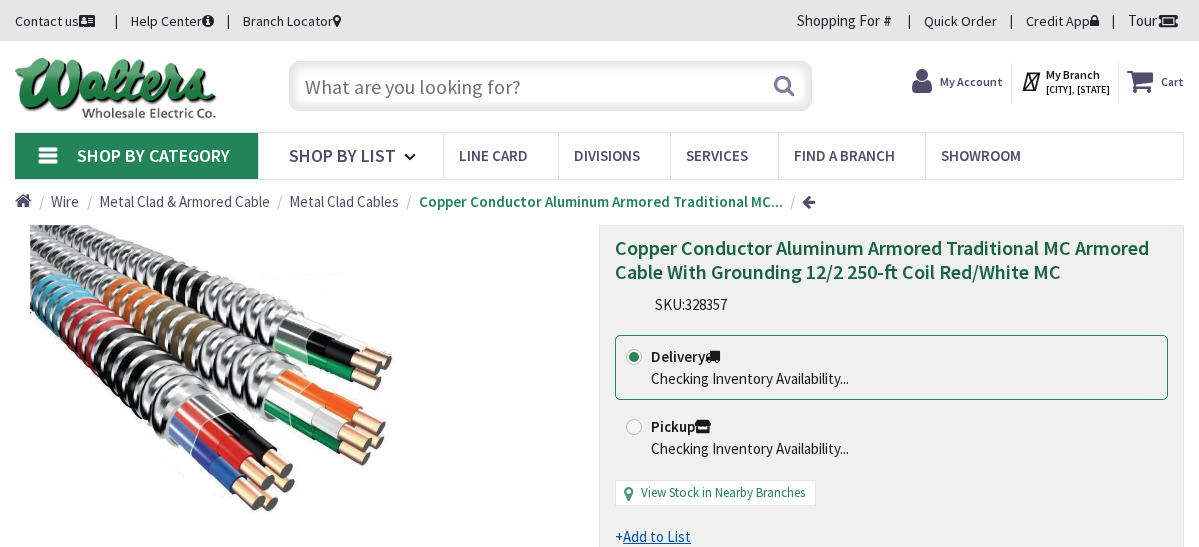 scroll, scrollTop: 0, scrollLeft: 0, axis: both 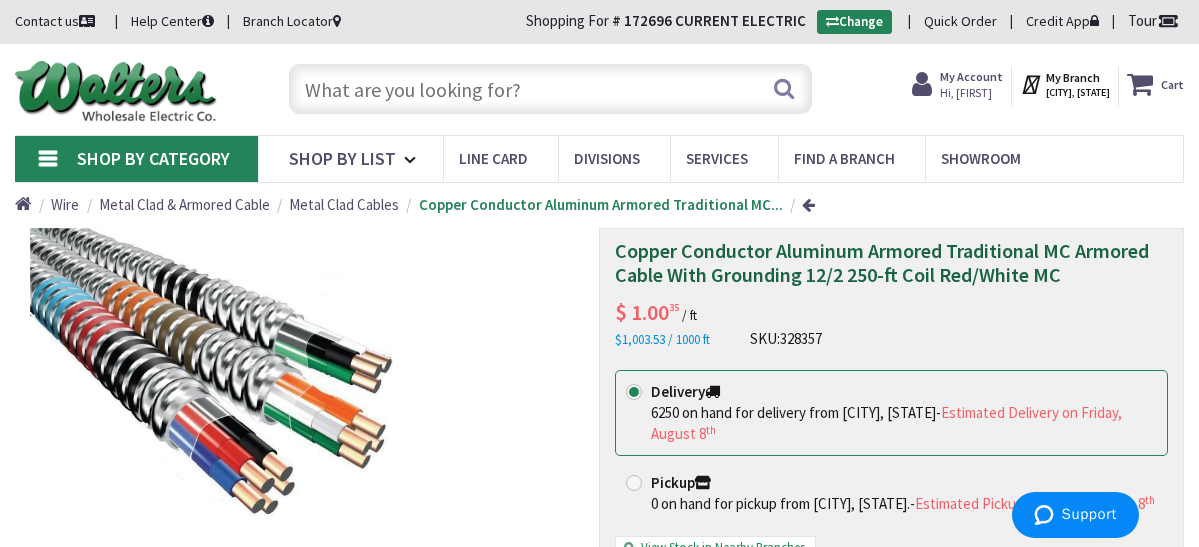 click on "Metal Clad Cables" at bounding box center (344, 204) 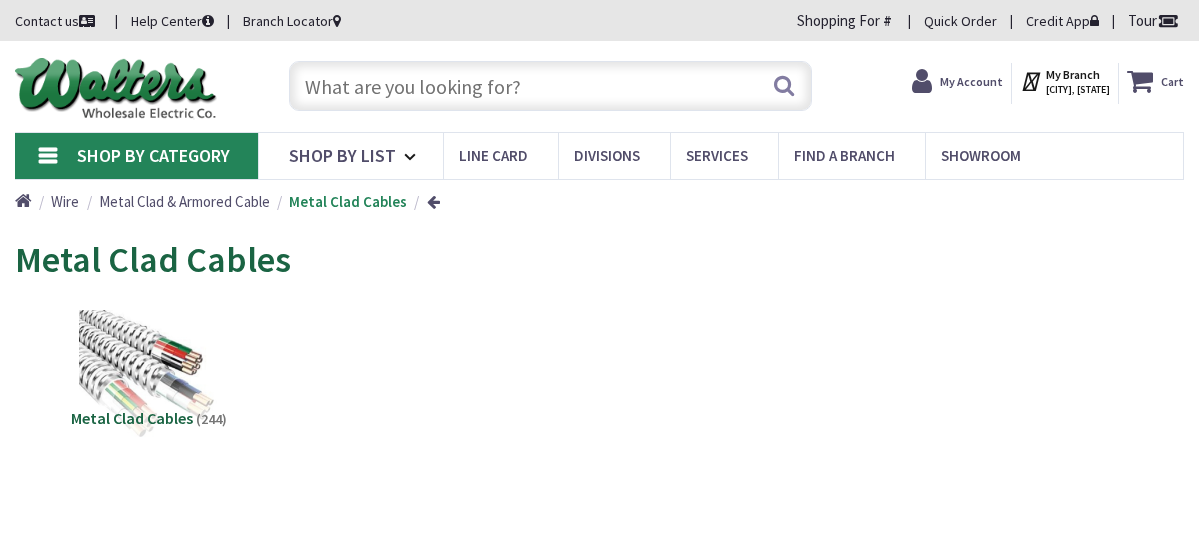 scroll, scrollTop: 0, scrollLeft: 0, axis: both 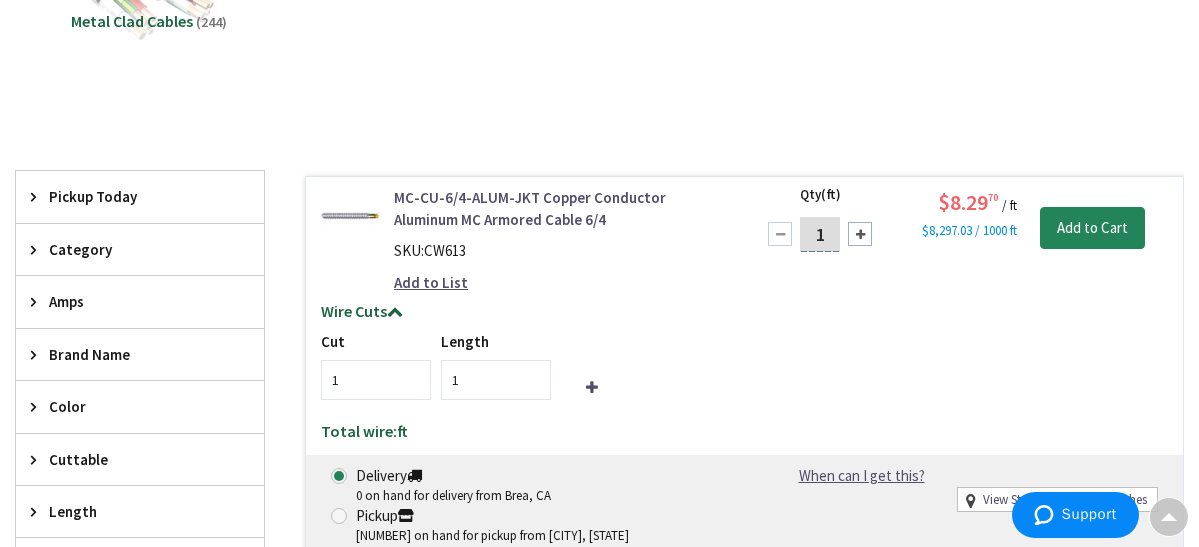click at bounding box center [38, 249] 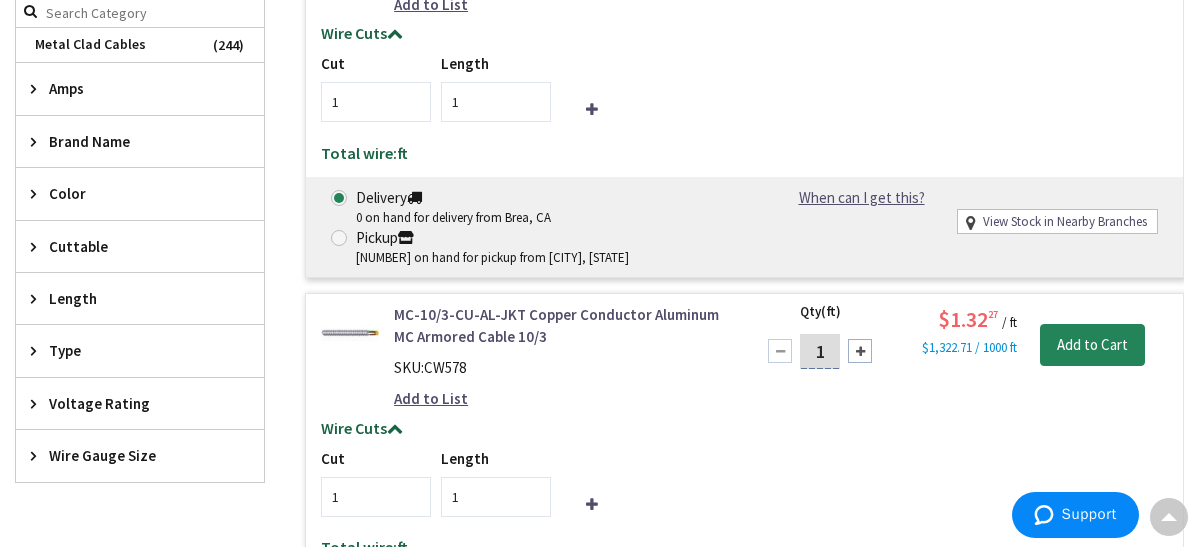 scroll, scrollTop: 700, scrollLeft: 0, axis: vertical 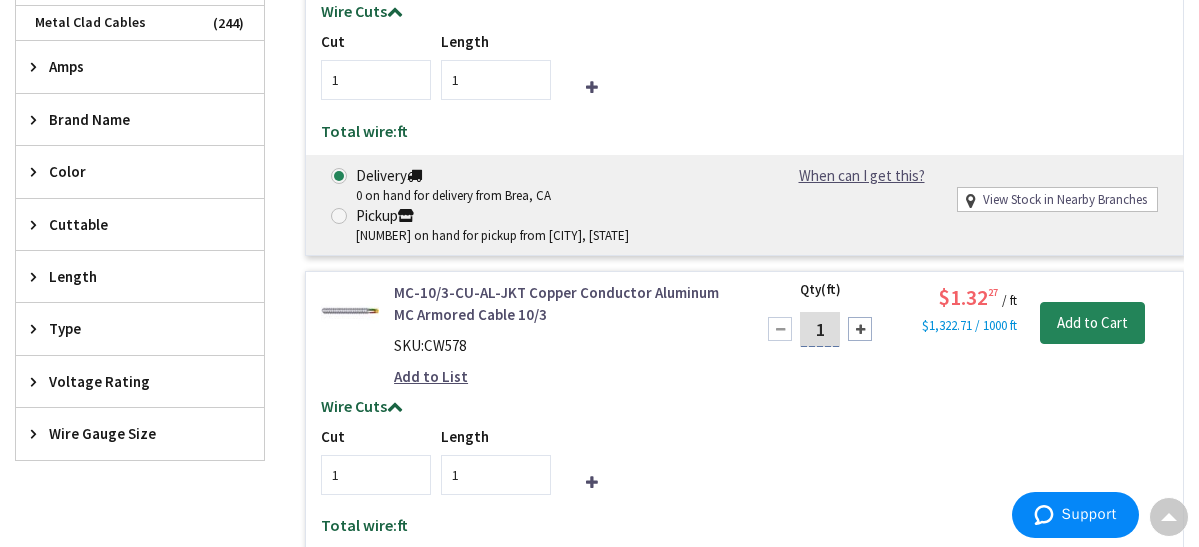 click on "Type" at bounding box center [140, 328] 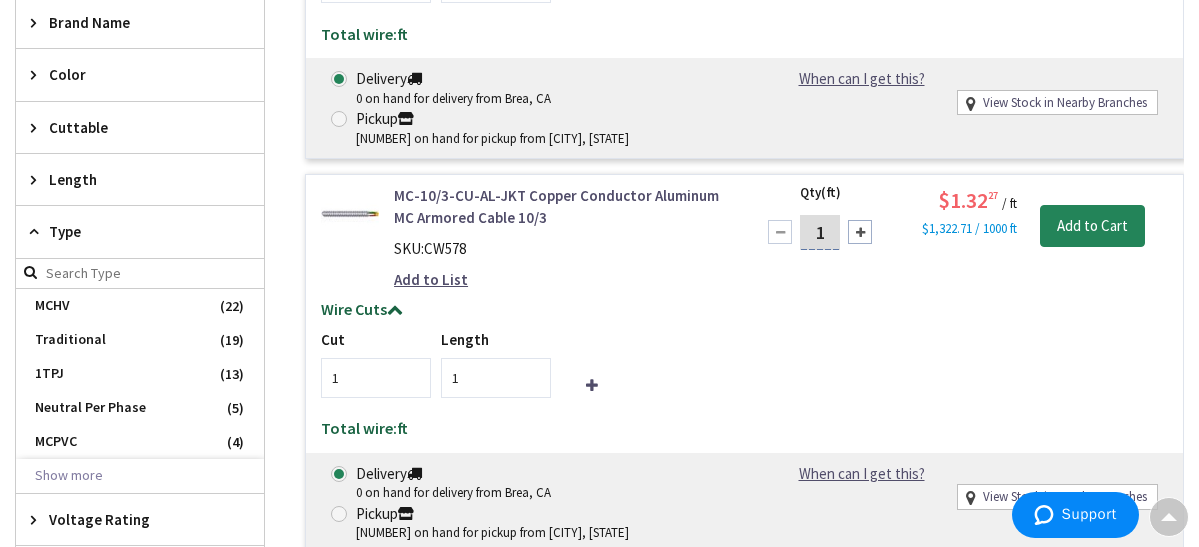 scroll, scrollTop: 800, scrollLeft: 0, axis: vertical 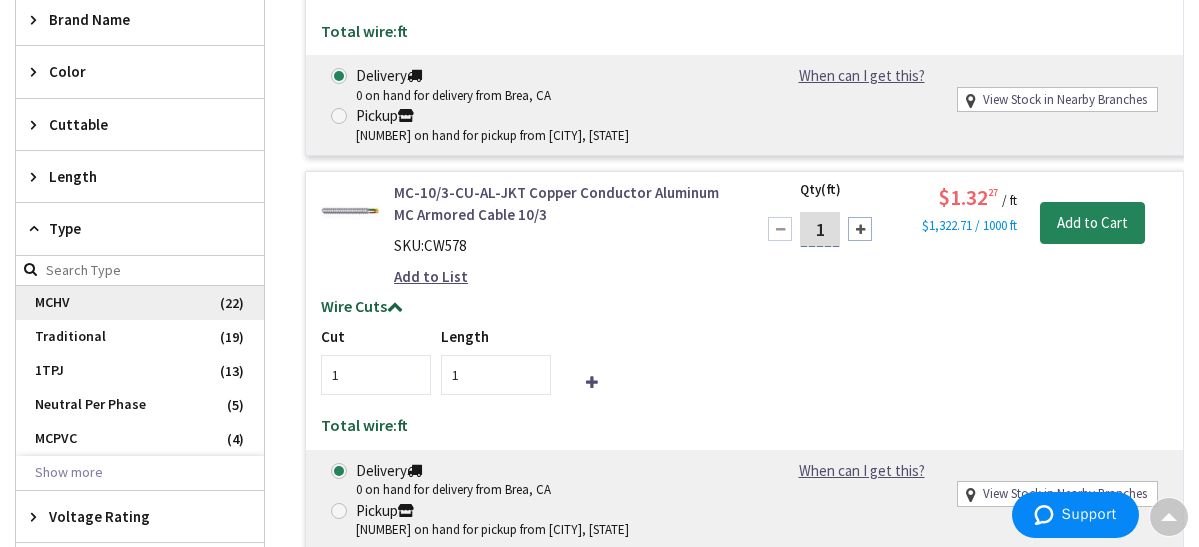 click on "MCHV" at bounding box center (140, 303) 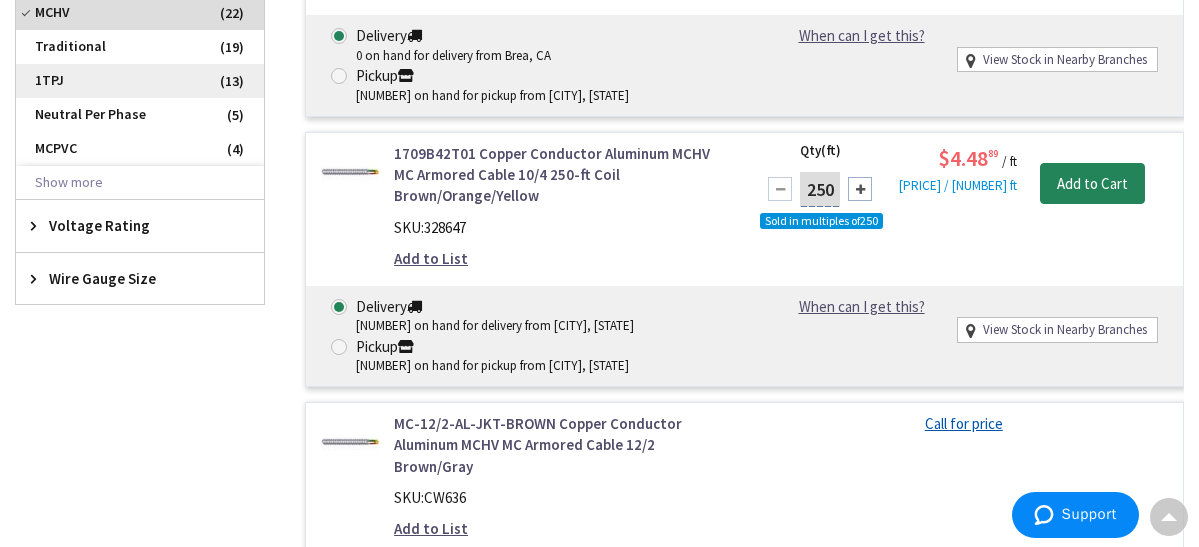scroll, scrollTop: 1013, scrollLeft: 0, axis: vertical 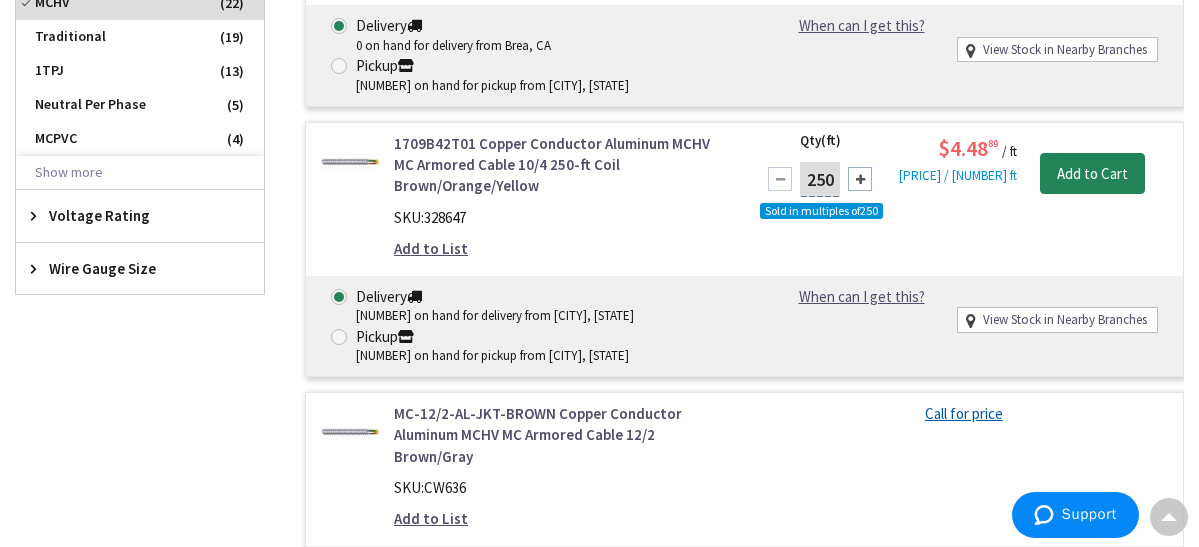click at bounding box center [38, 215] 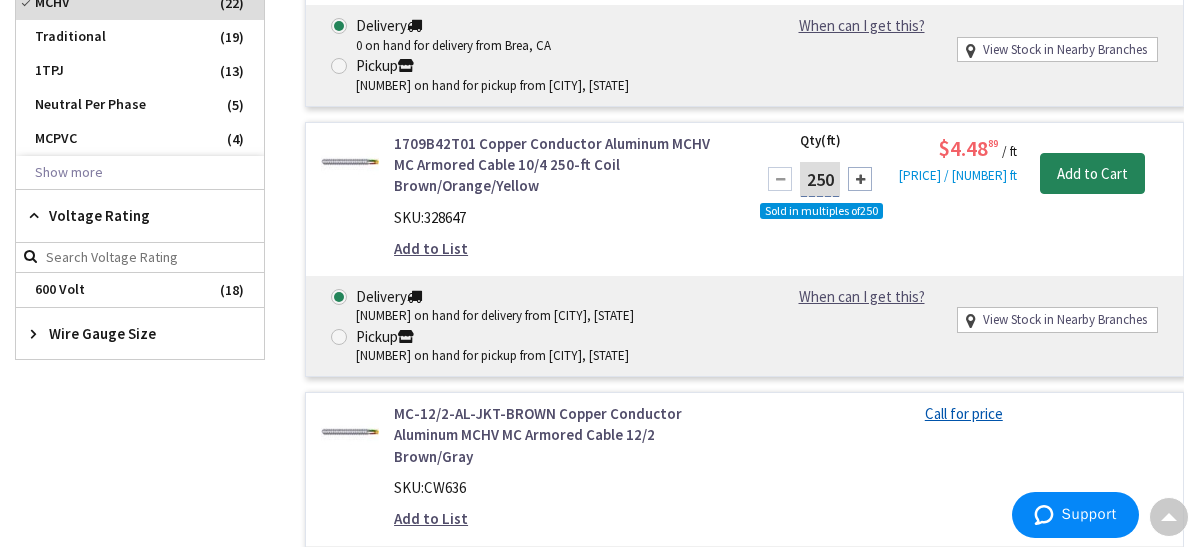 click at bounding box center [38, 333] 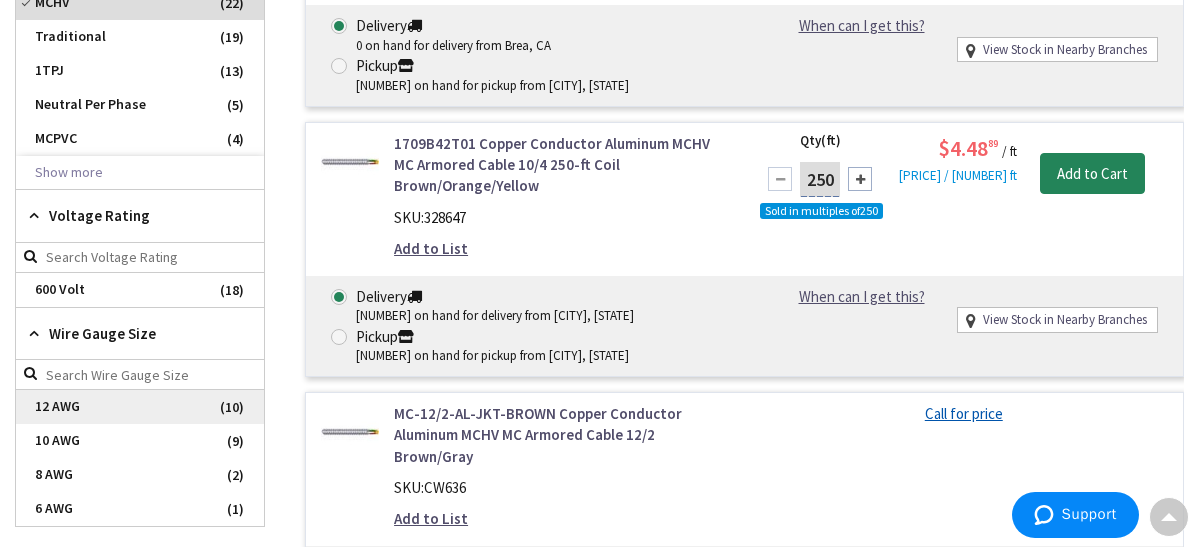 click on "12 AWG" at bounding box center (140, 407) 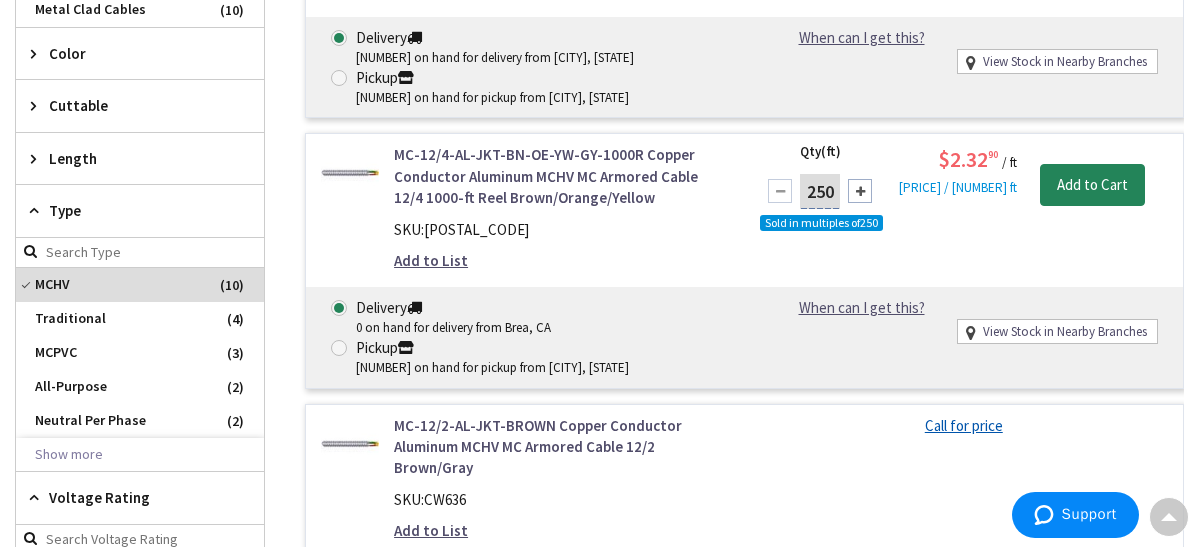 scroll, scrollTop: 813, scrollLeft: 0, axis: vertical 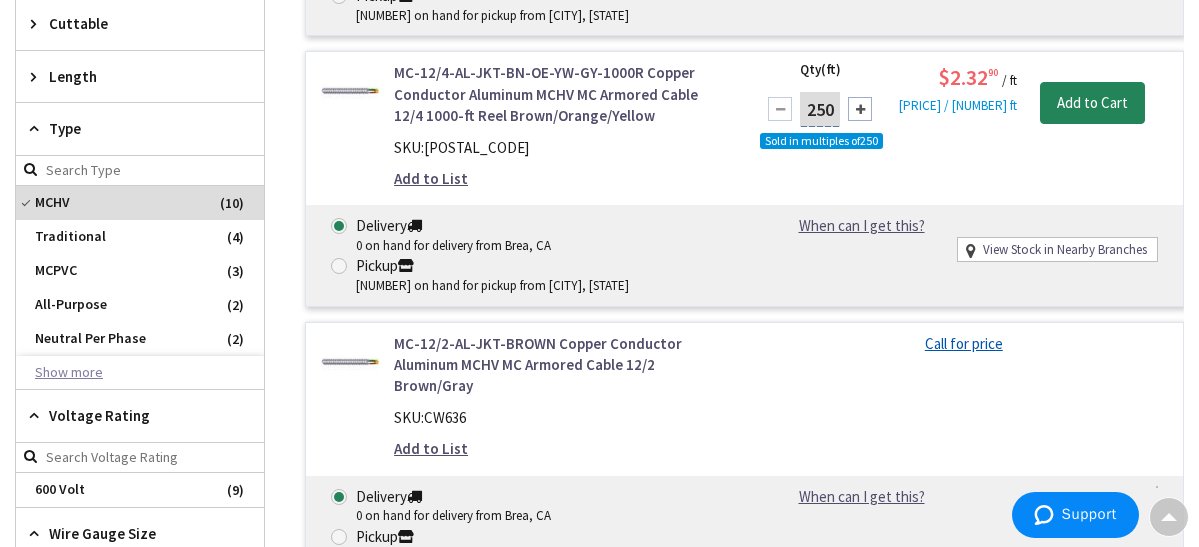 click on "Show more" at bounding box center [140, 373] 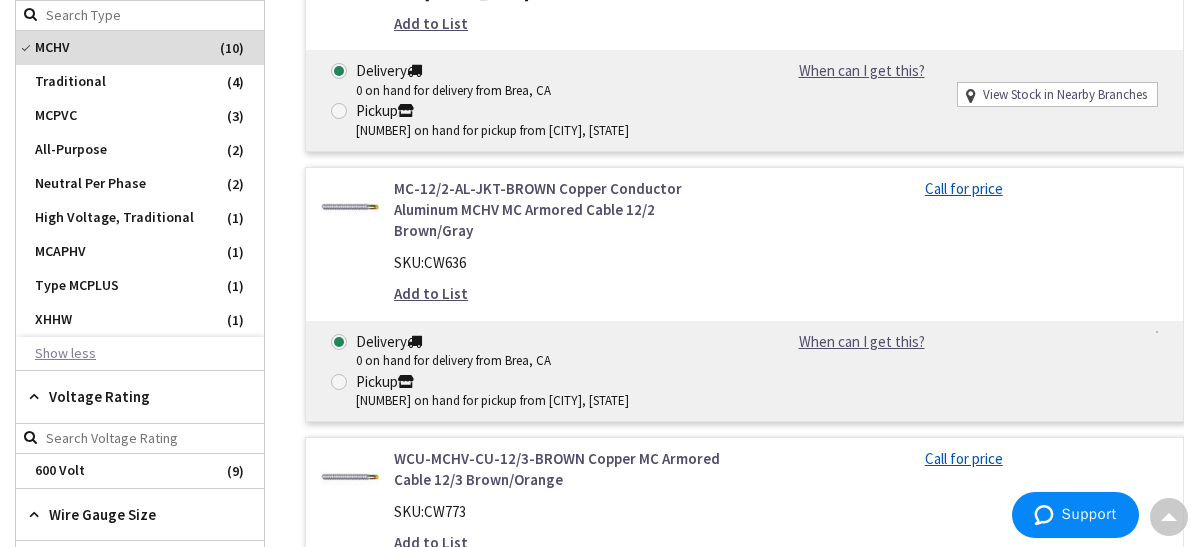 scroll, scrollTop: 913, scrollLeft: 0, axis: vertical 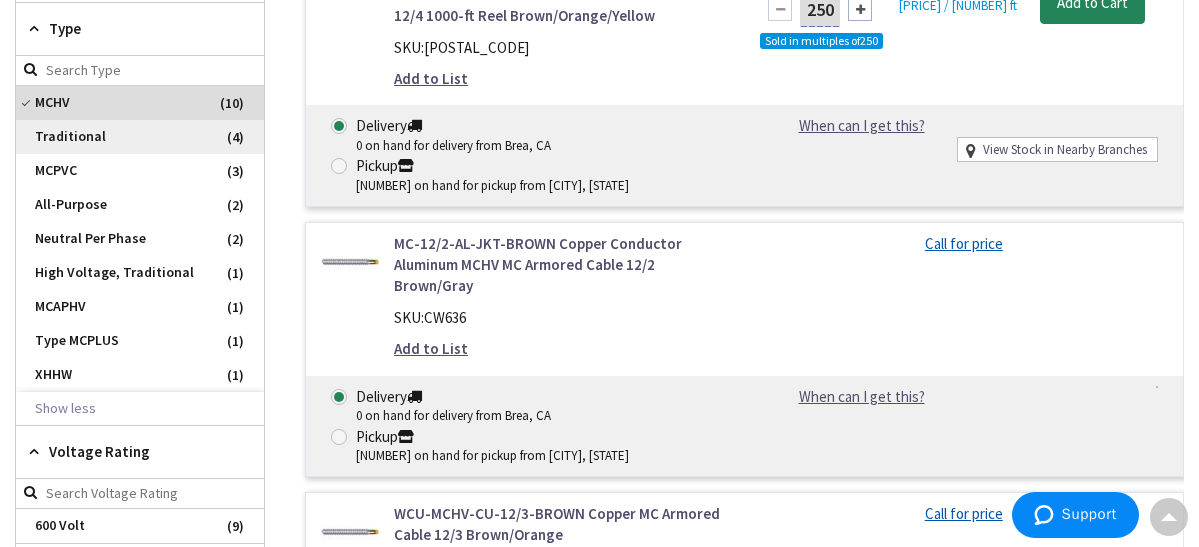 click on "Traditional" at bounding box center (140, 137) 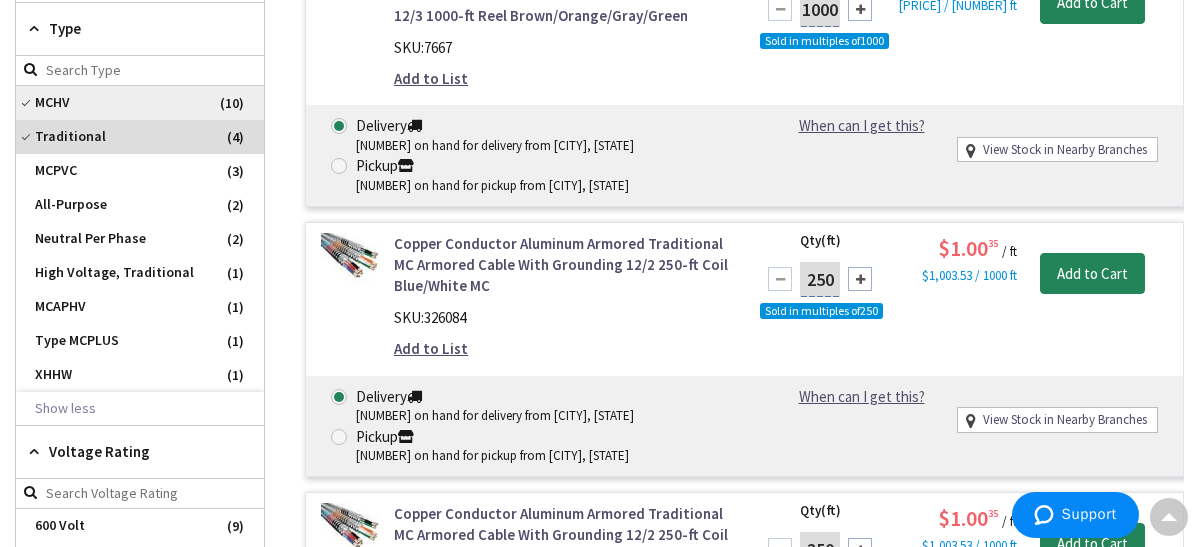 click on "MCHV" at bounding box center [140, 103] 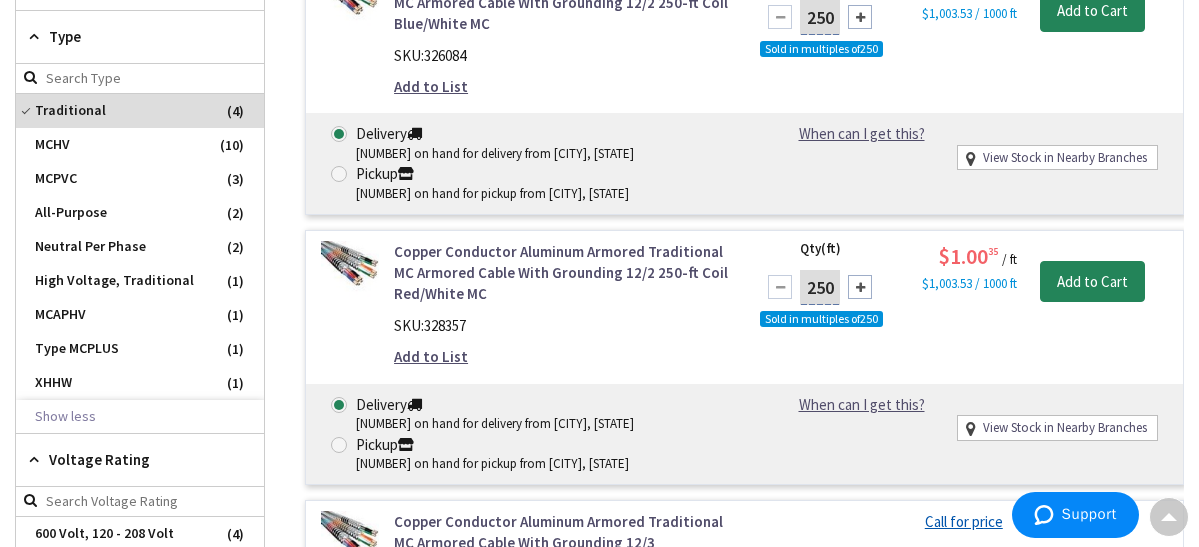 scroll, scrollTop: 913, scrollLeft: 0, axis: vertical 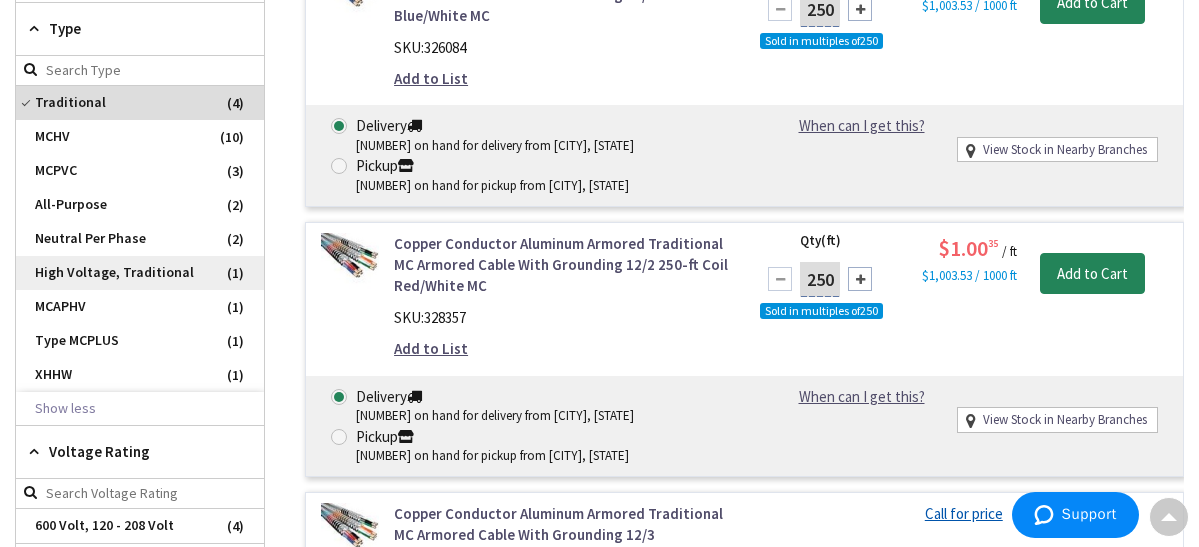 click on "High Voltage, Traditional" at bounding box center (140, 273) 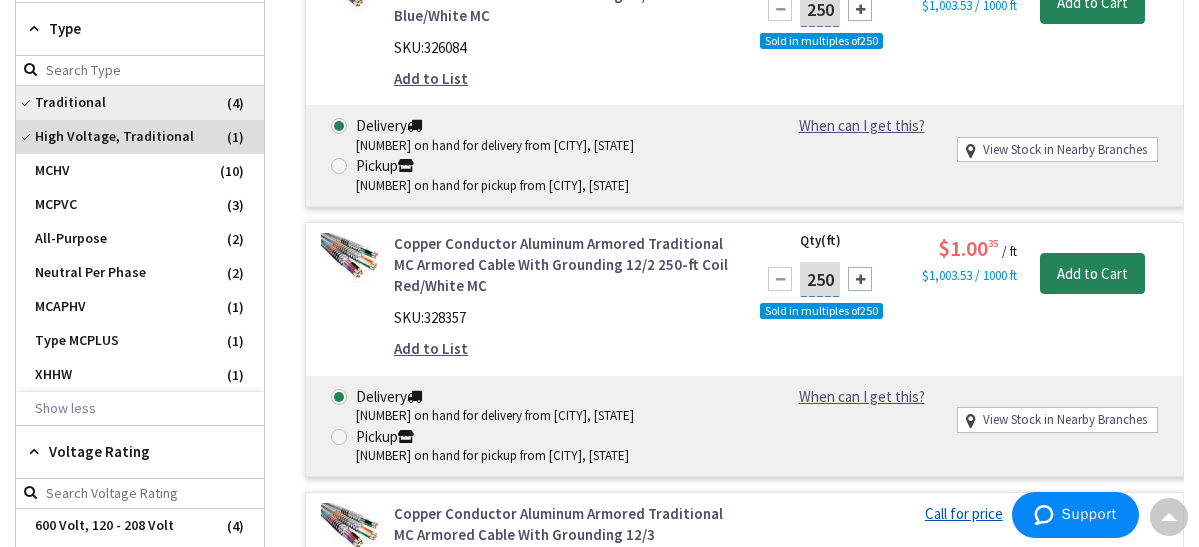 click on "Traditional" at bounding box center [140, 103] 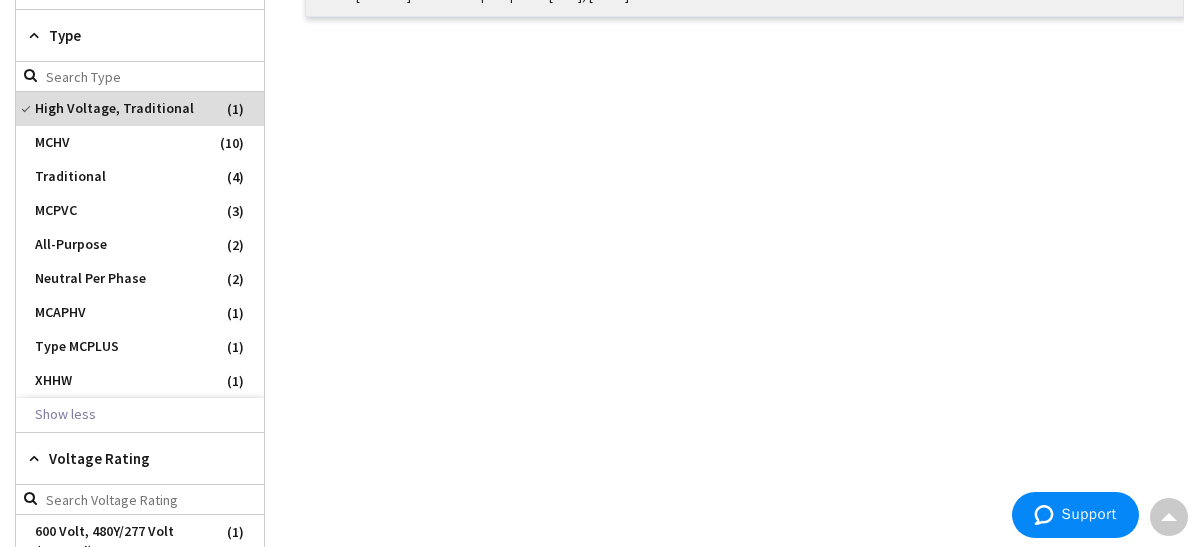 scroll, scrollTop: 860, scrollLeft: 0, axis: vertical 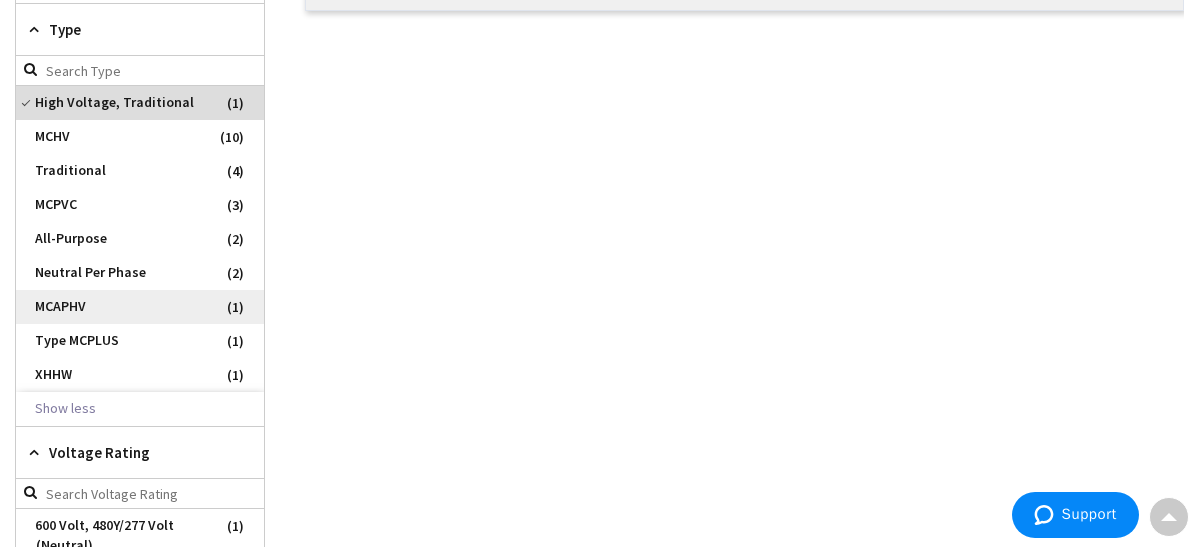 click on "MCAPHV" at bounding box center [140, 307] 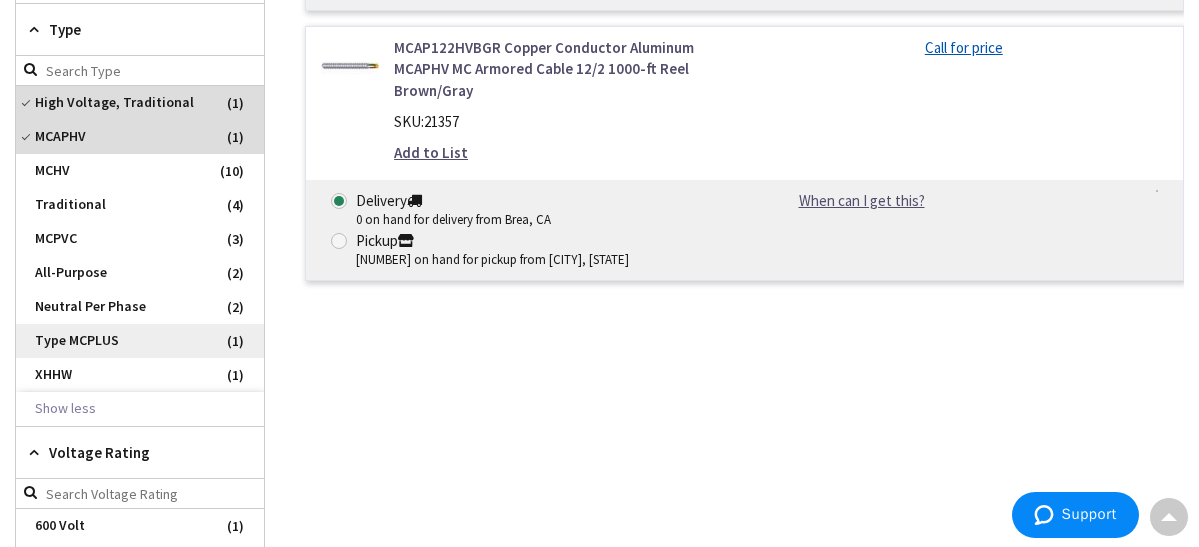 click on "Type MCPLUS" at bounding box center [140, 341] 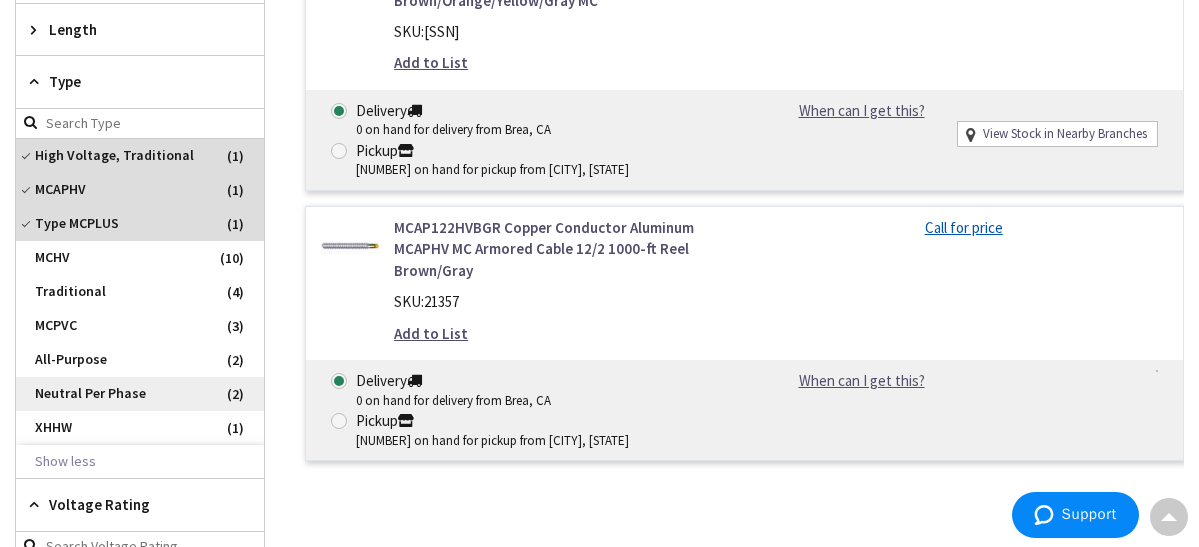 scroll, scrollTop: 913, scrollLeft: 0, axis: vertical 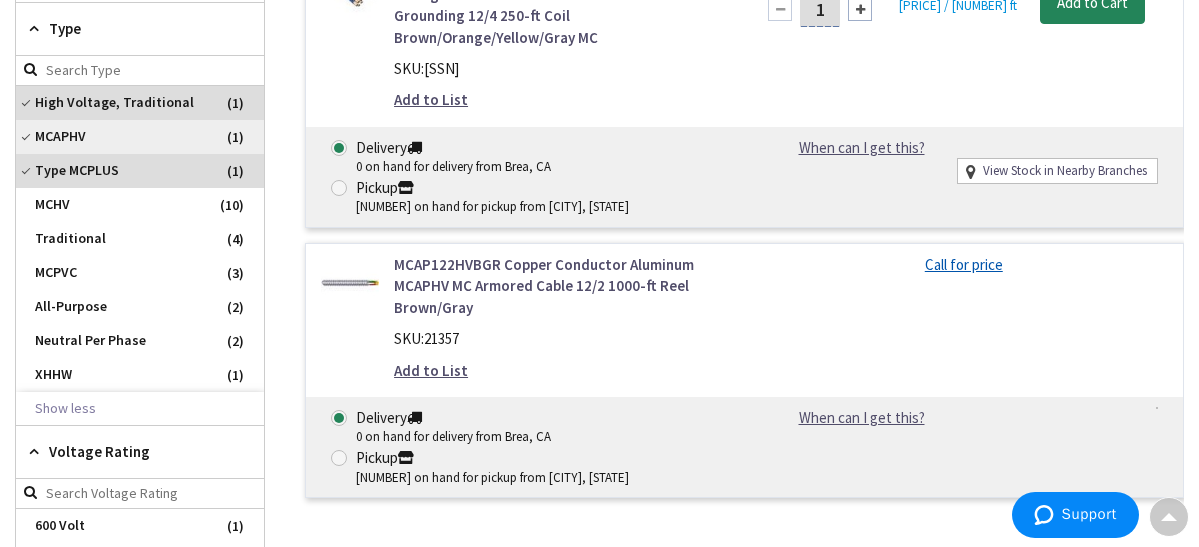 click on "MCAPHV" at bounding box center (140, 137) 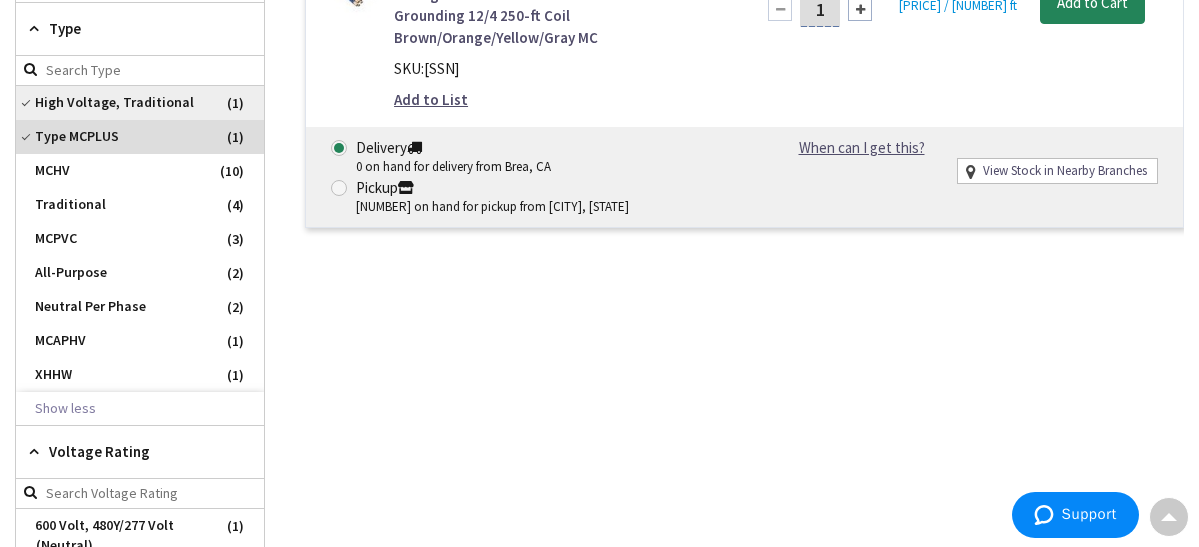 click on "High Voltage, Traditional" at bounding box center (140, 103) 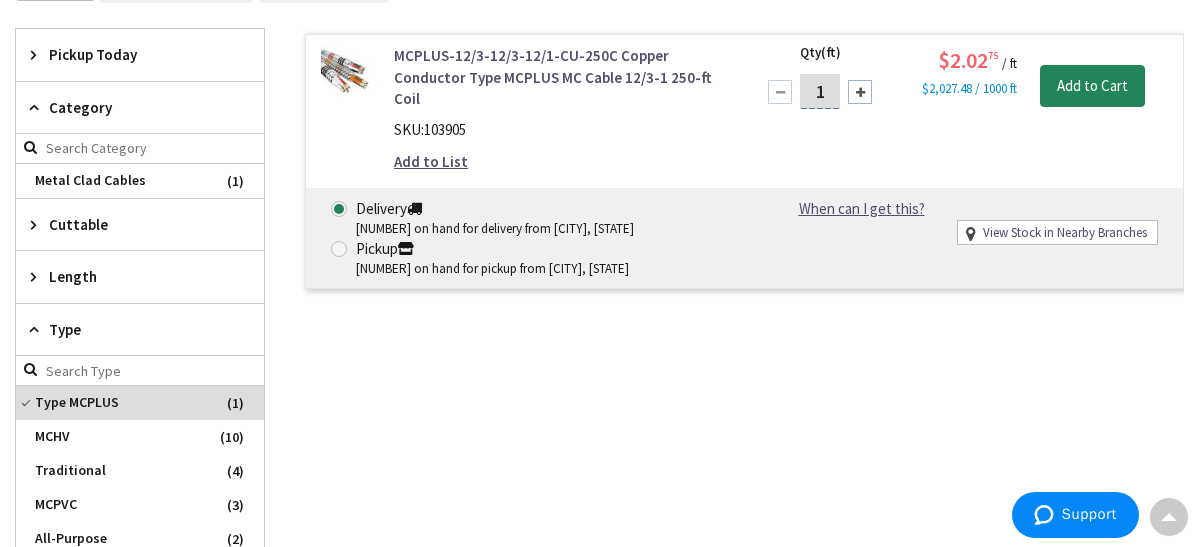 scroll, scrollTop: 460, scrollLeft: 0, axis: vertical 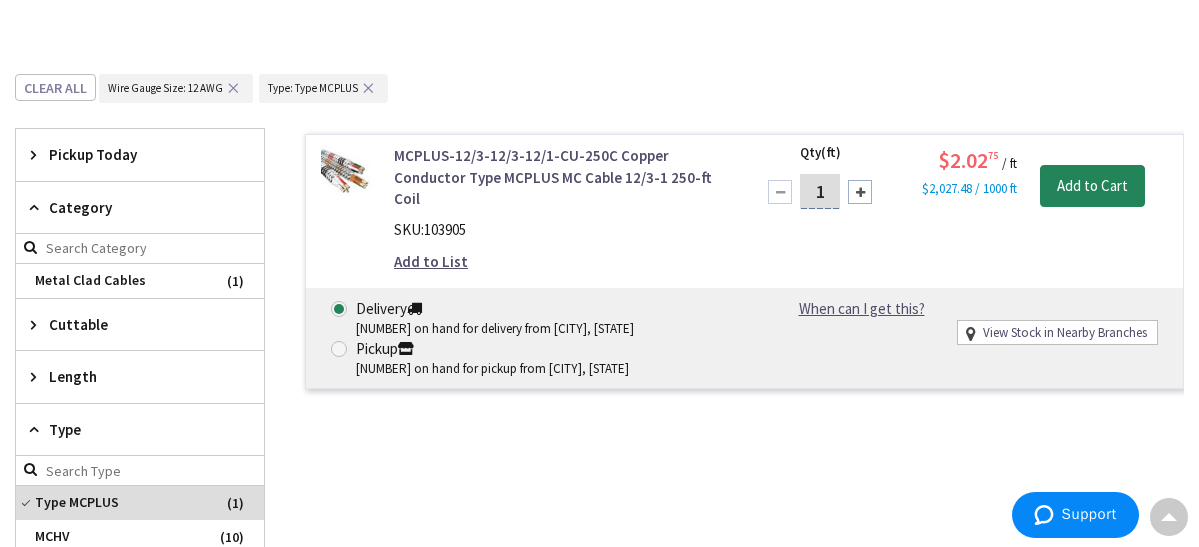 click on "MCPLUS-12/3-12/3-12/1-CU-250C Copper Conductor Type MCPLUS MC Cable 12/3-1 250-ft Coil" at bounding box center [561, 177] 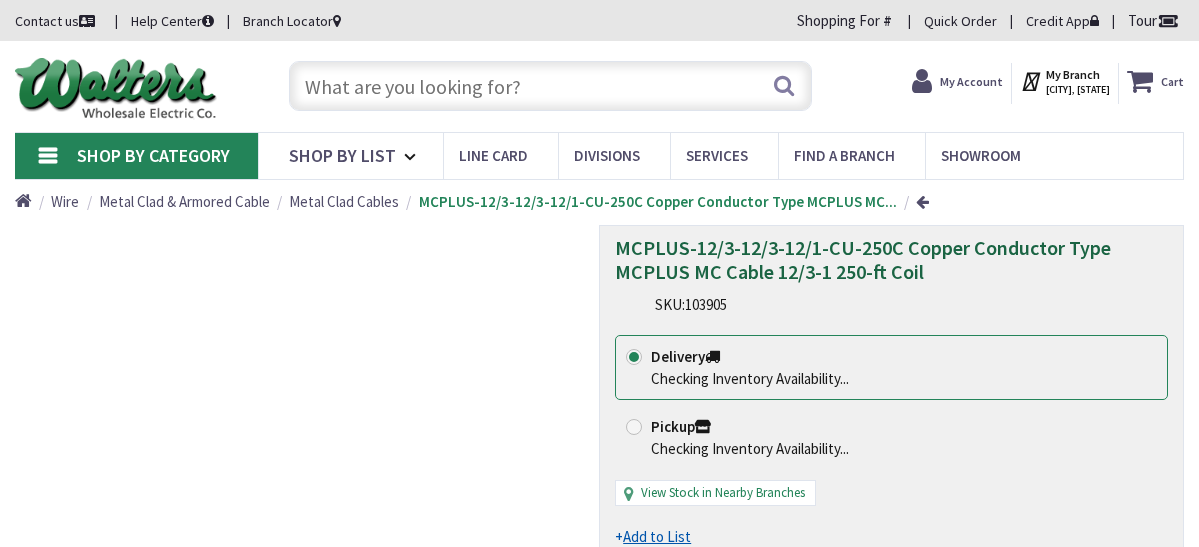 scroll, scrollTop: 0, scrollLeft: 0, axis: both 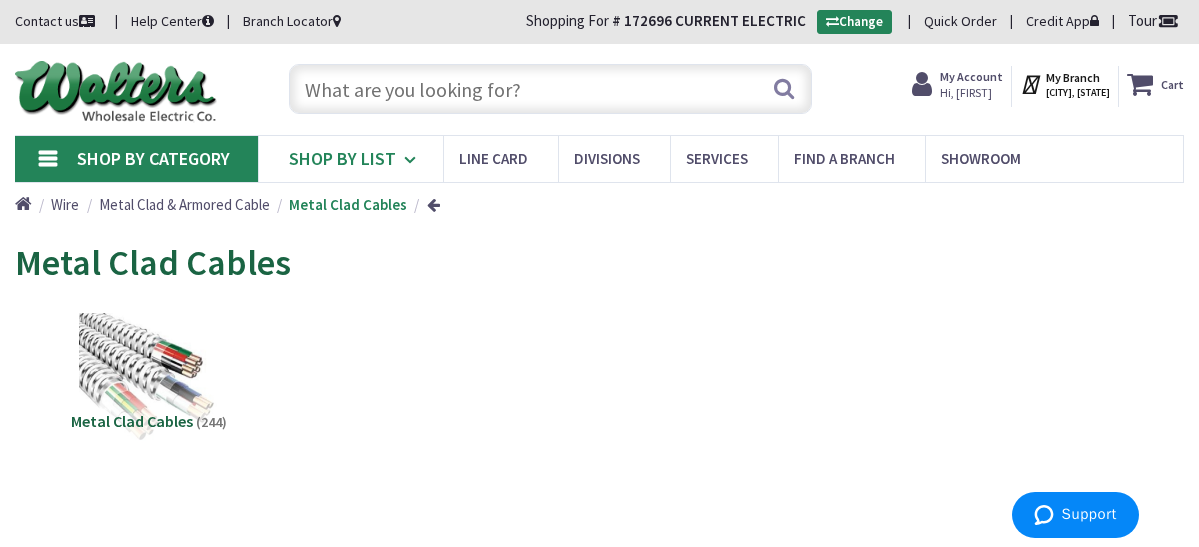 click at bounding box center (413, 160) 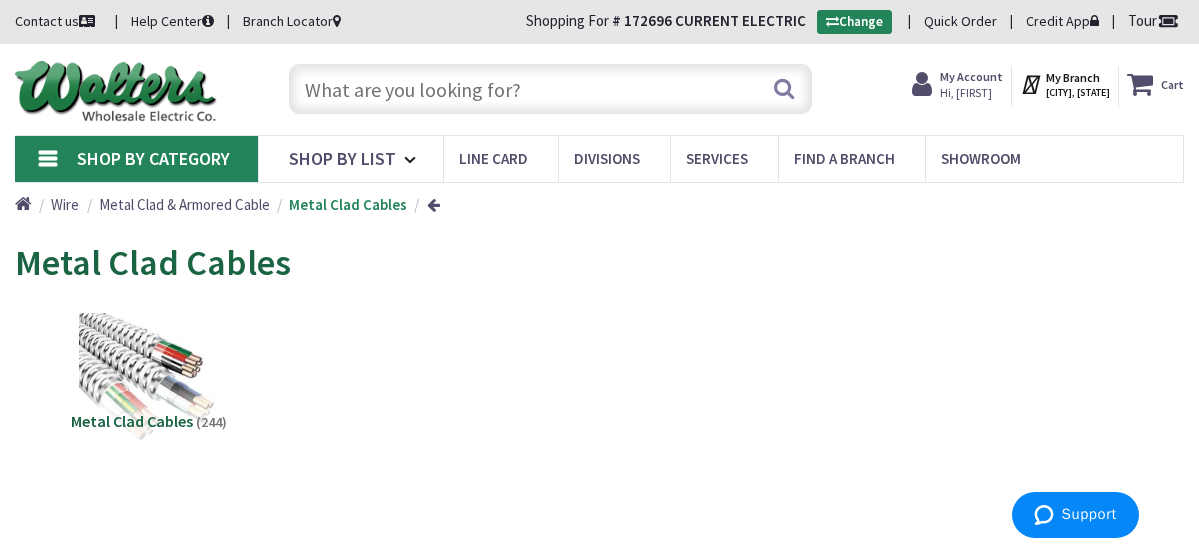 click on "My Account" at bounding box center (971, 76) 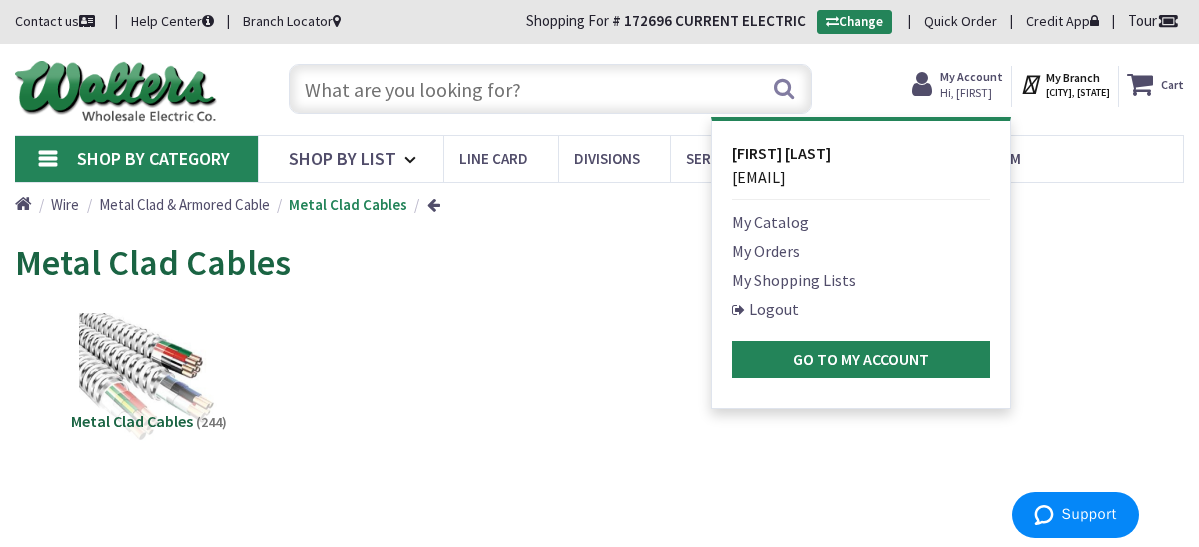 click on "My Orders" at bounding box center (766, 251) 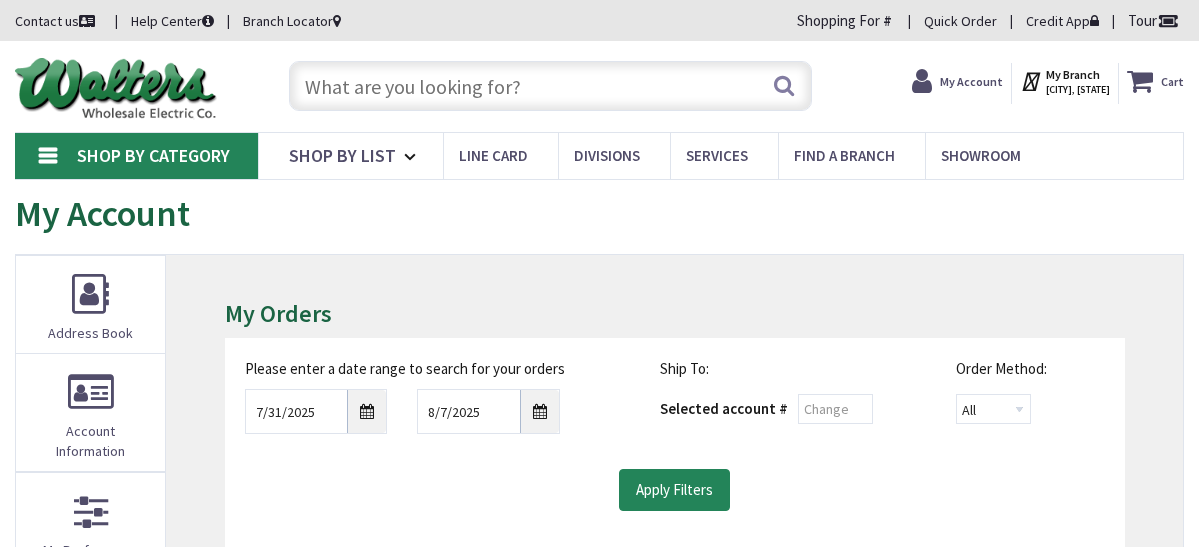 scroll, scrollTop: 0, scrollLeft: 0, axis: both 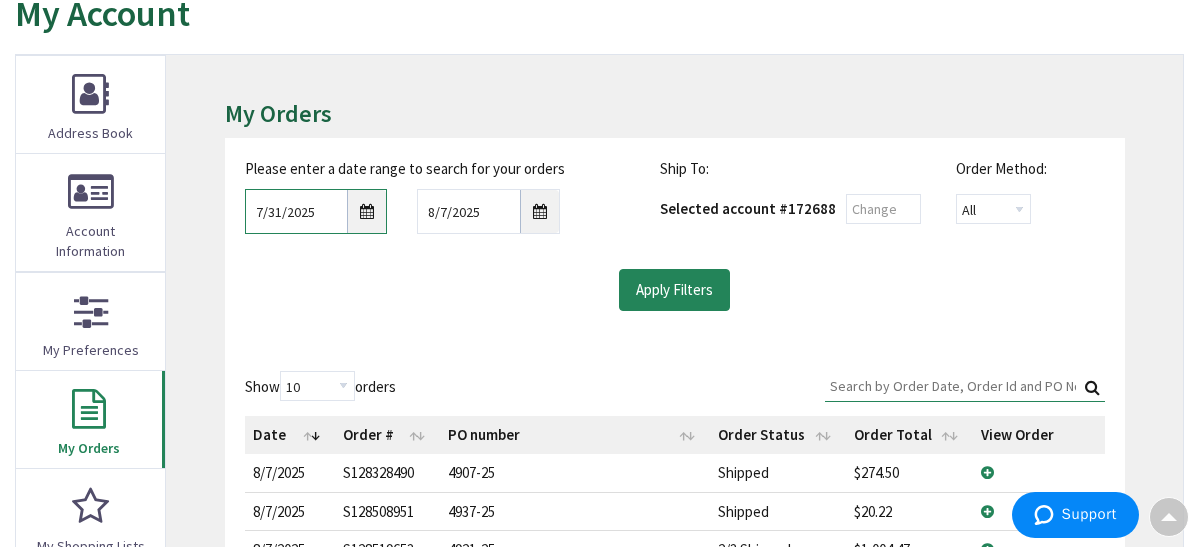 click on "7/31/2025" at bounding box center [316, 211] 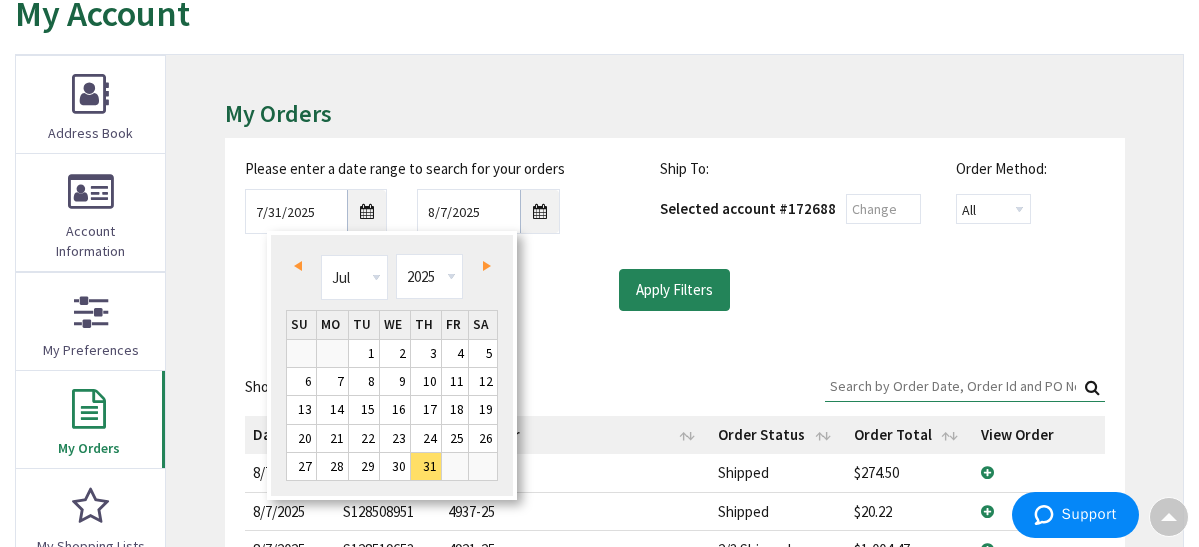 click on "Prev" at bounding box center (298, 266) 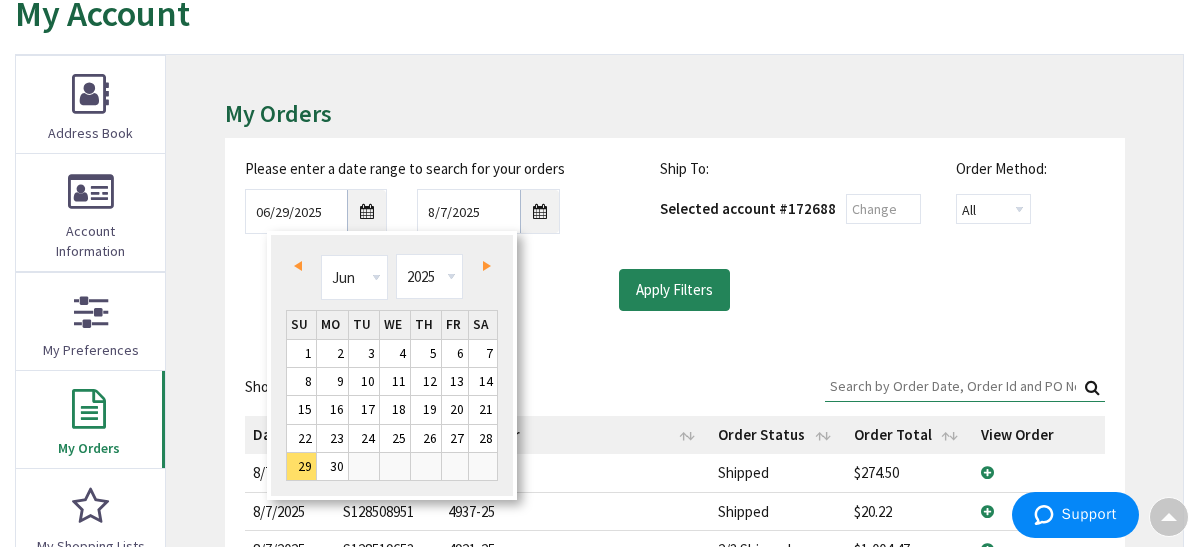 click on "Prev" at bounding box center (298, 266) 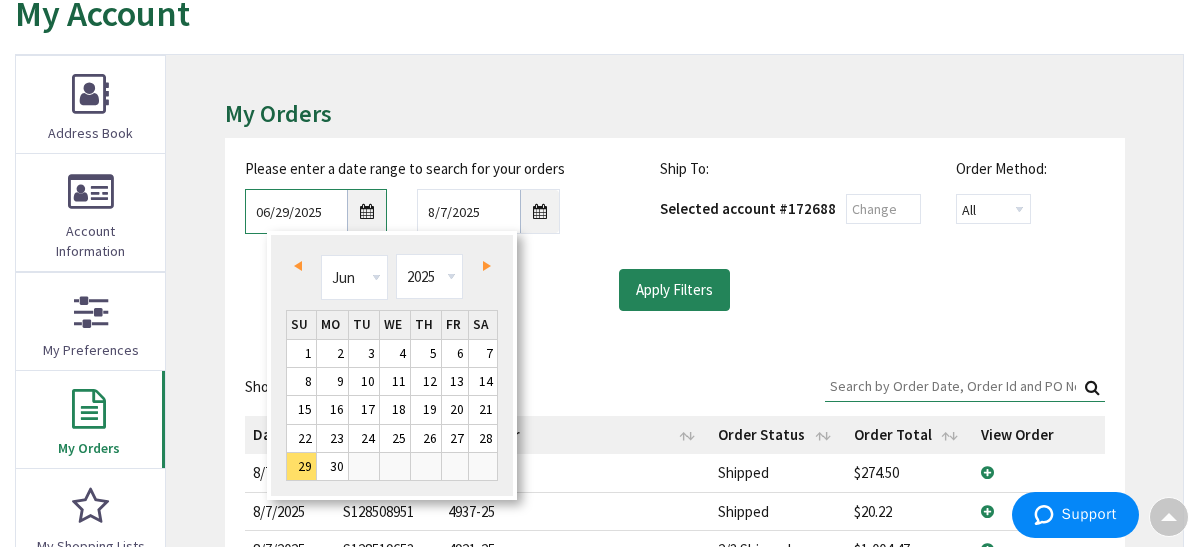 type on "05/28/2025" 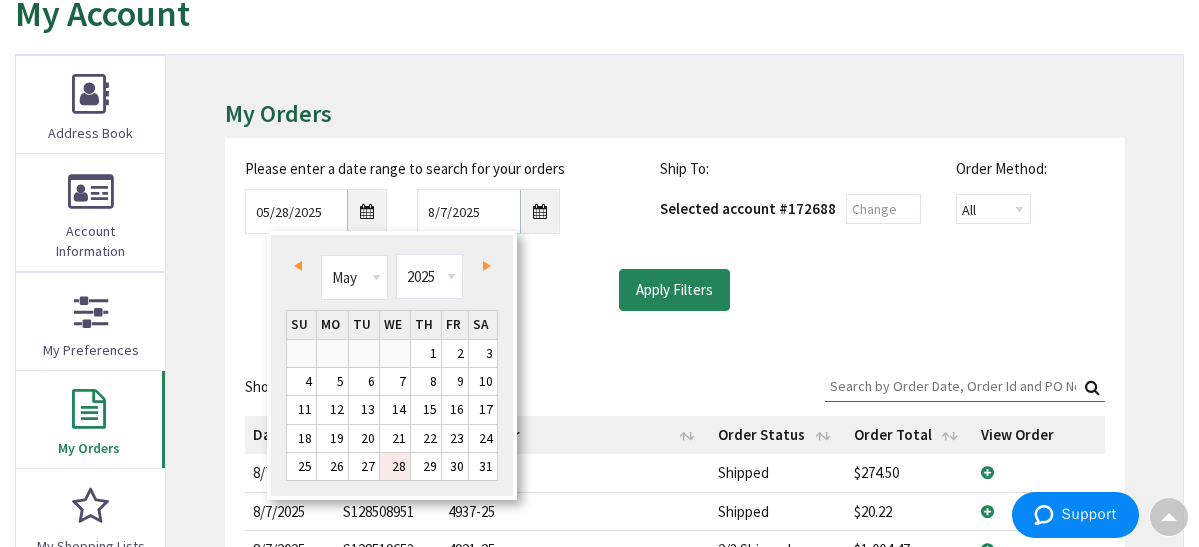 click on "28" at bounding box center [395, 466] 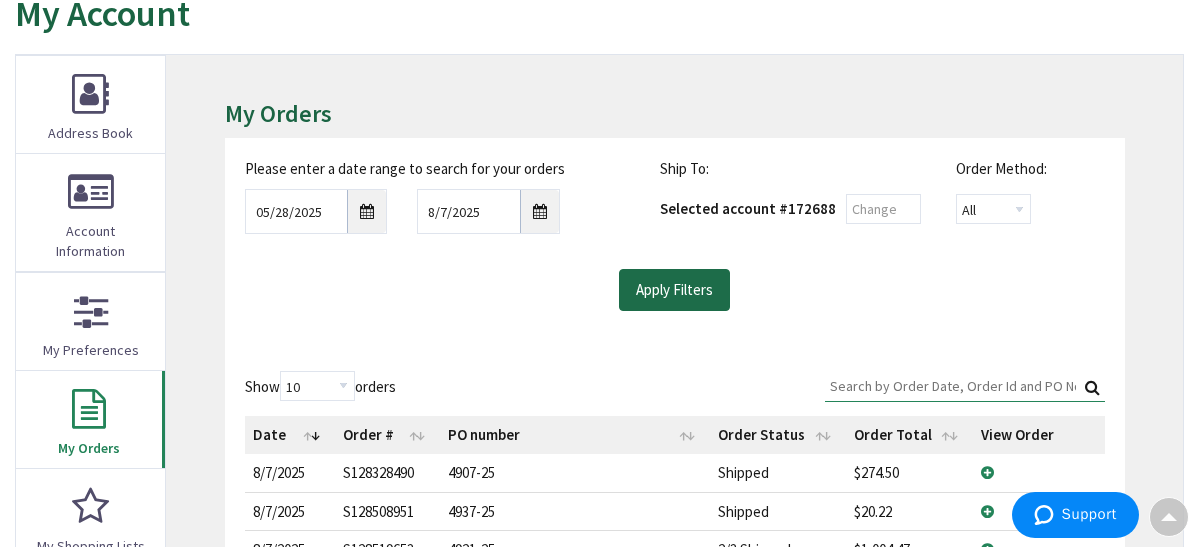 click on "Apply Filters" at bounding box center [674, 290] 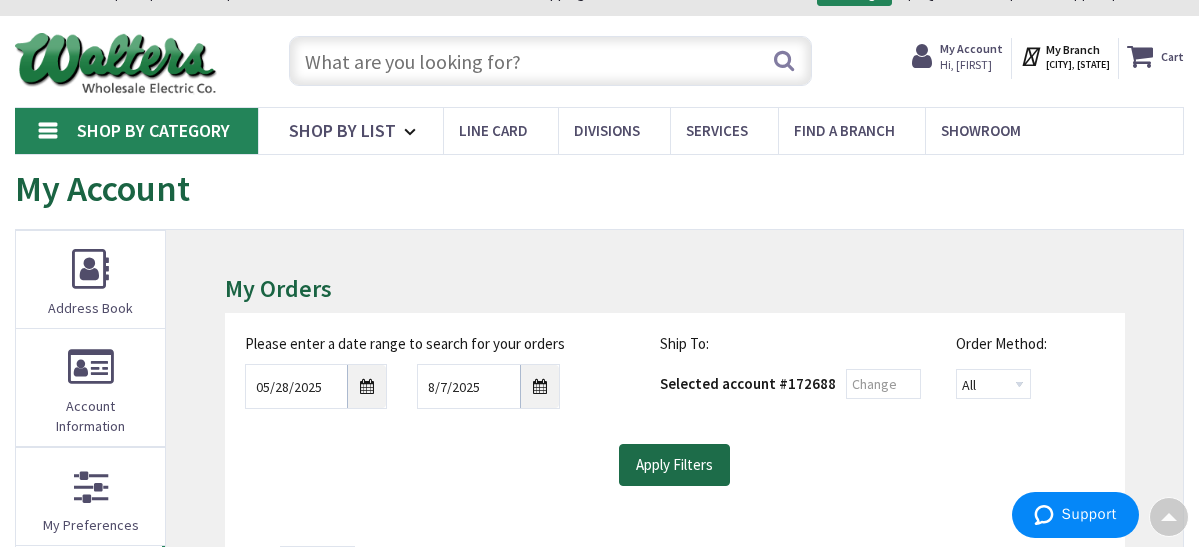 scroll, scrollTop: 0, scrollLeft: 0, axis: both 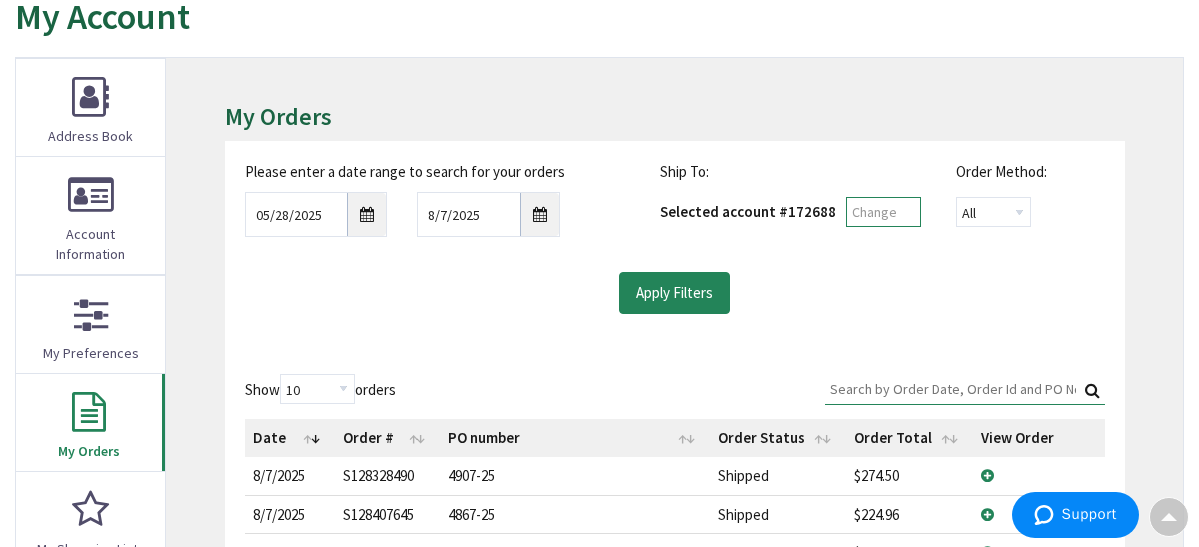 click at bounding box center [883, 212] 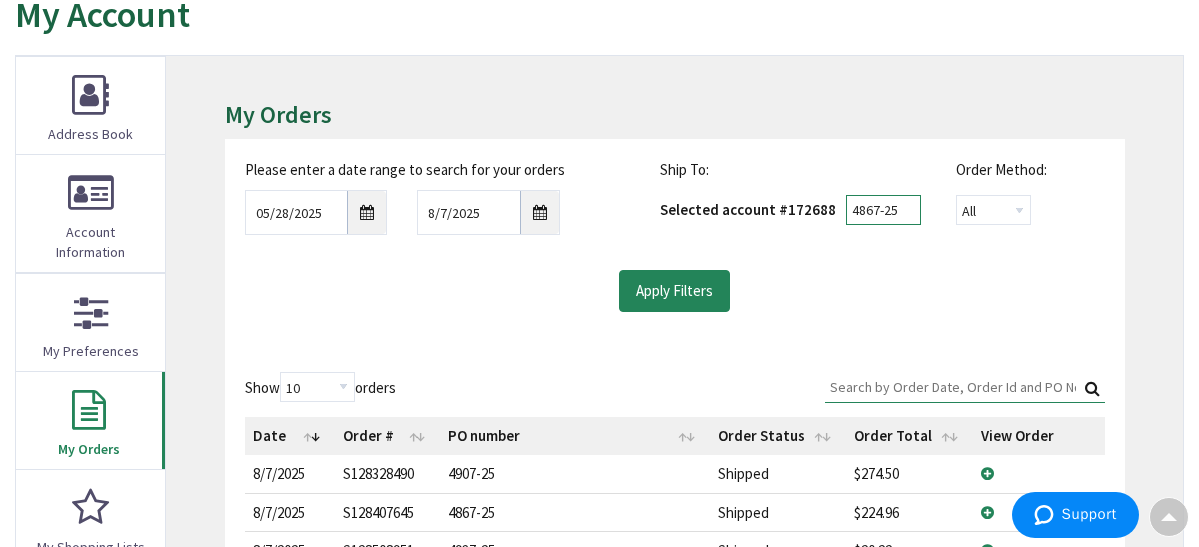 scroll, scrollTop: 200, scrollLeft: 0, axis: vertical 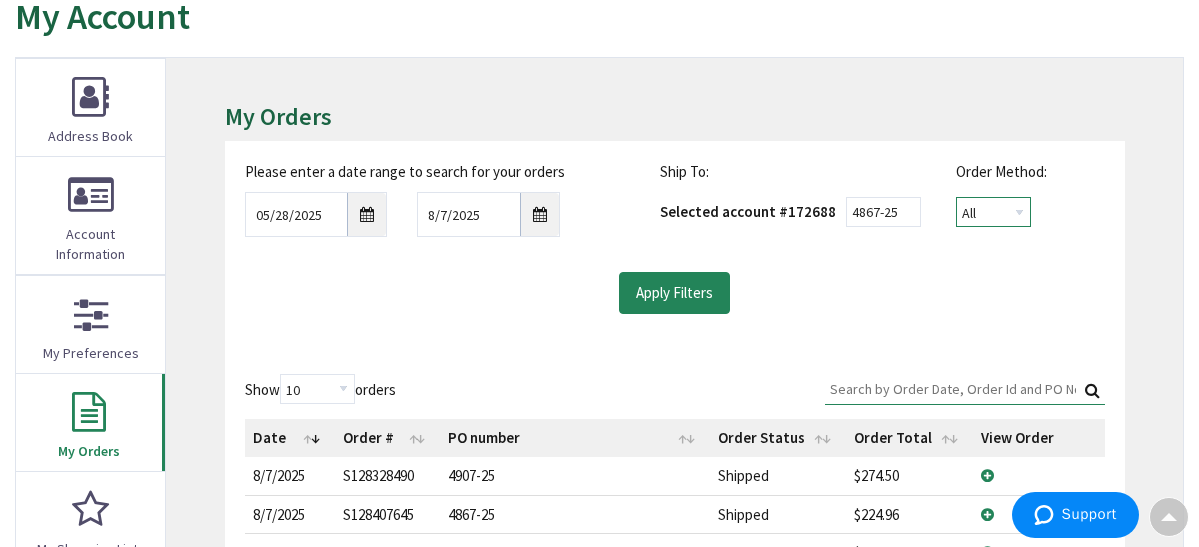 click on "All
Offline
Online" at bounding box center [993, 212] 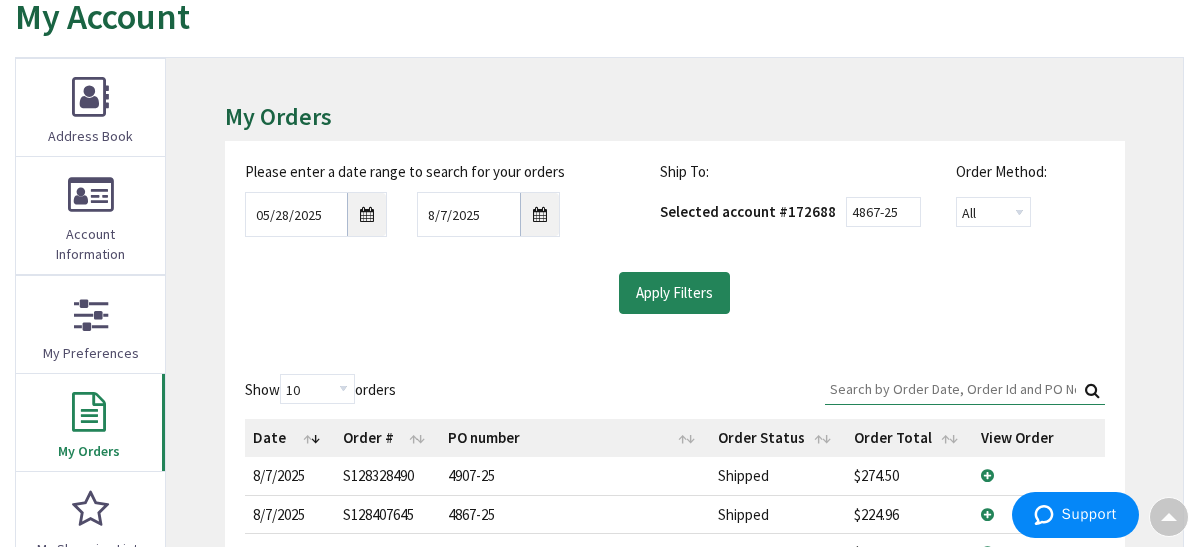 click on "Selected account #  172688
4867-25" at bounding box center (793, 212) 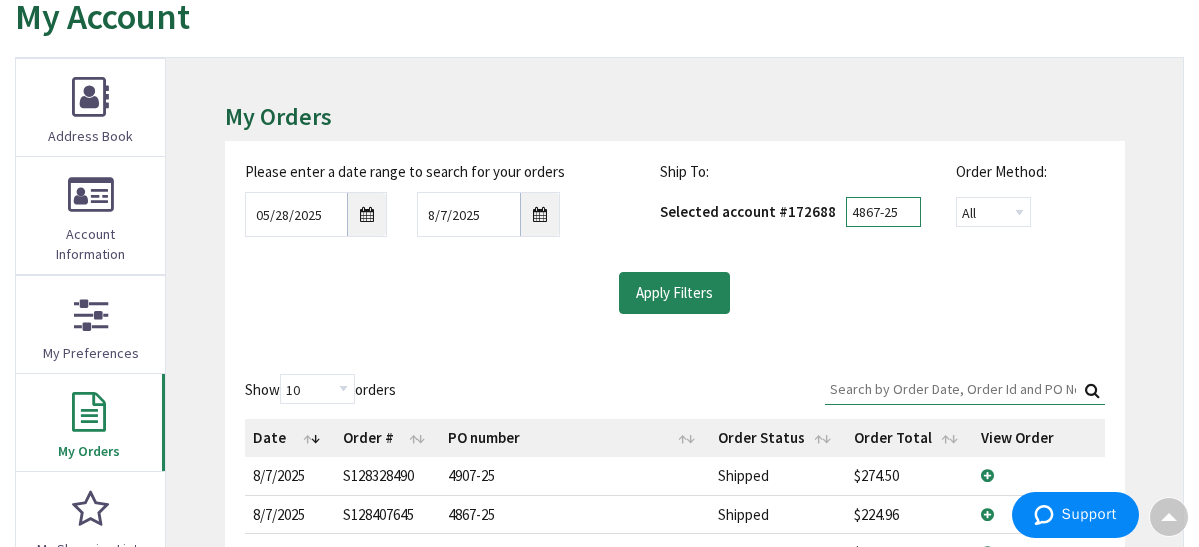 drag, startPoint x: 885, startPoint y: 211, endPoint x: 825, endPoint y: 212, distance: 60.00833 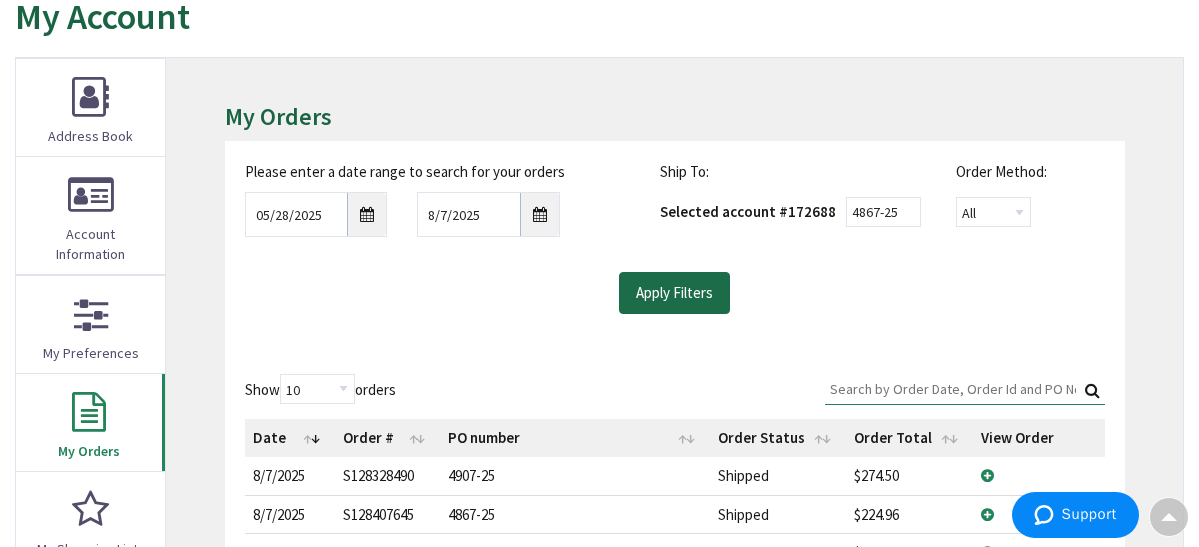 click on "Apply Filters" at bounding box center [674, 293] 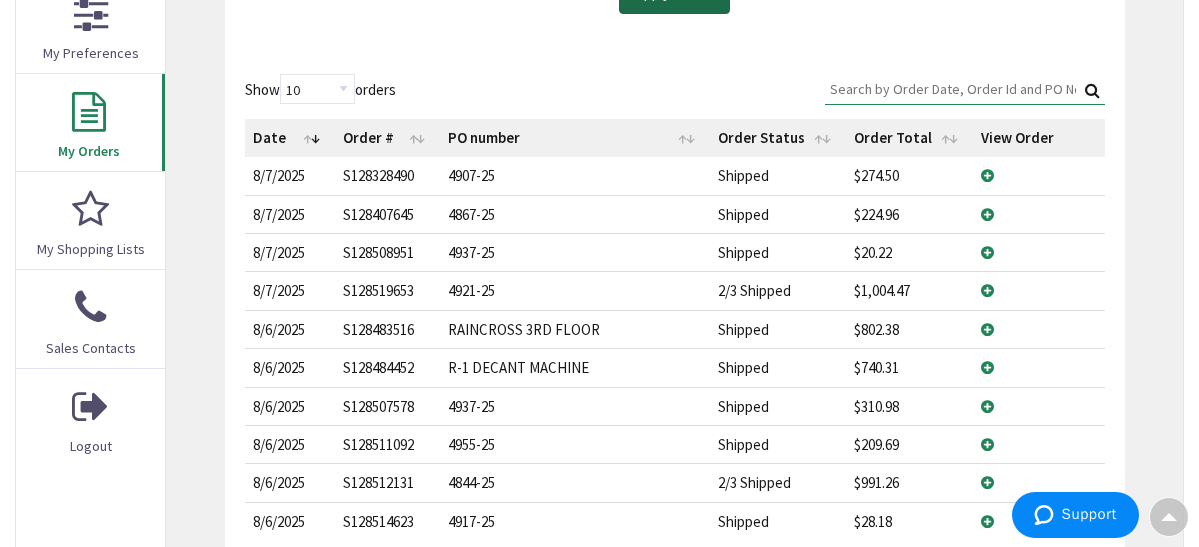 scroll, scrollTop: 400, scrollLeft: 0, axis: vertical 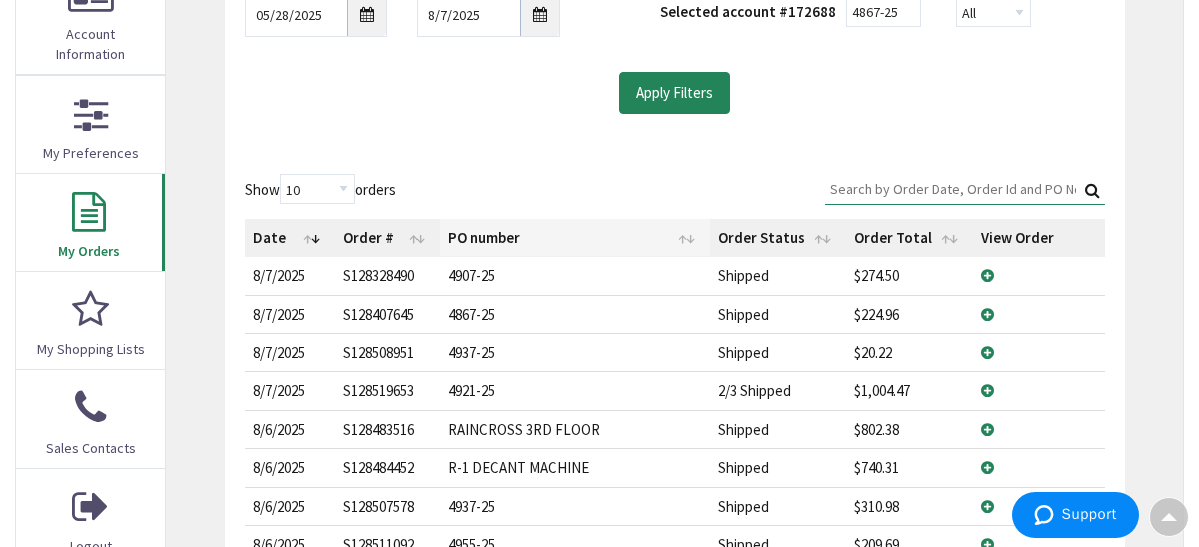 click on "PO number" at bounding box center (574, 238) 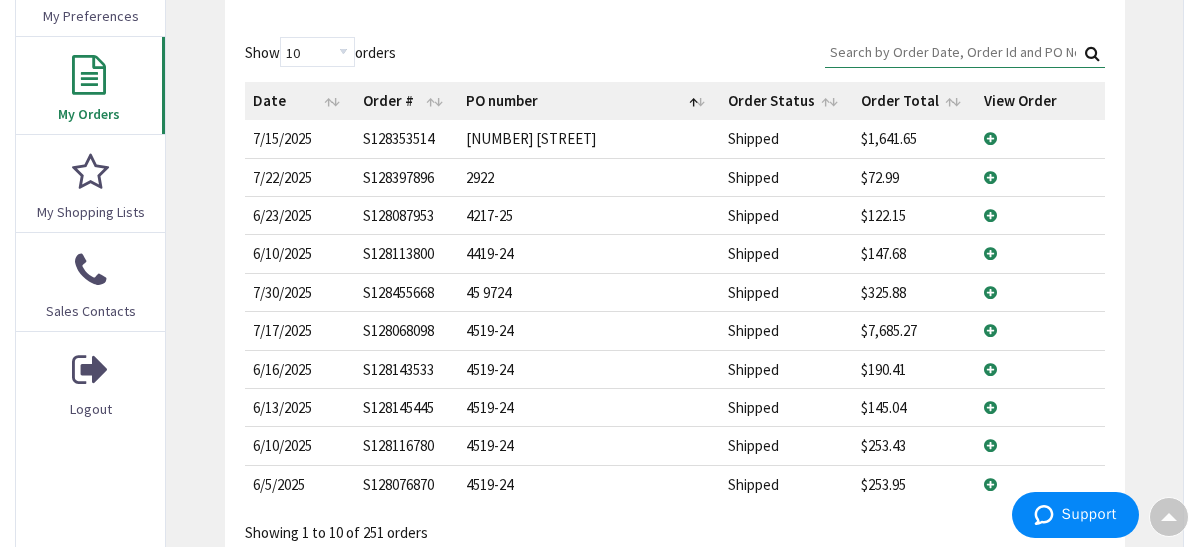 scroll, scrollTop: 700, scrollLeft: 0, axis: vertical 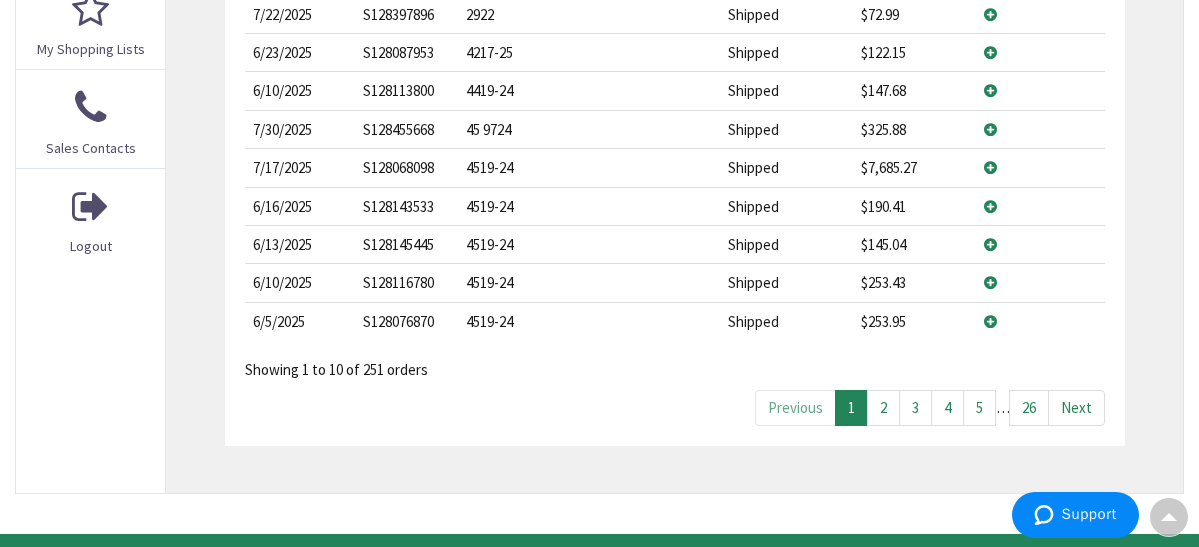 click on "3" at bounding box center [915, 407] 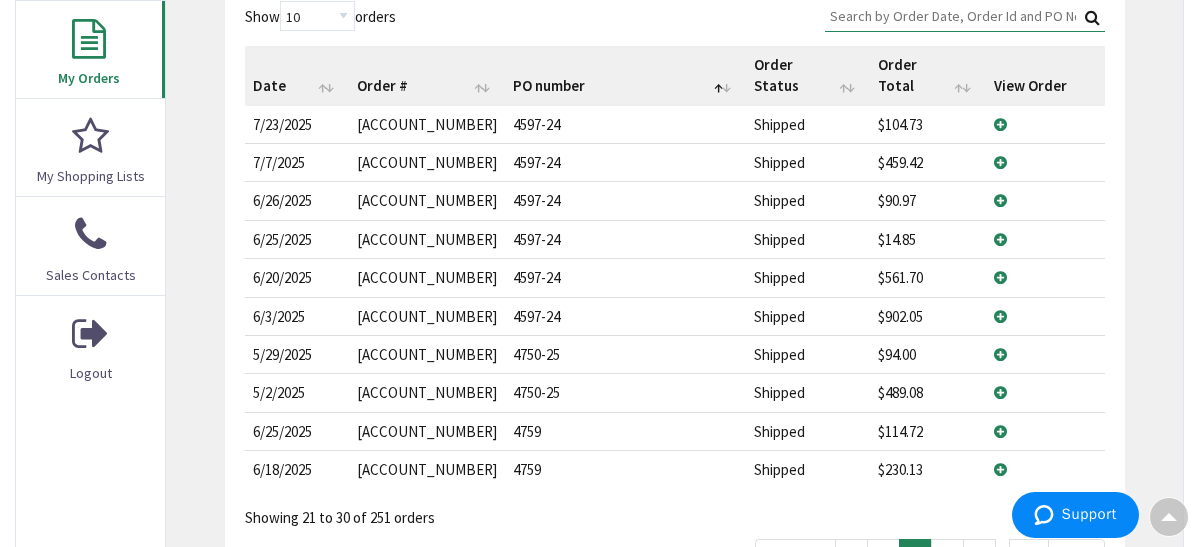 scroll, scrollTop: 600, scrollLeft: 0, axis: vertical 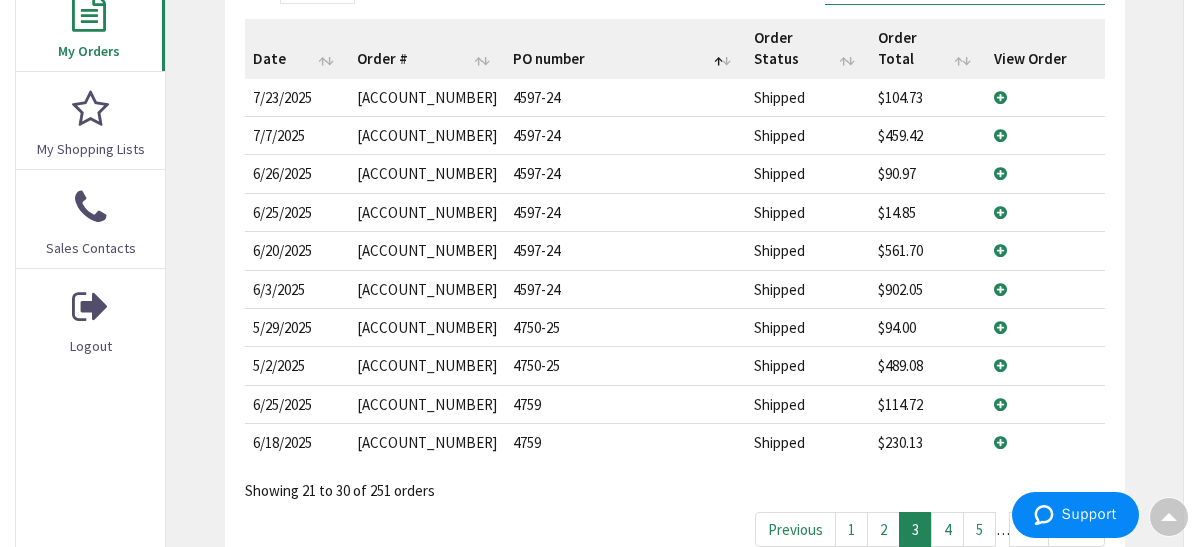click on "5" at bounding box center [979, 529] 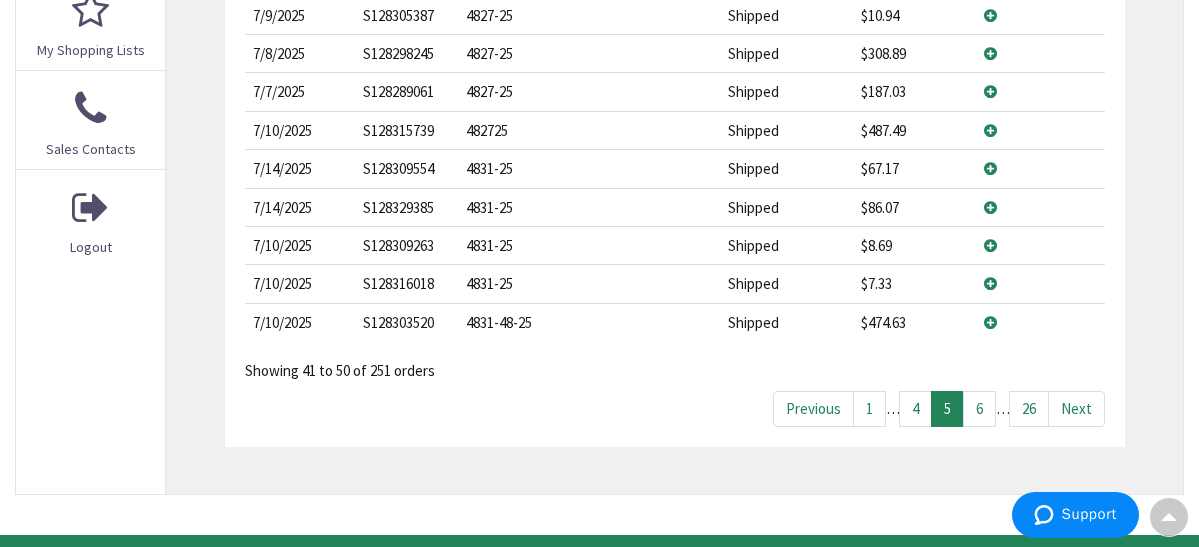 scroll, scrollTop: 700, scrollLeft: 0, axis: vertical 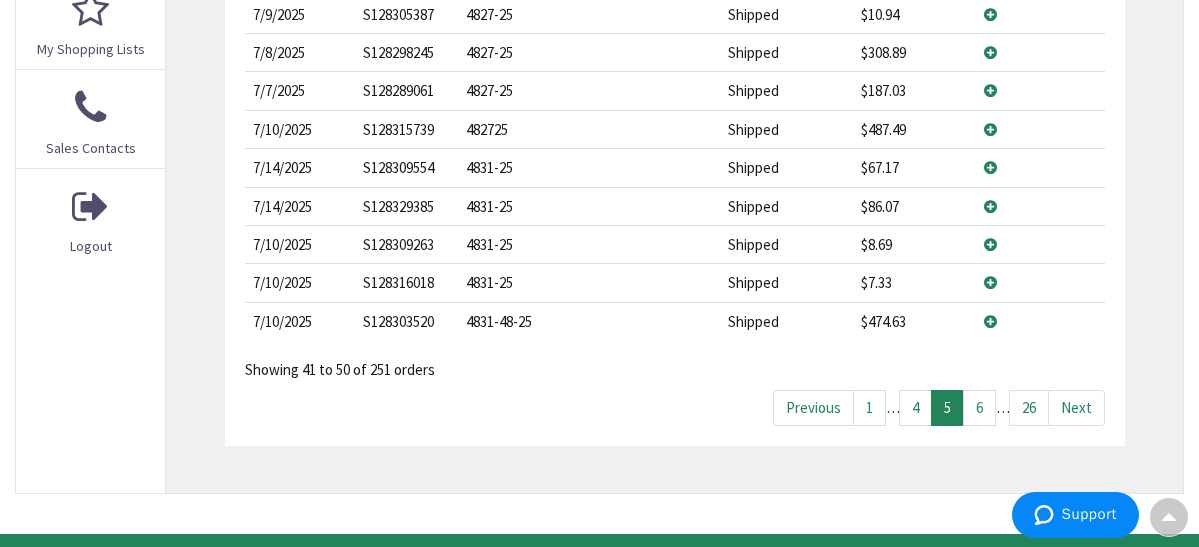 click on "6" at bounding box center (979, 407) 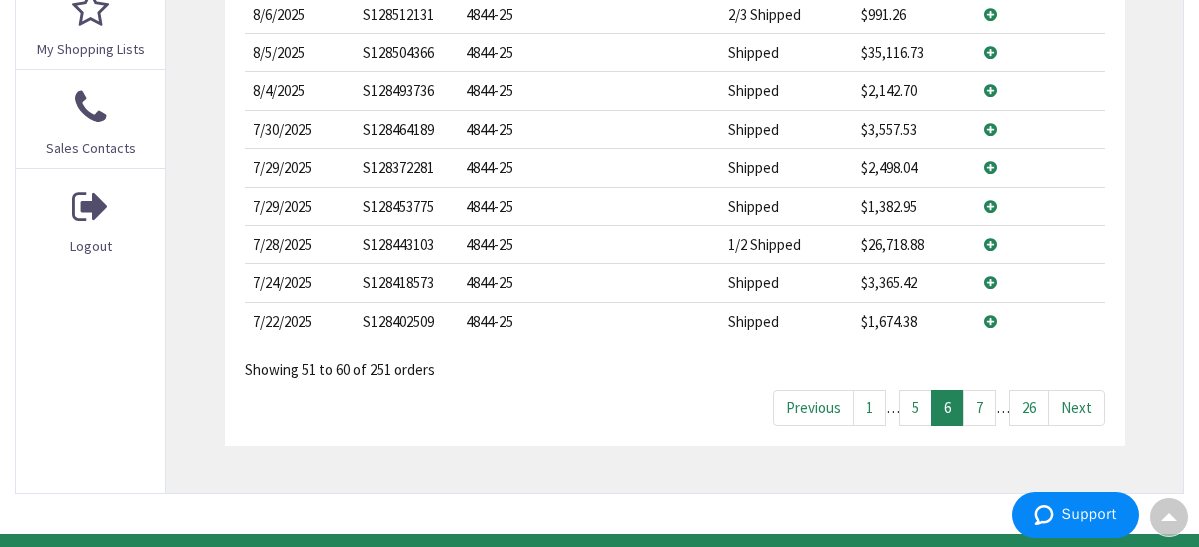 click on "7" at bounding box center (979, 407) 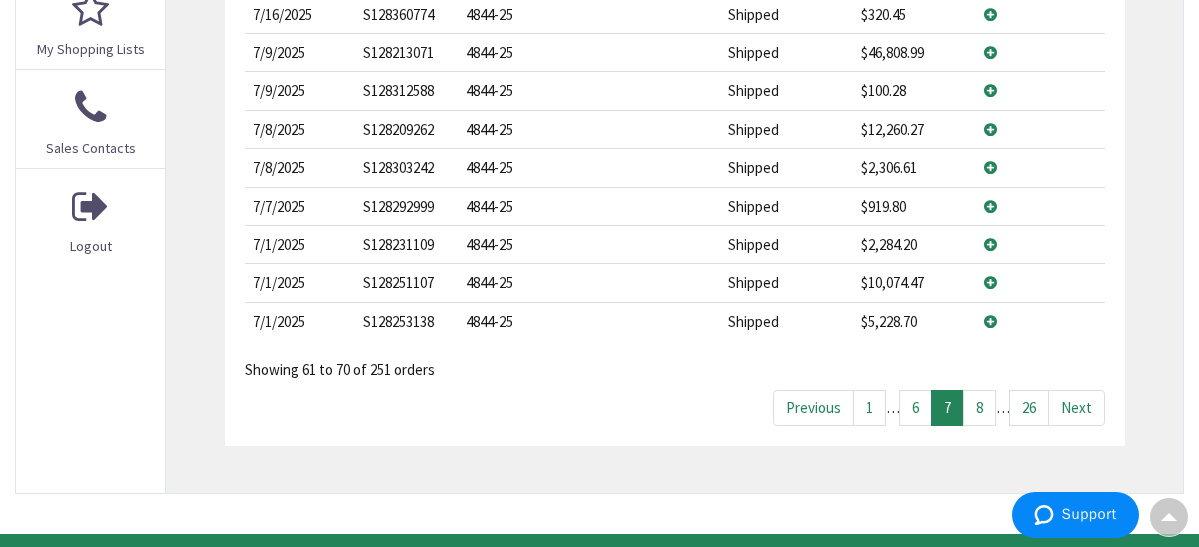 click on "8" at bounding box center [979, 407] 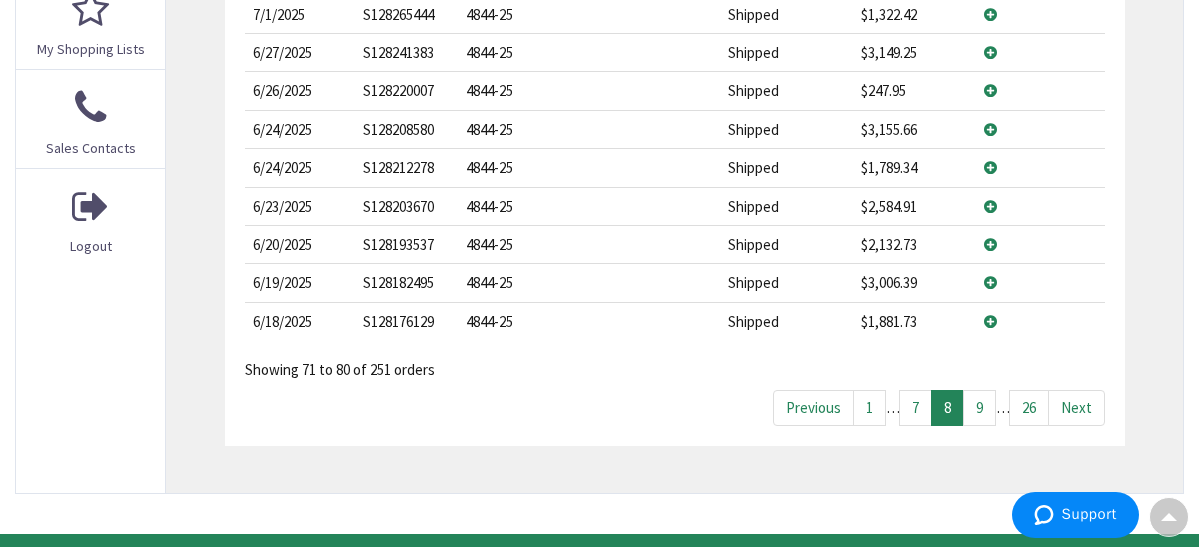 click on "9" at bounding box center [979, 407] 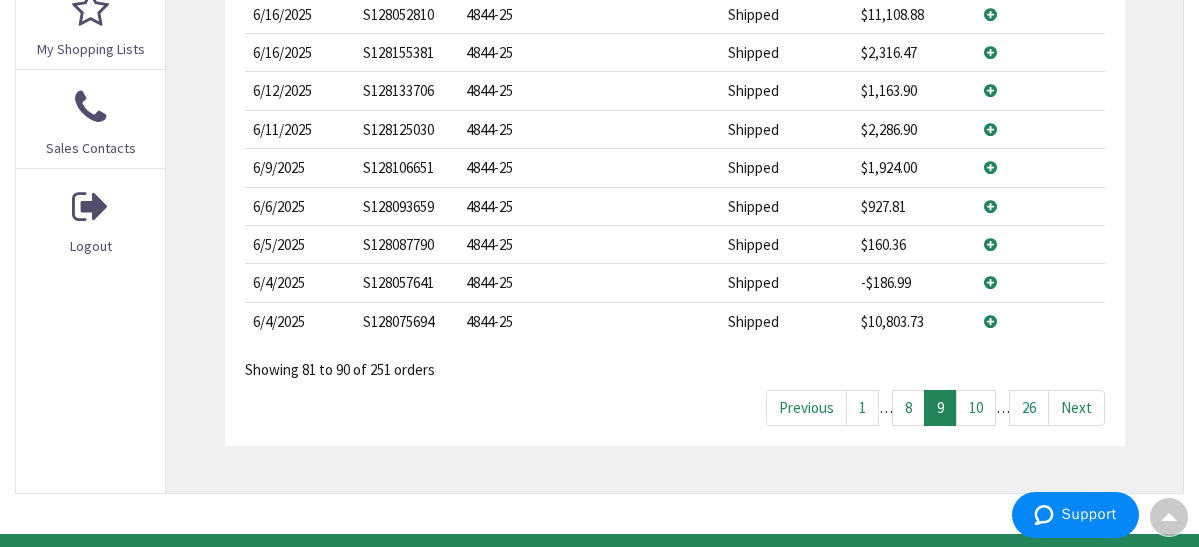 click on "10" at bounding box center [976, 407] 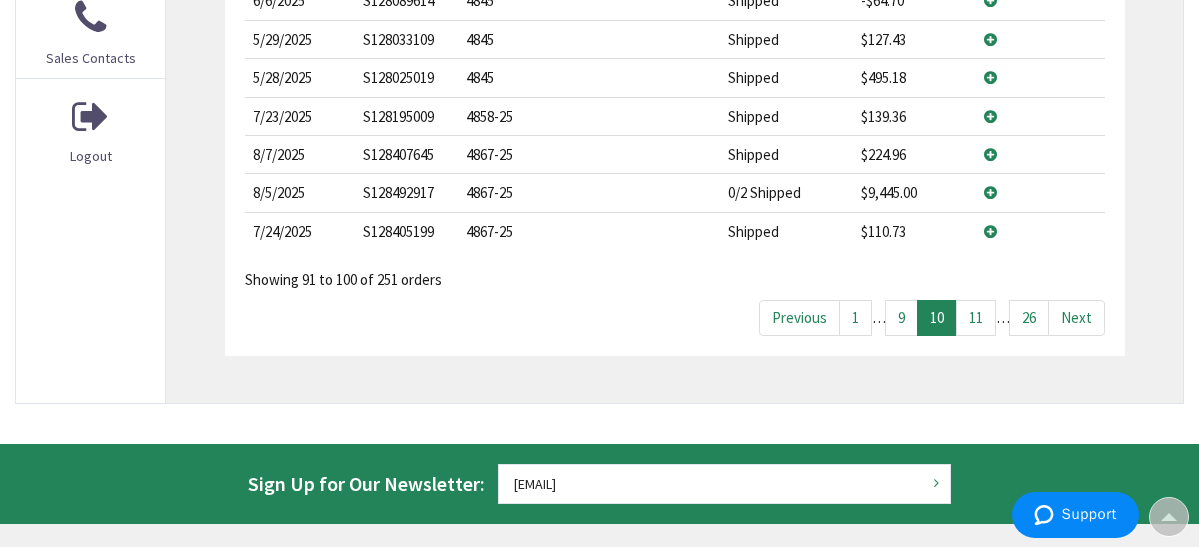 scroll, scrollTop: 800, scrollLeft: 0, axis: vertical 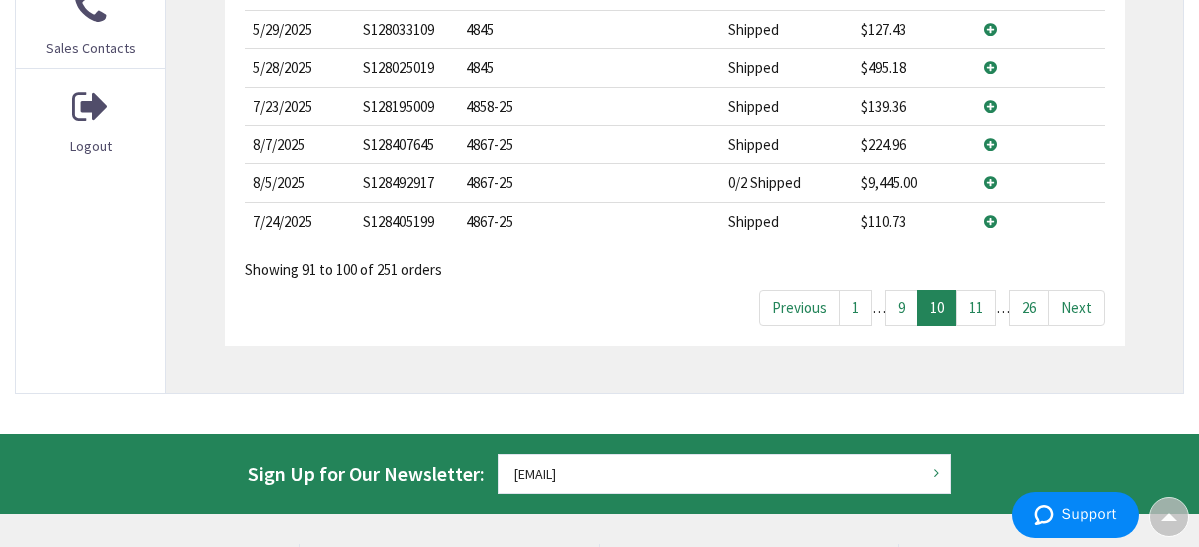 click on "11" at bounding box center [976, 307] 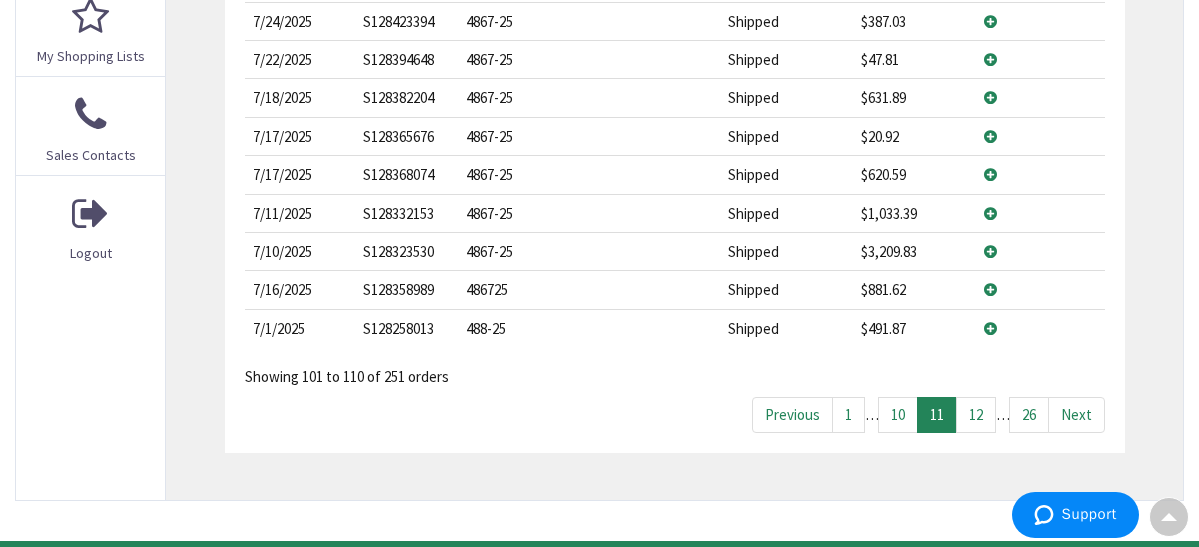 scroll, scrollTop: 700, scrollLeft: 0, axis: vertical 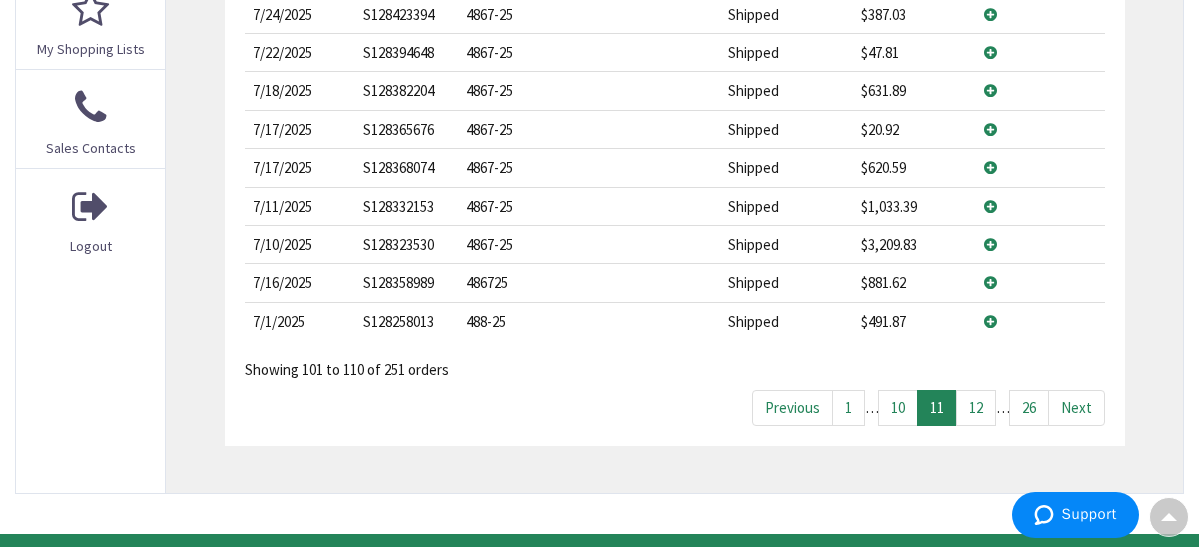 click on "View Details" at bounding box center [0, 0] 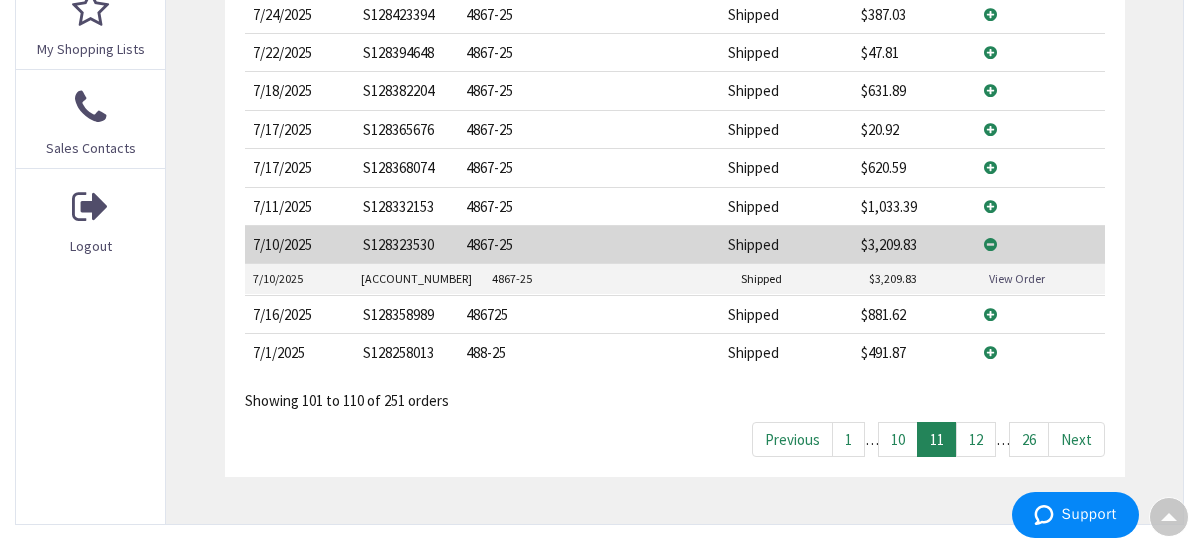 click on "View Order" at bounding box center (1017, 278) 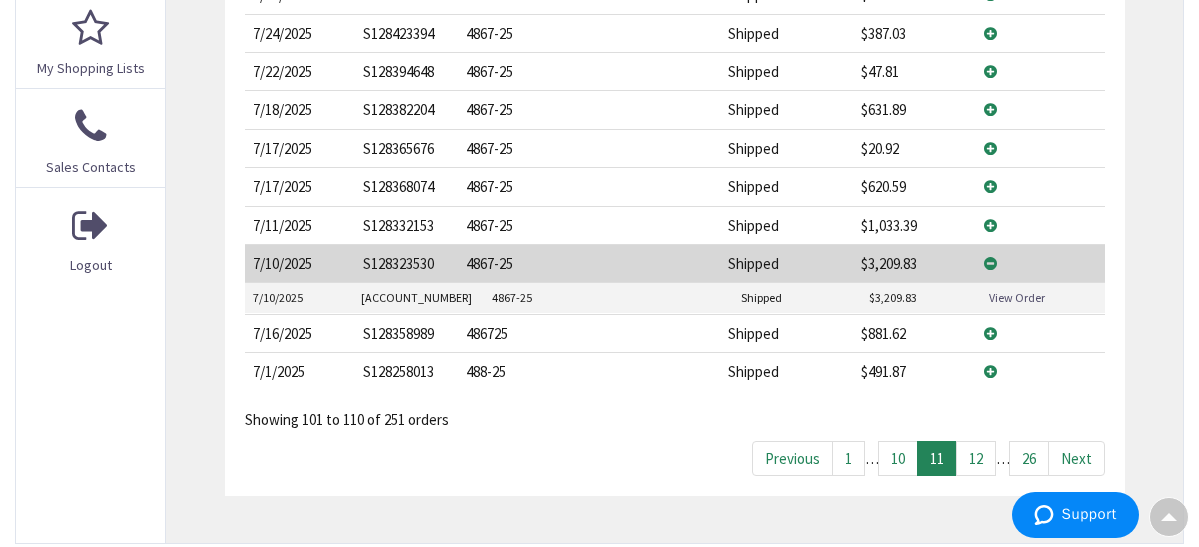 scroll, scrollTop: 700, scrollLeft: 0, axis: vertical 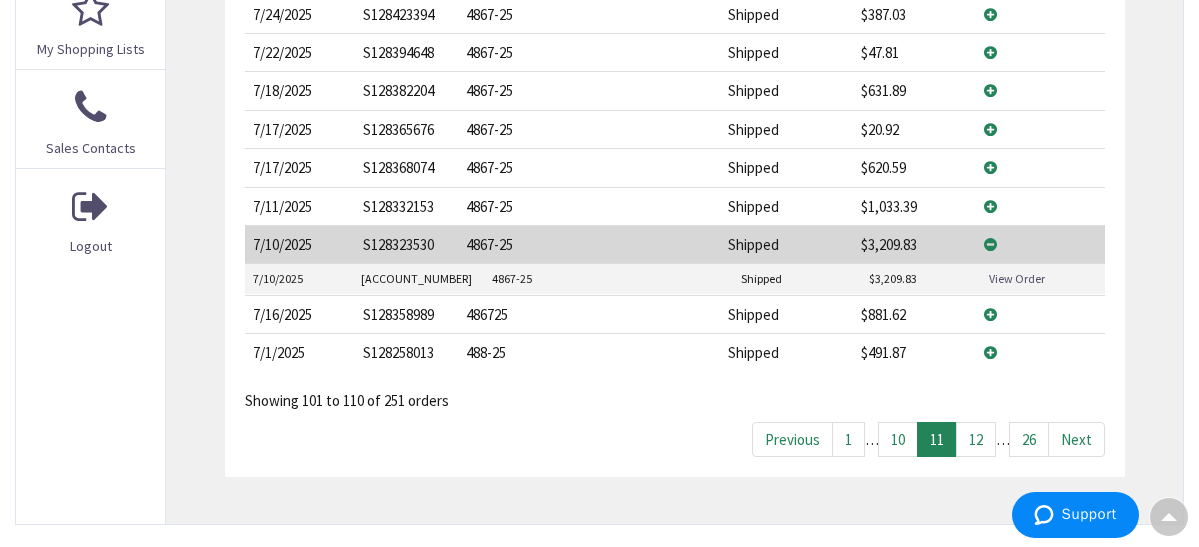 click on "View Order" at bounding box center (1017, 278) 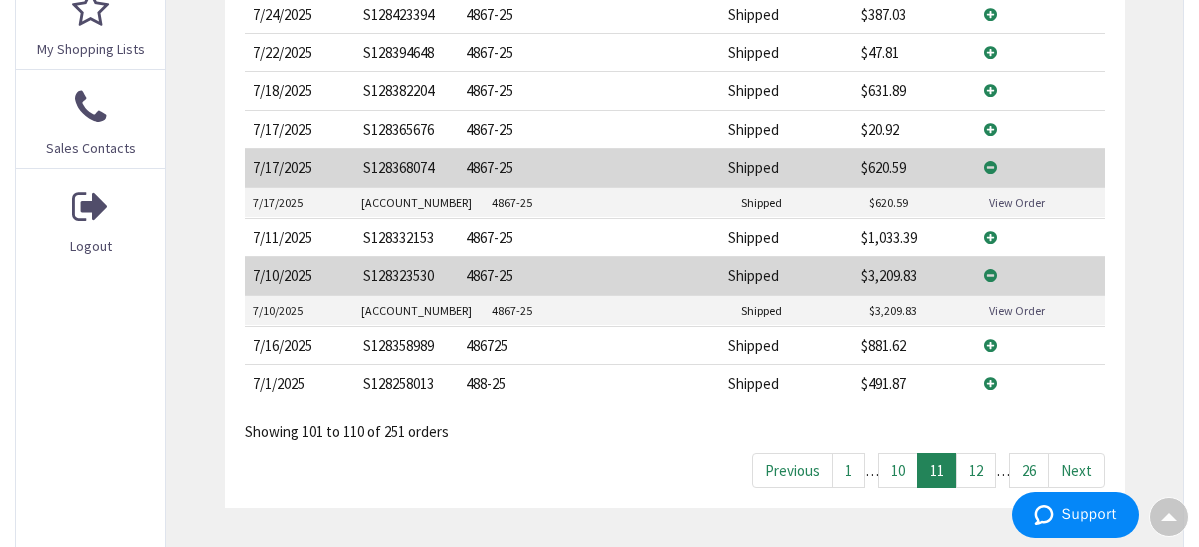 click on "View Order" at bounding box center [1017, 202] 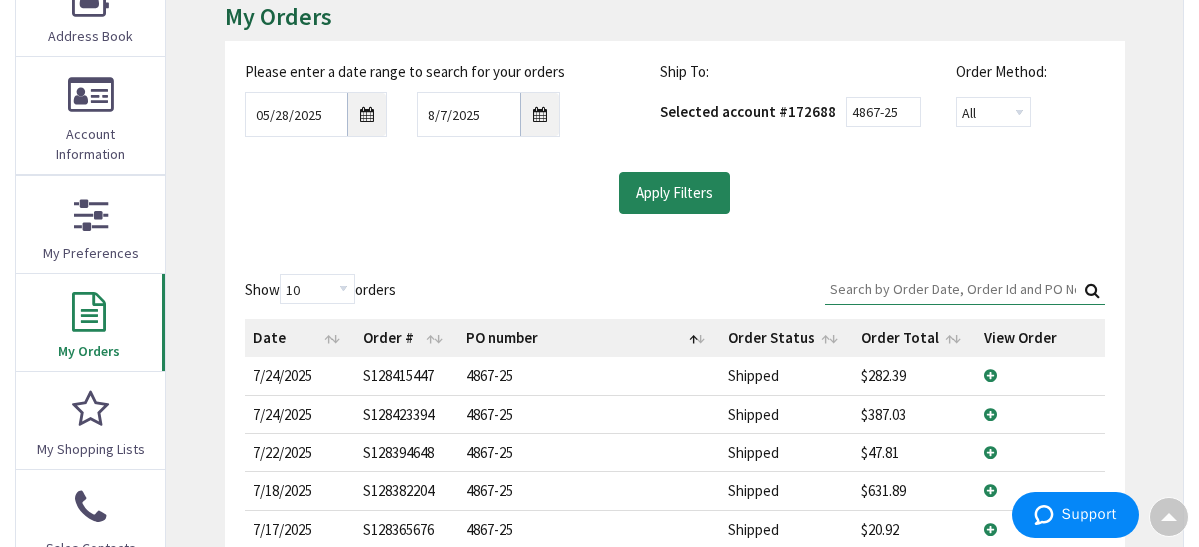 scroll, scrollTop: 200, scrollLeft: 0, axis: vertical 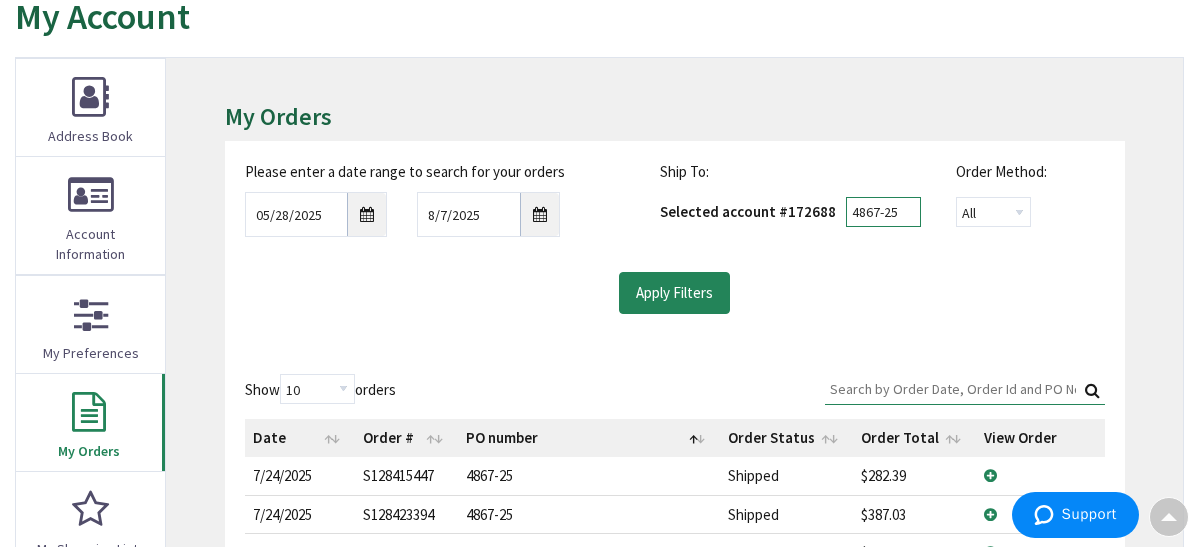drag, startPoint x: 863, startPoint y: 212, endPoint x: 852, endPoint y: 210, distance: 11.18034 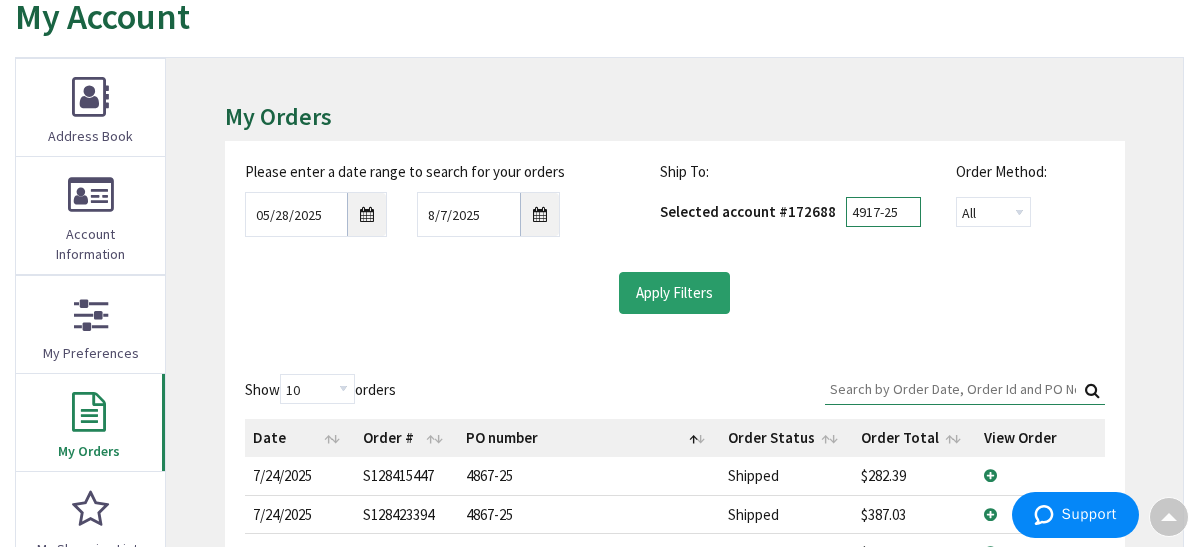 type on "4917-25" 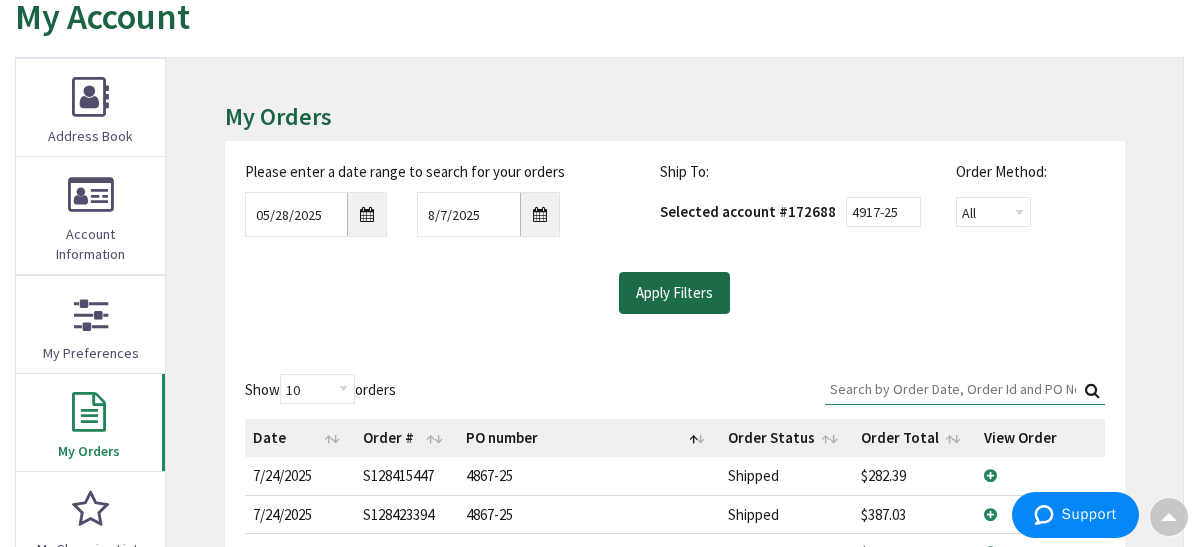 click on "Apply Filters" at bounding box center (674, 293) 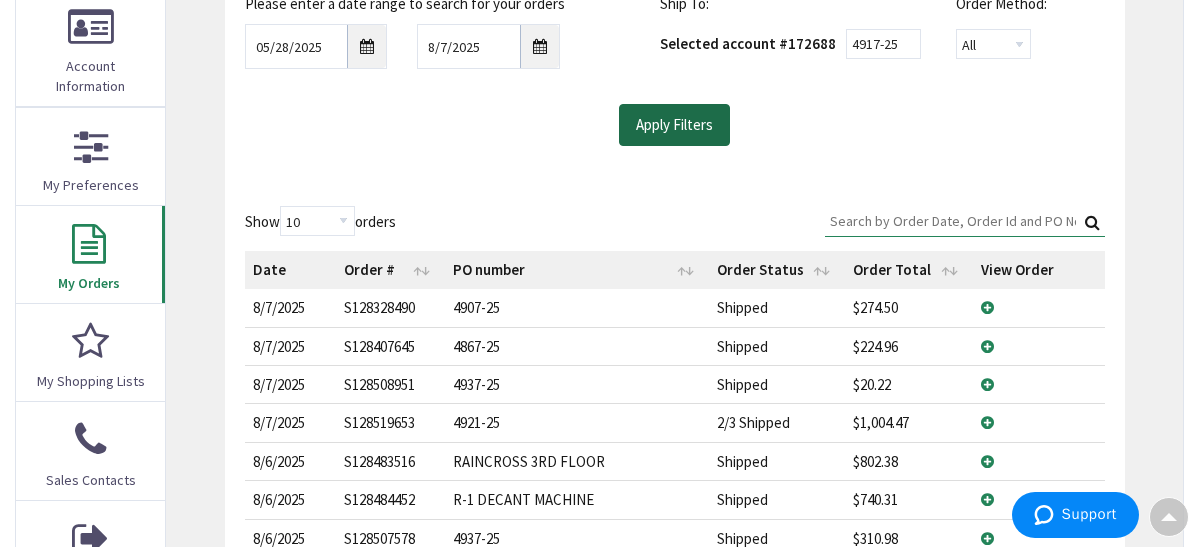 scroll, scrollTop: 300, scrollLeft: 0, axis: vertical 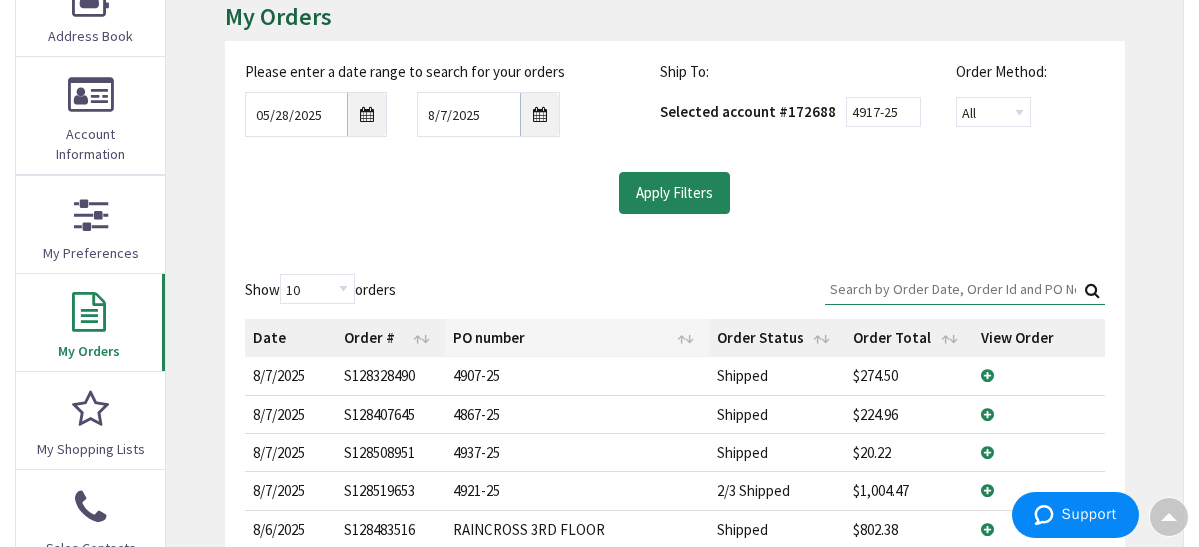 click on "PO number" at bounding box center [577, 338] 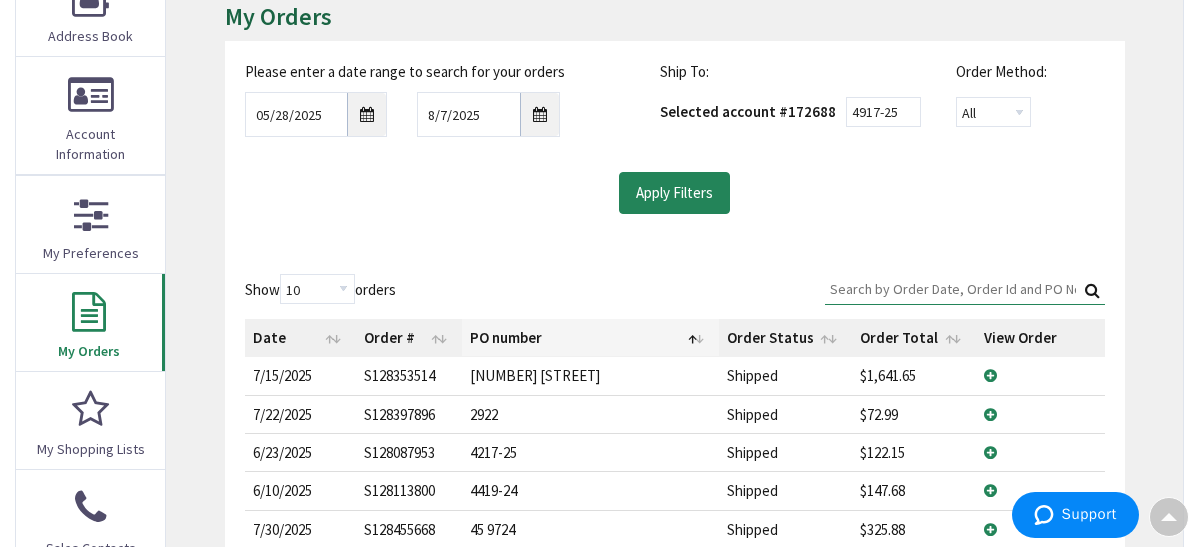 click on "PO number" at bounding box center (590, 338) 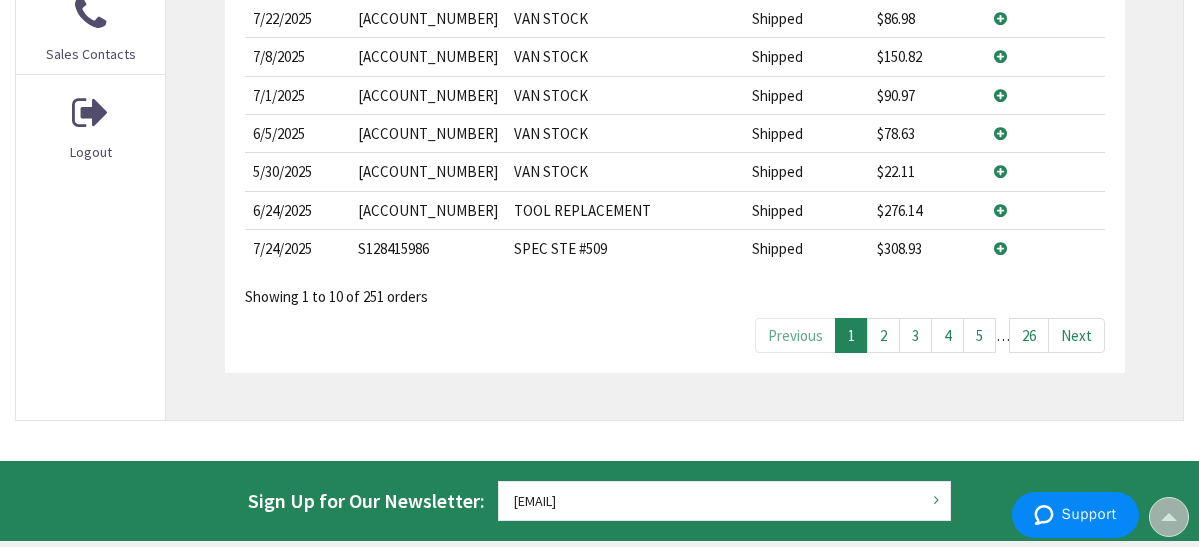 scroll, scrollTop: 800, scrollLeft: 0, axis: vertical 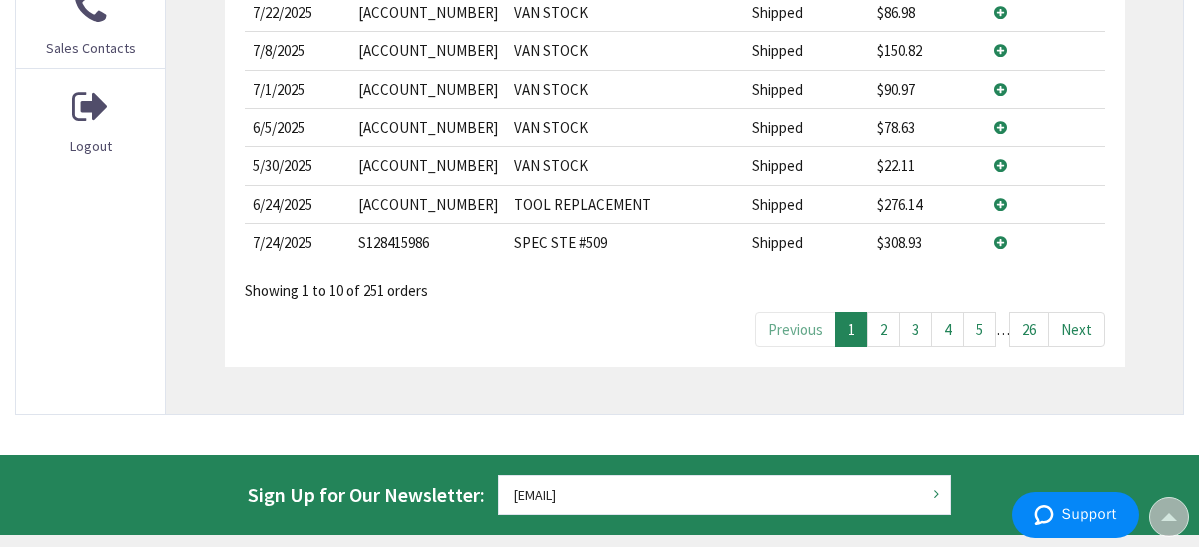 click on "3" at bounding box center [915, 329] 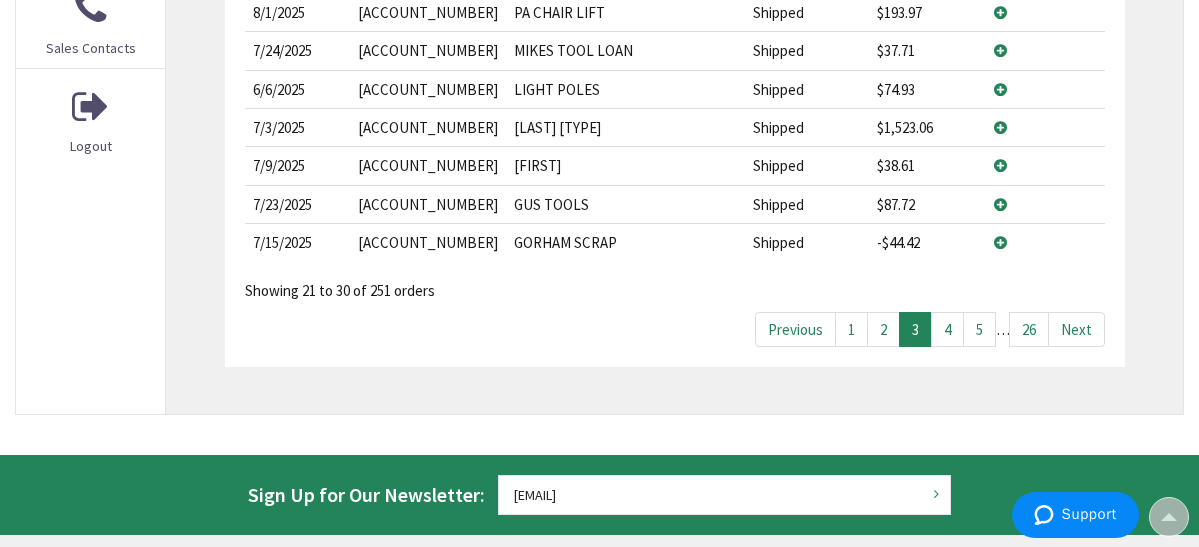 click on "4" at bounding box center (947, 329) 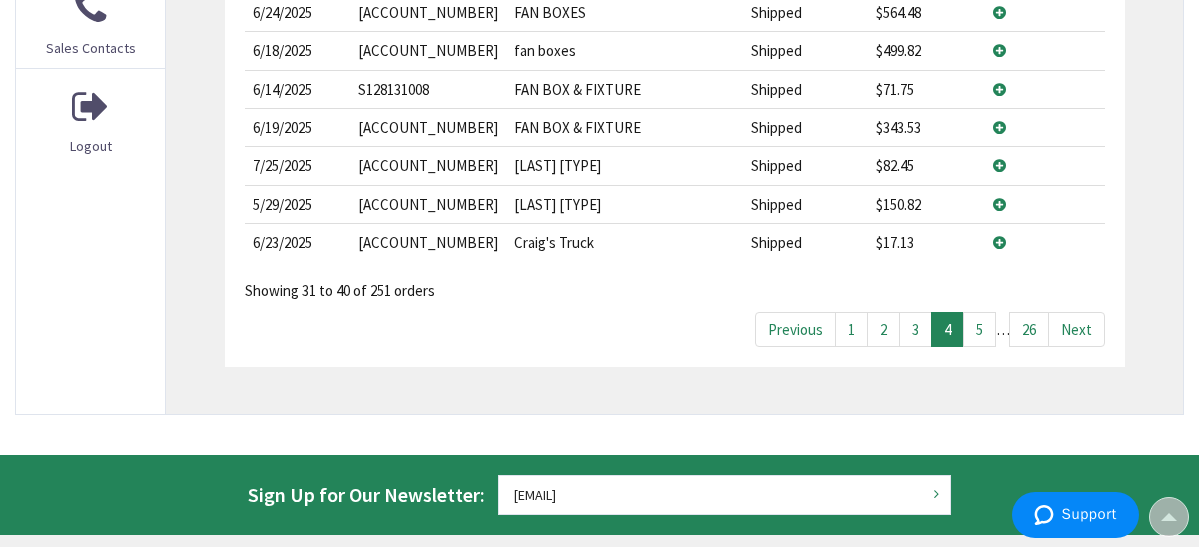 click on "5" at bounding box center (979, 329) 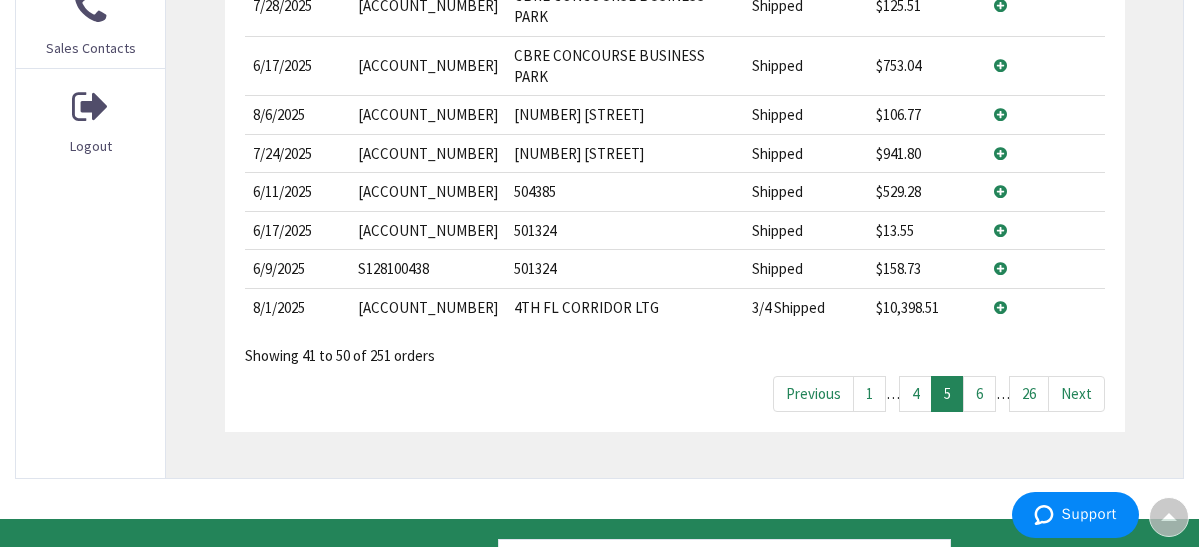 click on "26" at bounding box center (1029, 393) 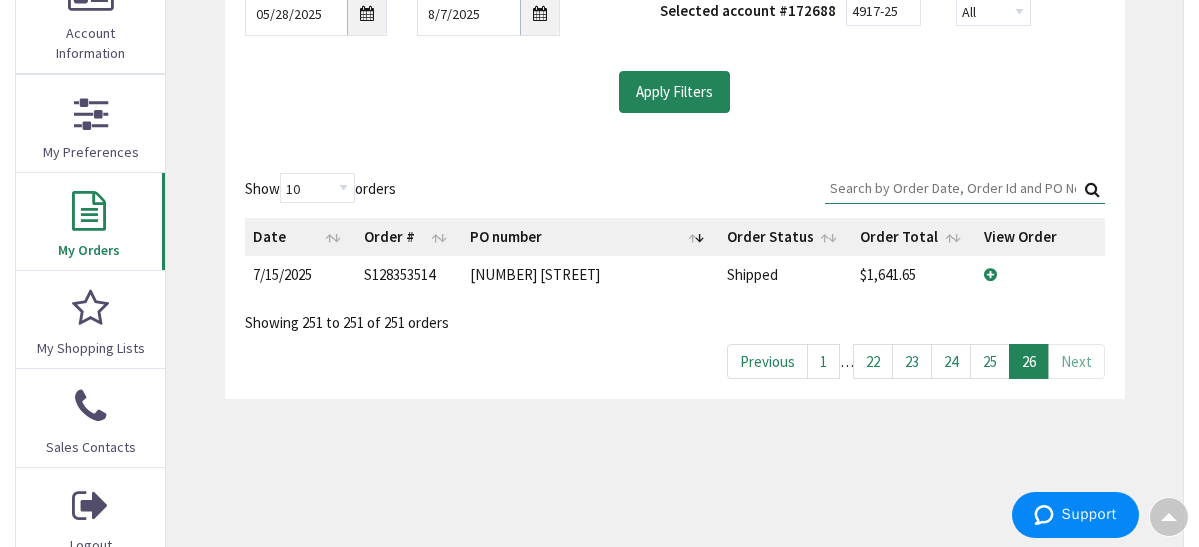 scroll, scrollTop: 500, scrollLeft: 0, axis: vertical 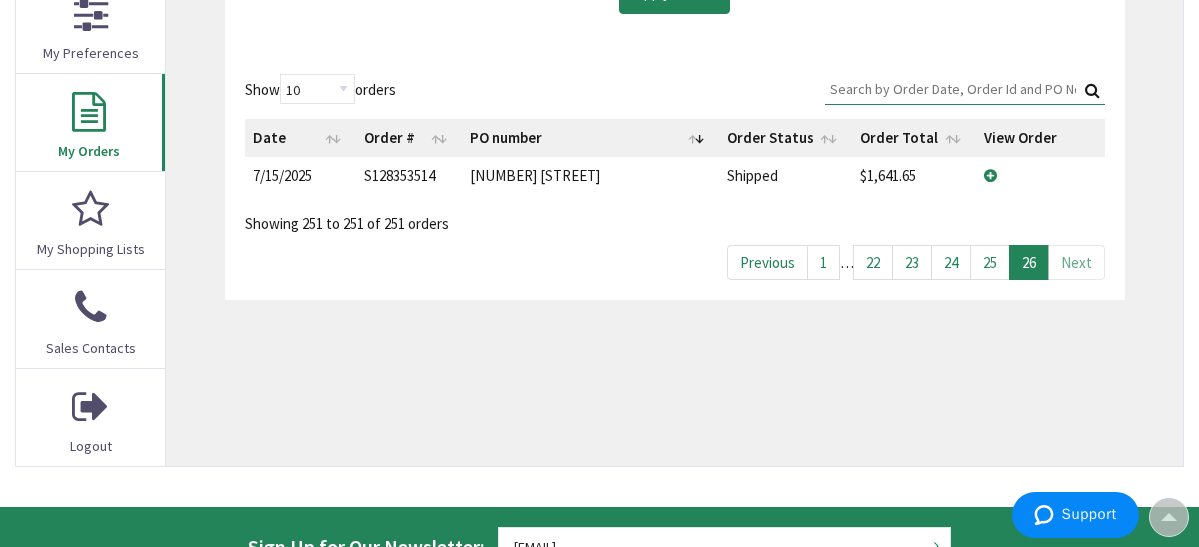 click on "1" at bounding box center (823, 262) 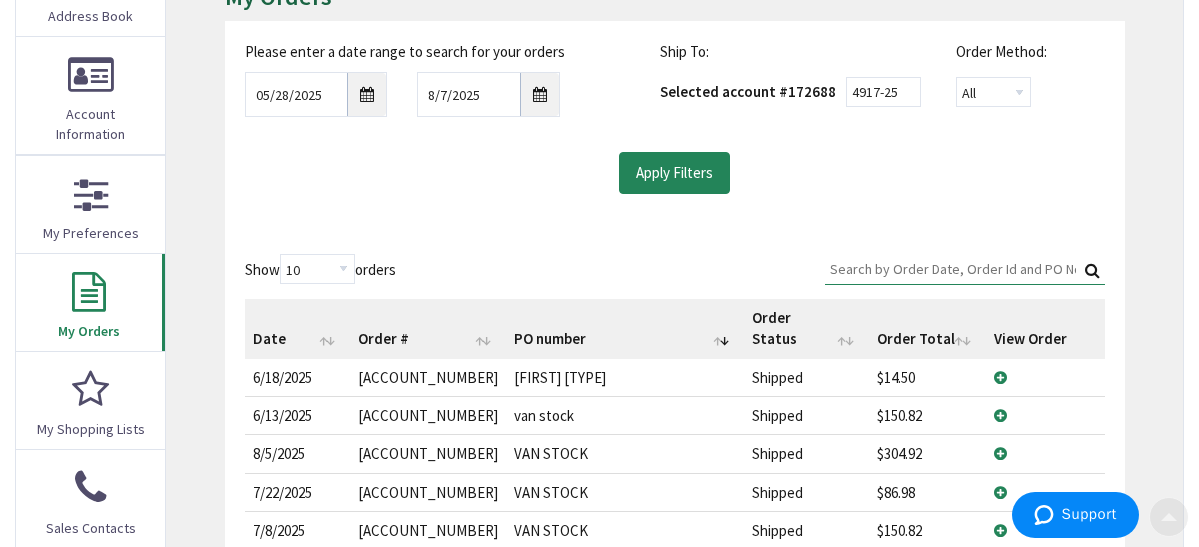 scroll, scrollTop: 400, scrollLeft: 0, axis: vertical 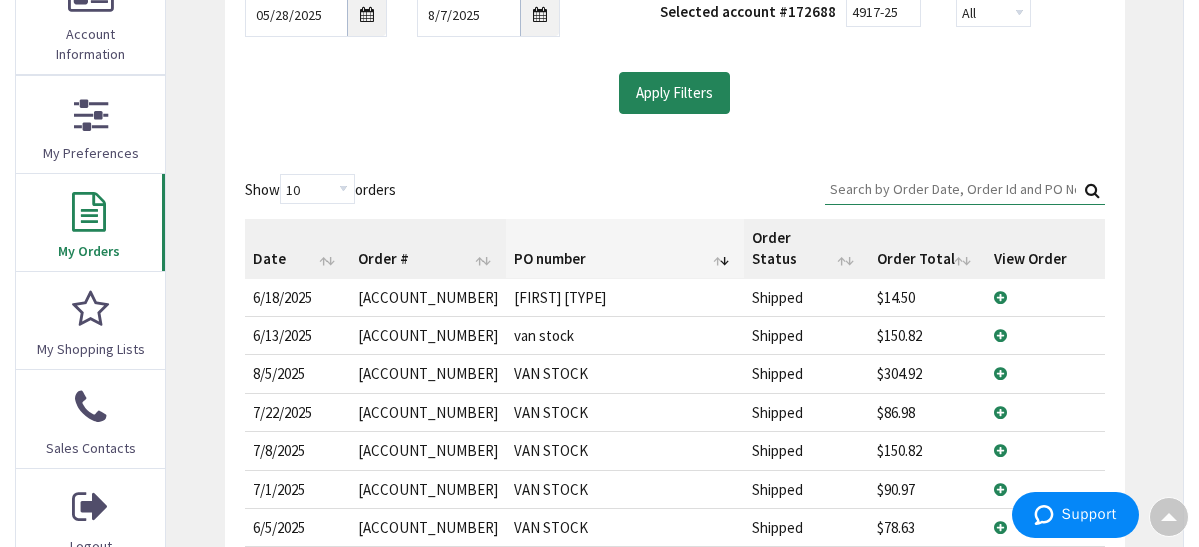 click on "PO number" at bounding box center [625, 249] 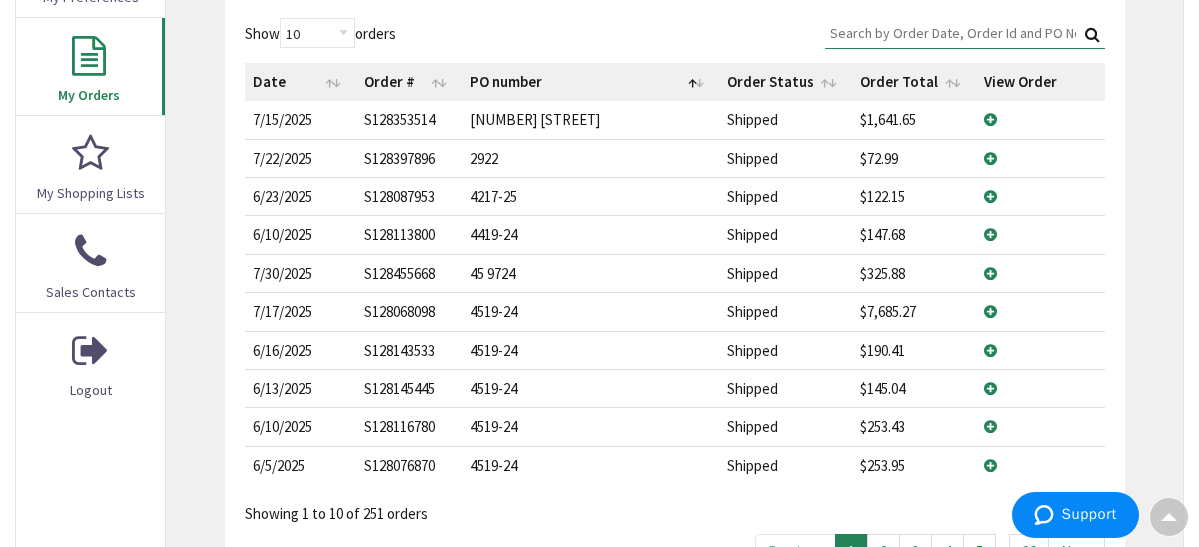 scroll, scrollTop: 700, scrollLeft: 0, axis: vertical 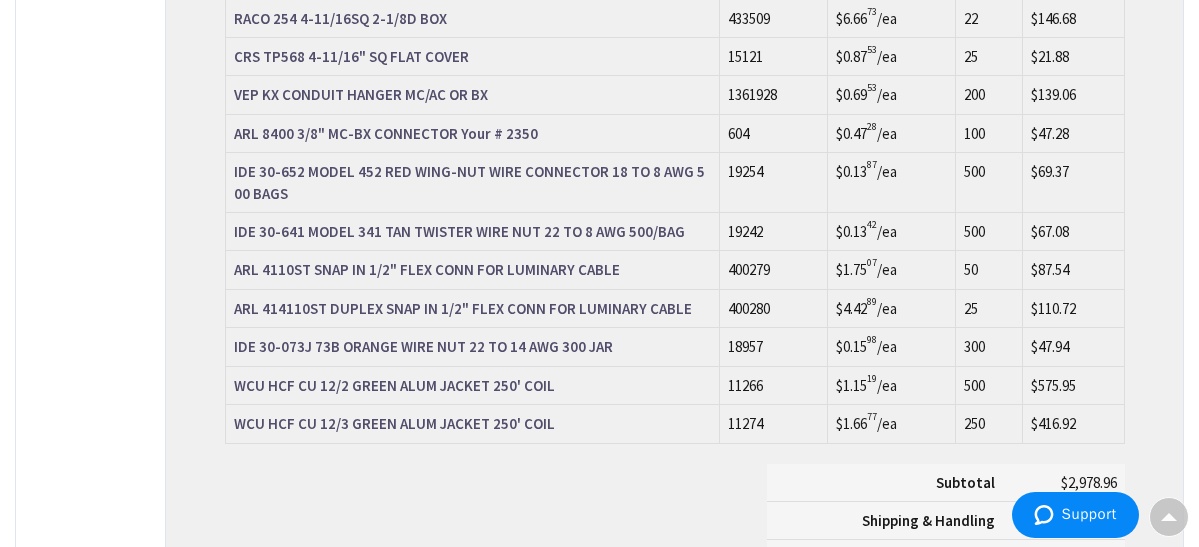 click on "WCU HCF CU 12/2 GREEN ALUM JACKET  250' COIL" at bounding box center (394, 385) 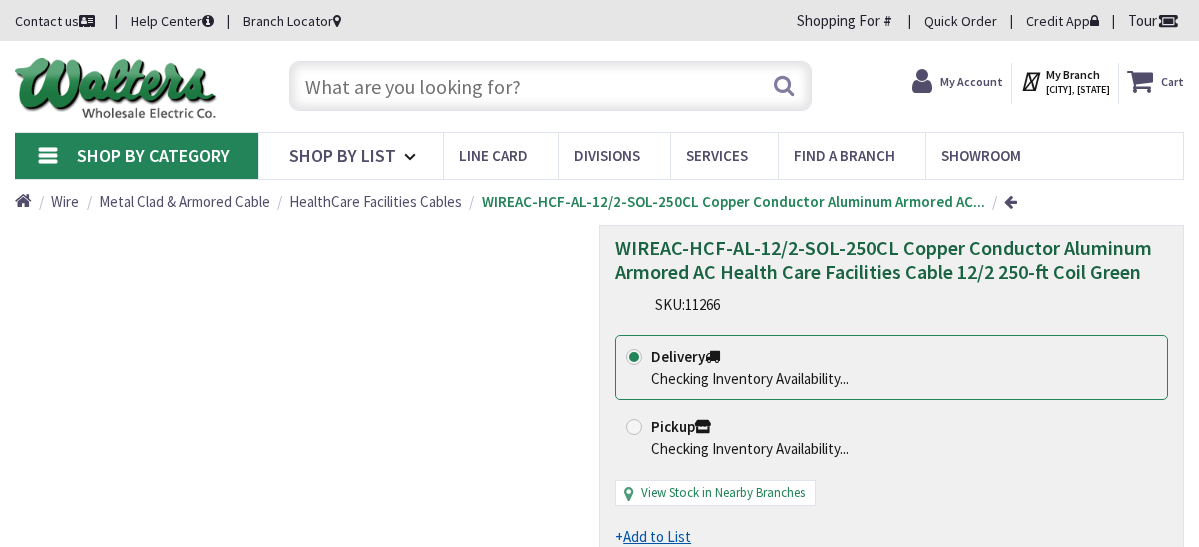 scroll, scrollTop: 0, scrollLeft: 0, axis: both 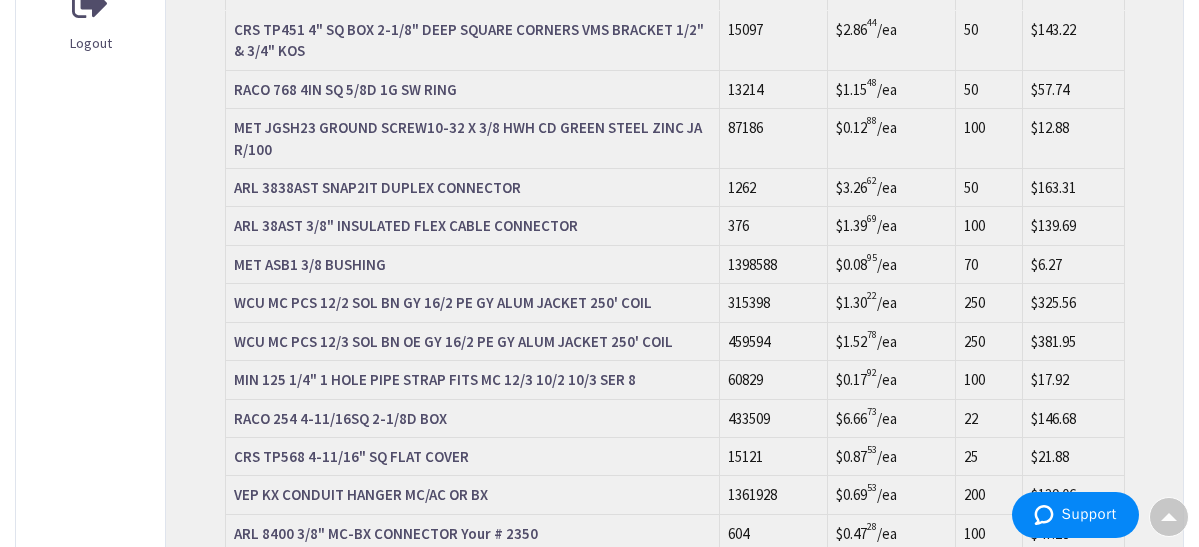 click on "WCU MC PCS 12/2 SOL BN GY 16/2 PE  GY ALUM JACKET 250' COIL" at bounding box center [443, 302] 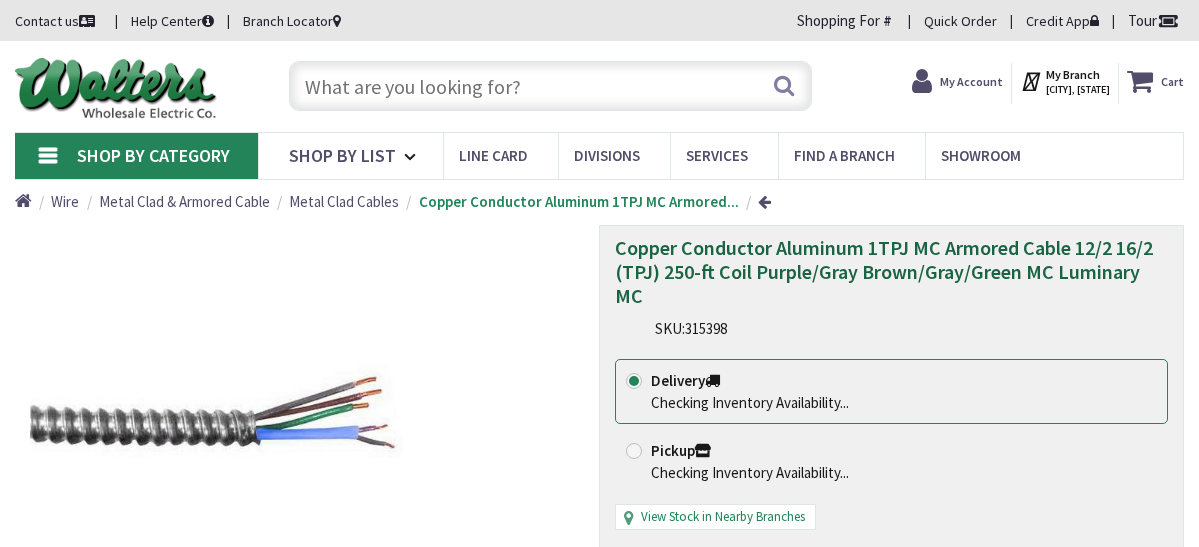 scroll, scrollTop: 0, scrollLeft: 0, axis: both 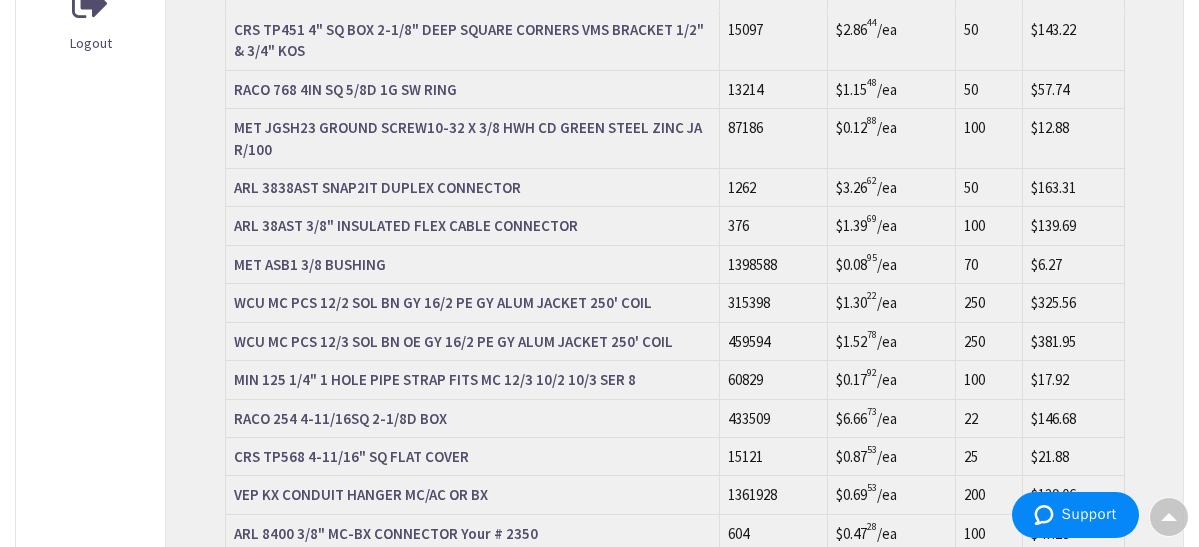 click on "WCU MC PCS 12/3 SOL BN OE GY 16/2  PE GY ALUM JACKET 250' COIL" at bounding box center (453, 341) 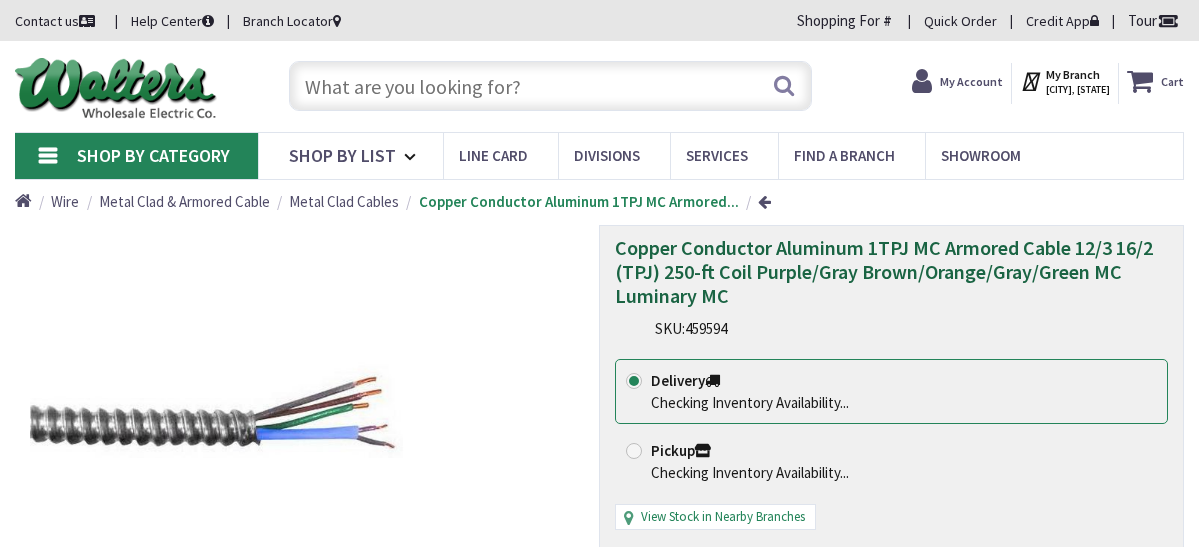 scroll, scrollTop: 0, scrollLeft: 0, axis: both 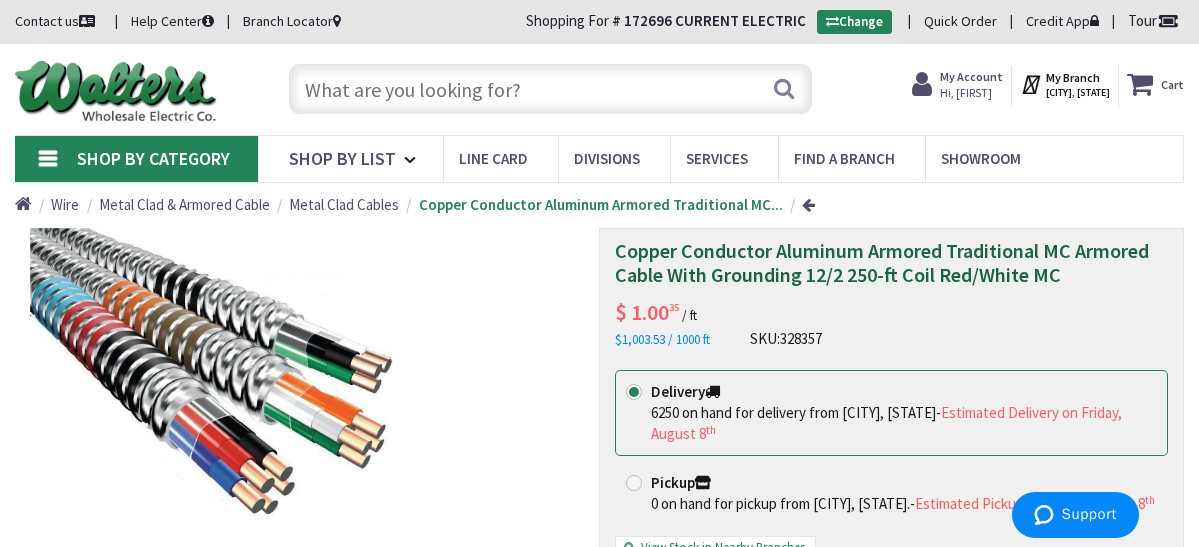 click on "My Account" at bounding box center (971, 76) 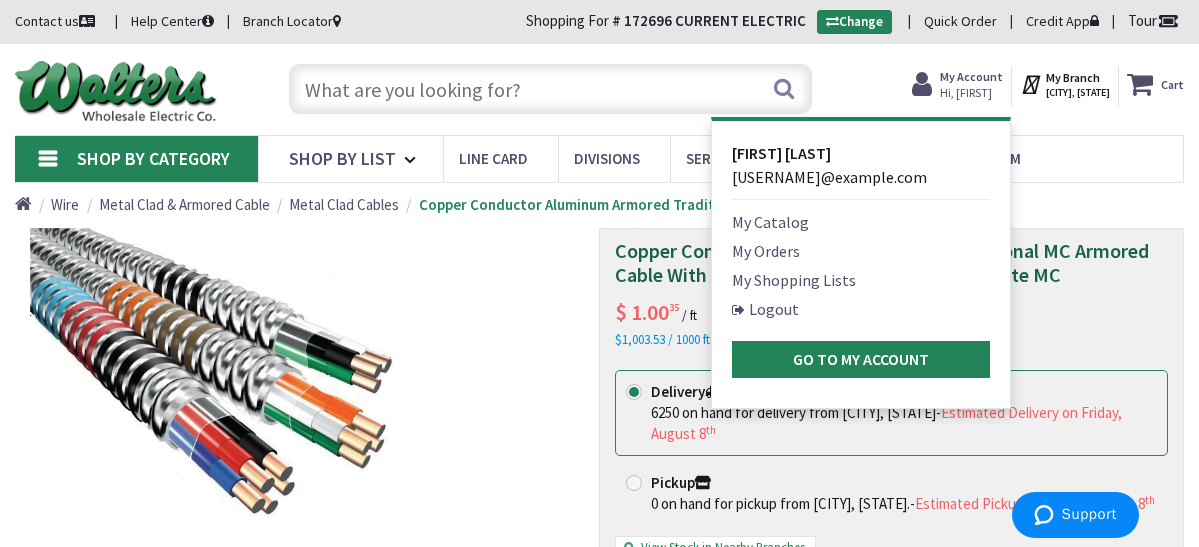 click on "My Orders" at bounding box center [766, 251] 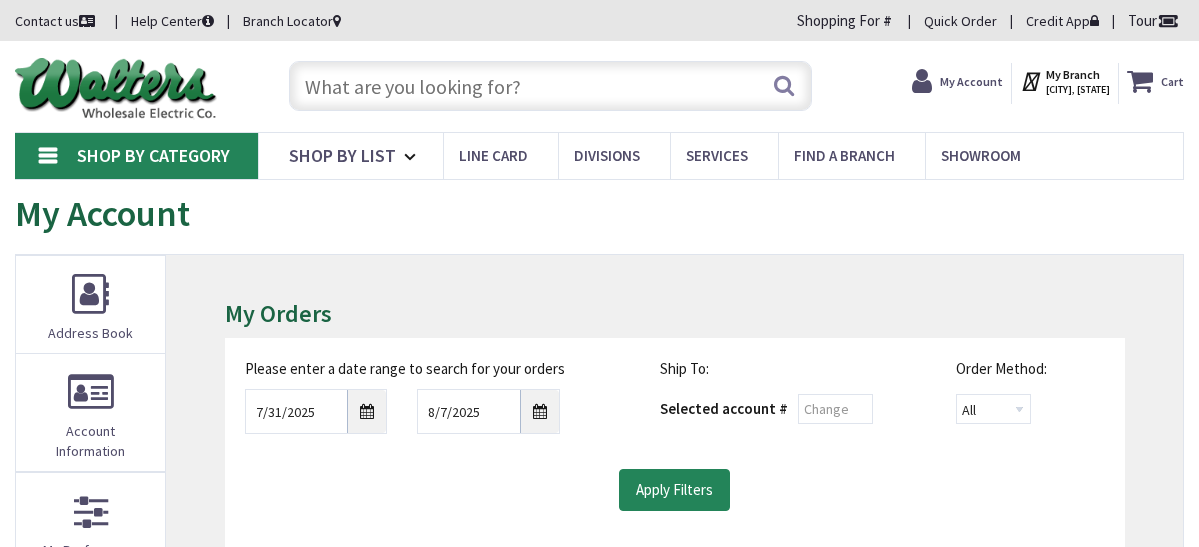 scroll, scrollTop: 0, scrollLeft: 0, axis: both 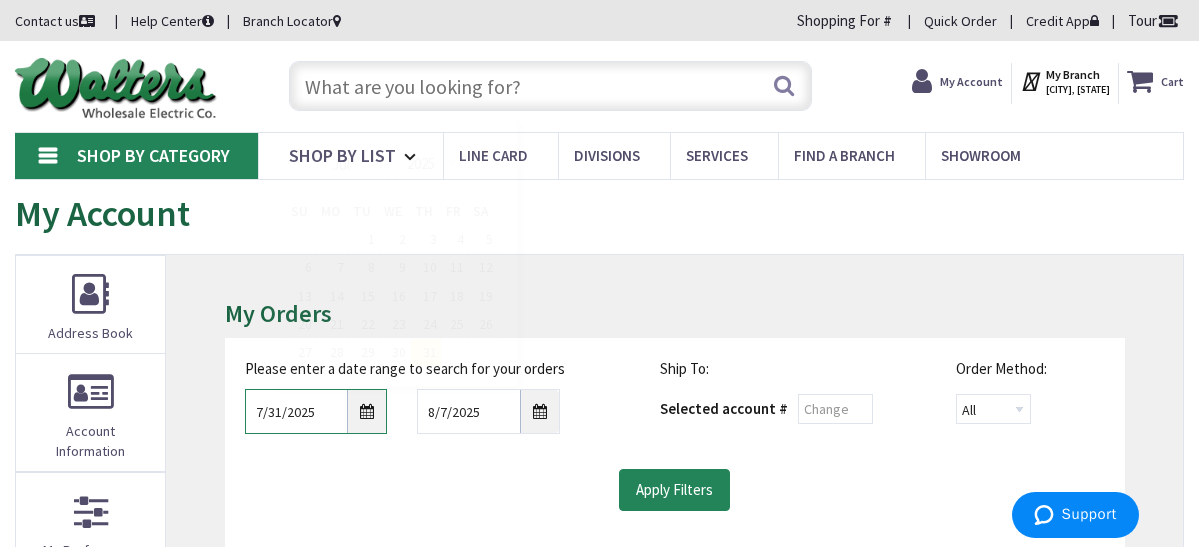 click on "7/31/2025" at bounding box center (316, 411) 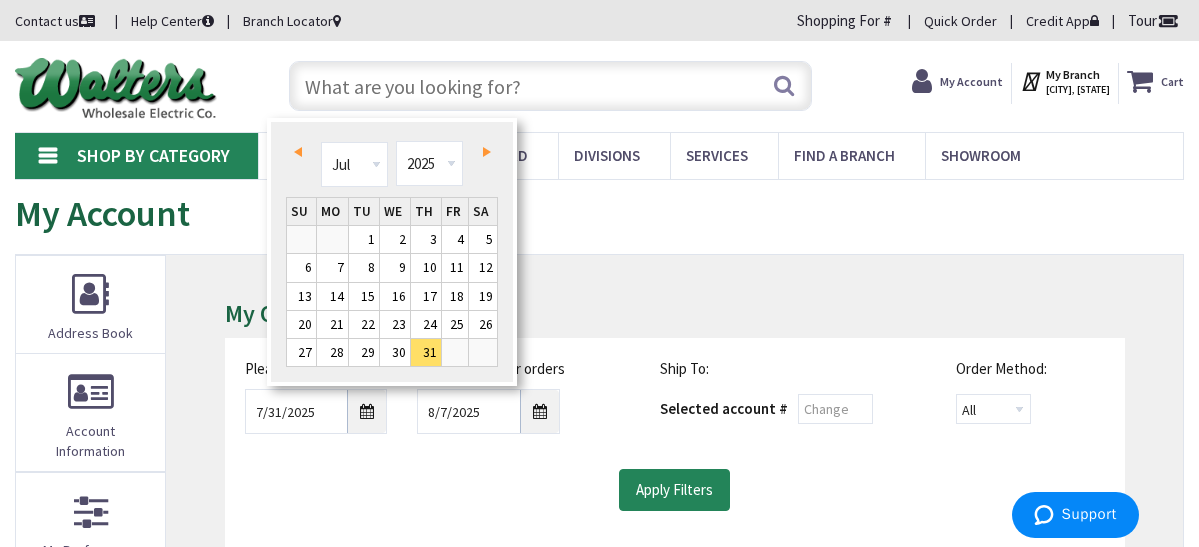 click on "Prev" at bounding box center (298, 152) 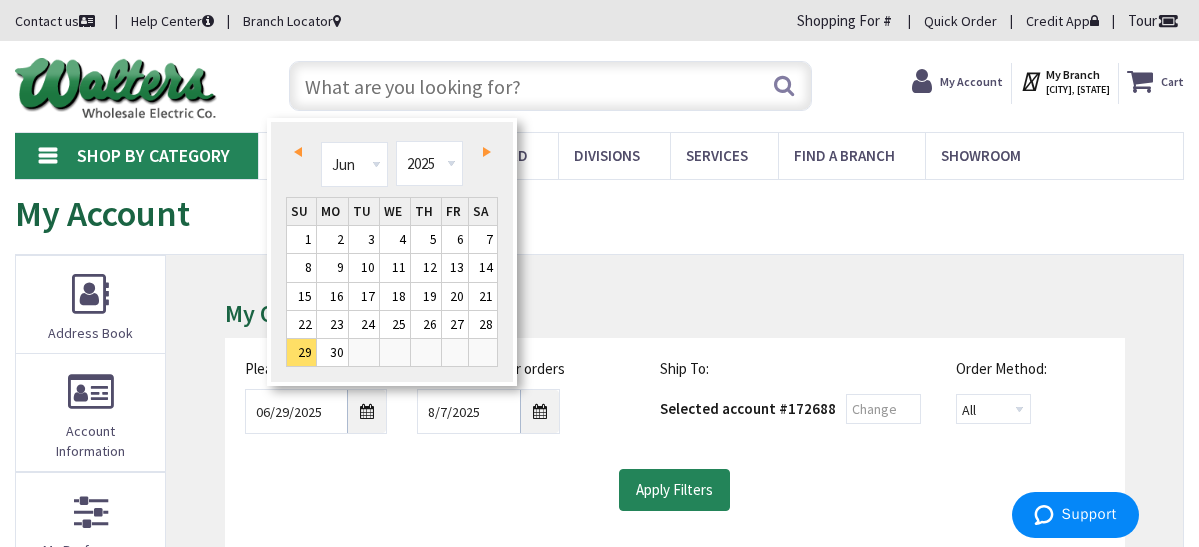 click on "Prev" at bounding box center (298, 152) 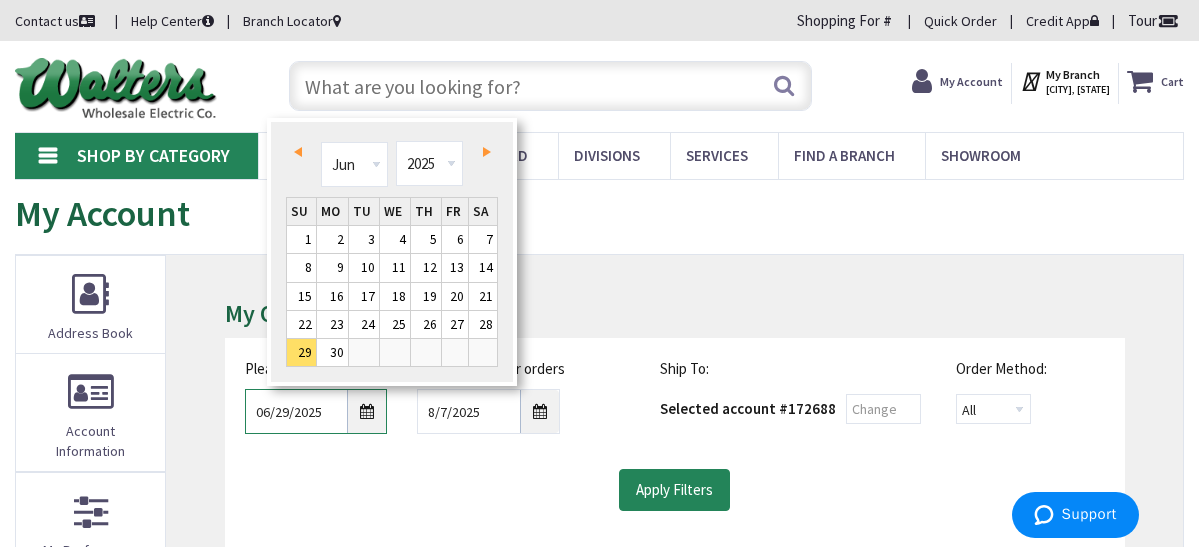 type on "05/28/2025" 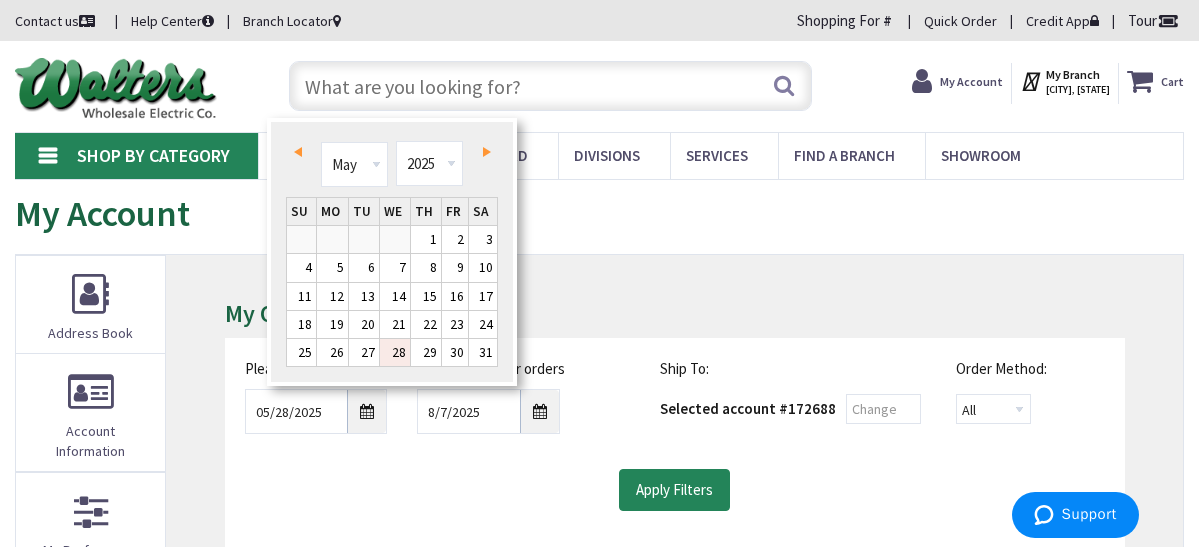 click on "28" at bounding box center (395, 352) 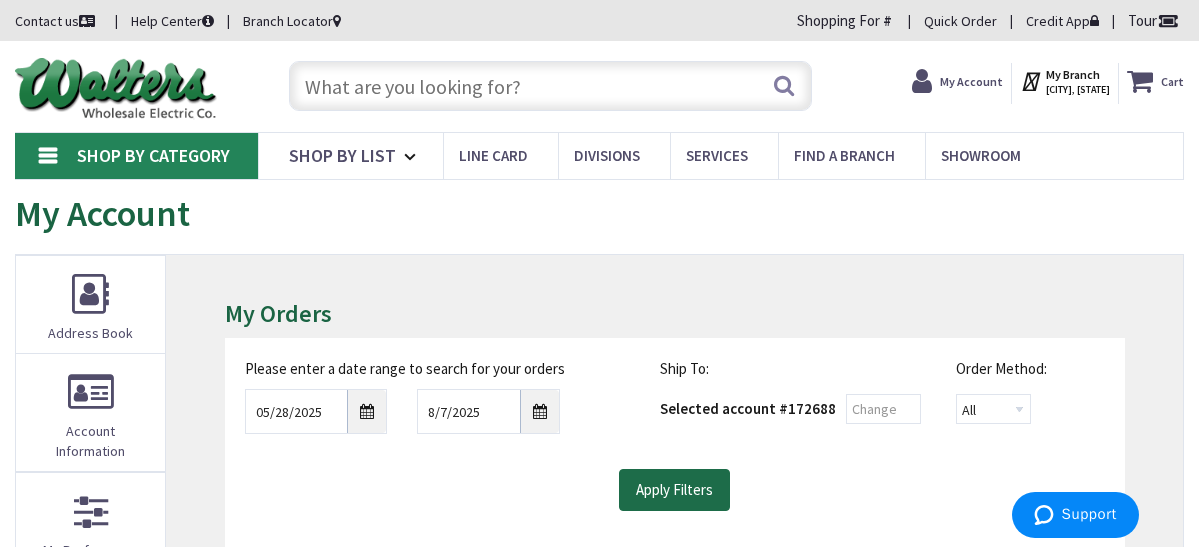 click on "Apply Filters" at bounding box center [674, 490] 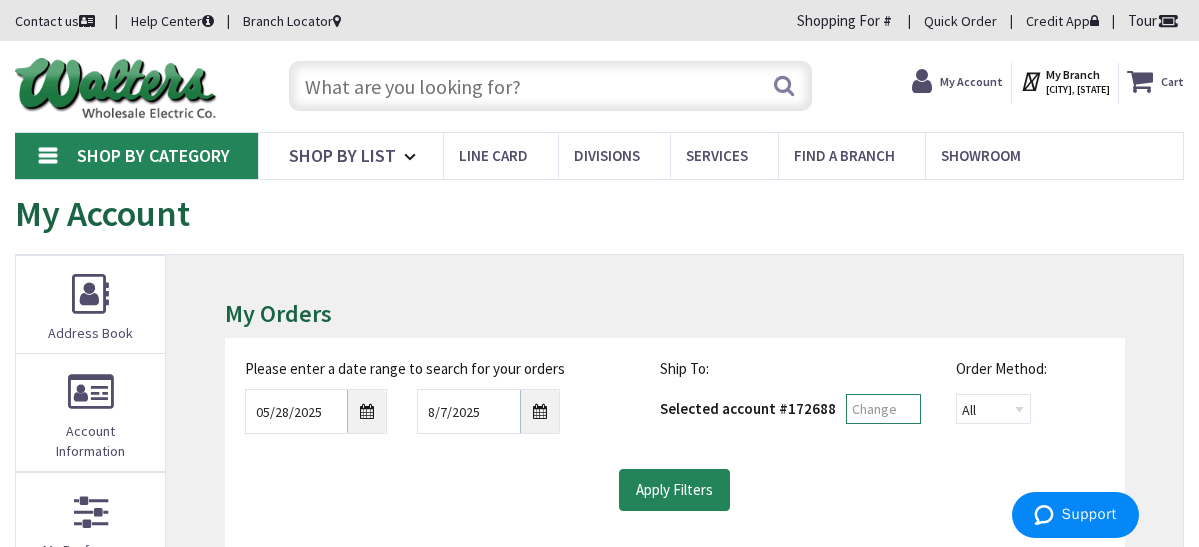 click at bounding box center [883, 409] 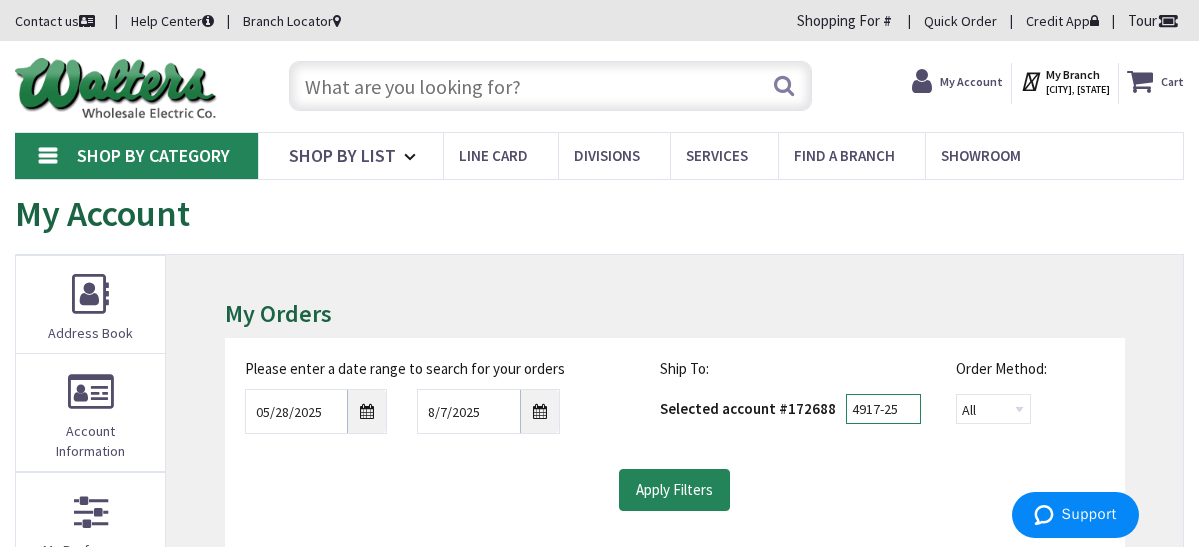 type on "4917-25" 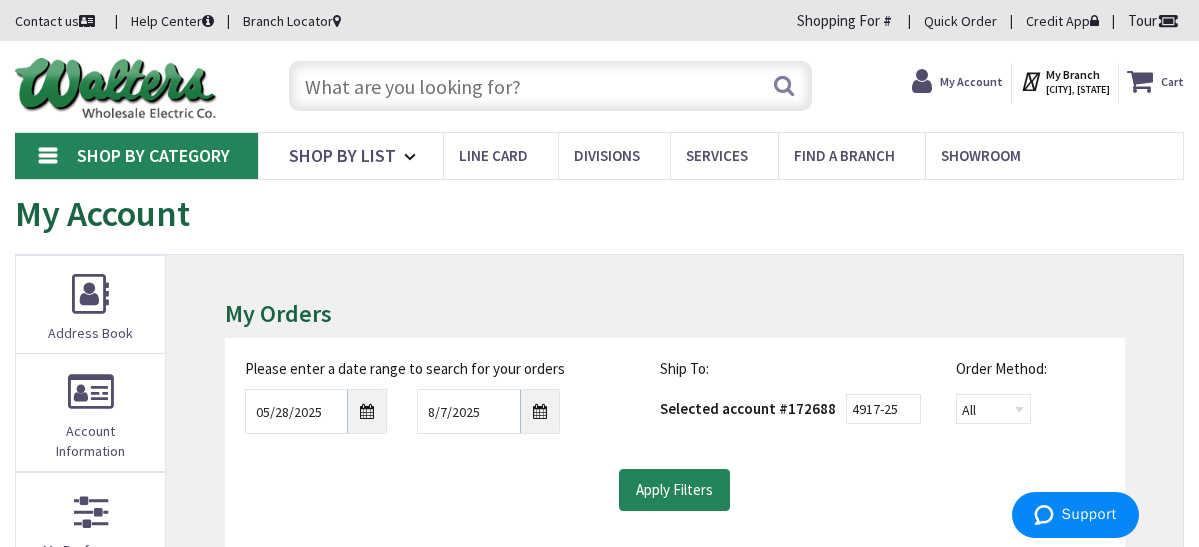 click on "Please enter a date range to search for your orders
05/28/2025
8/7/2025
Ship To:
Selected account #  172688
4917-25
Order Method:
All
Offline
Online" at bounding box center [675, 434] 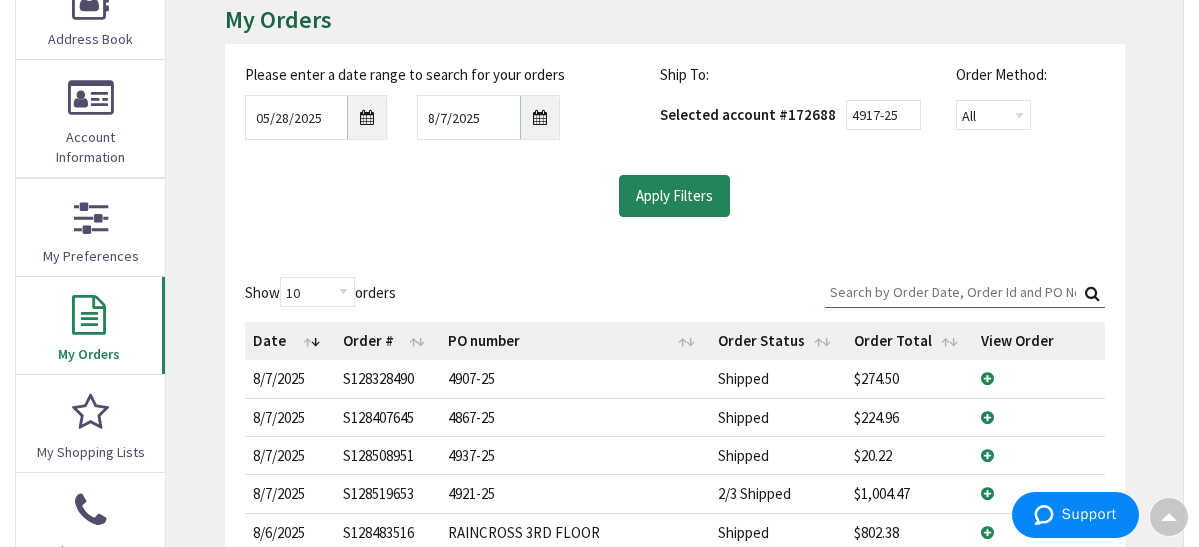 scroll, scrollTop: 300, scrollLeft: 0, axis: vertical 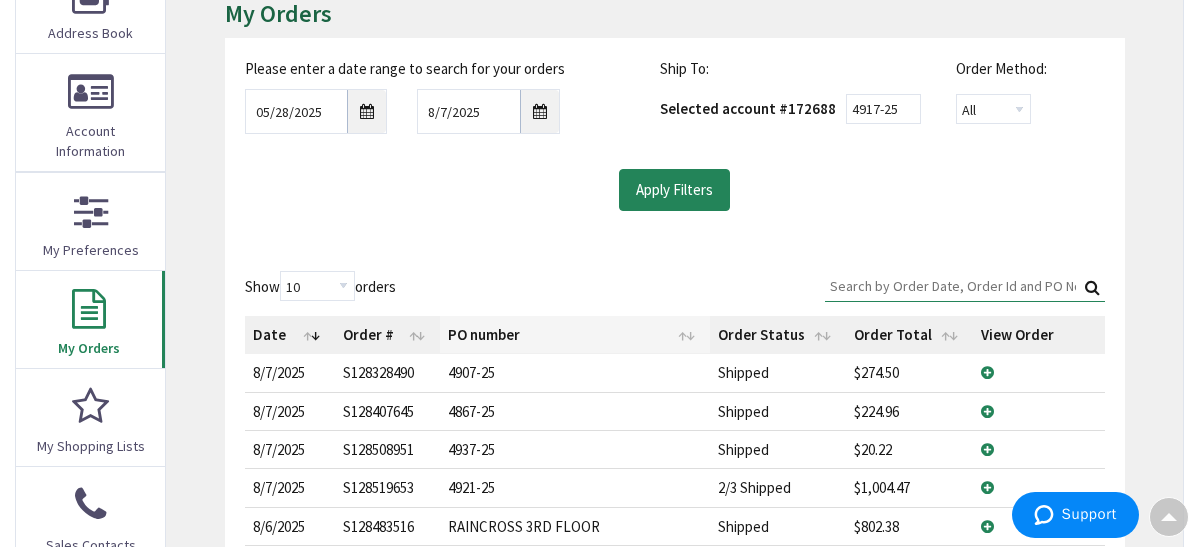click on "PO number" at bounding box center (574, 335) 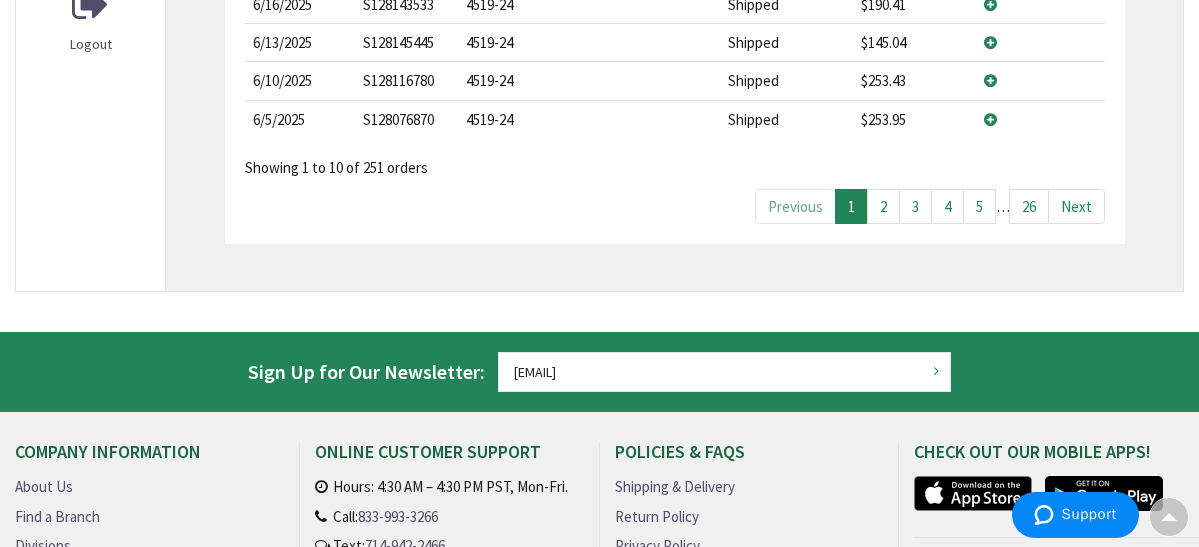 scroll, scrollTop: 0, scrollLeft: 0, axis: both 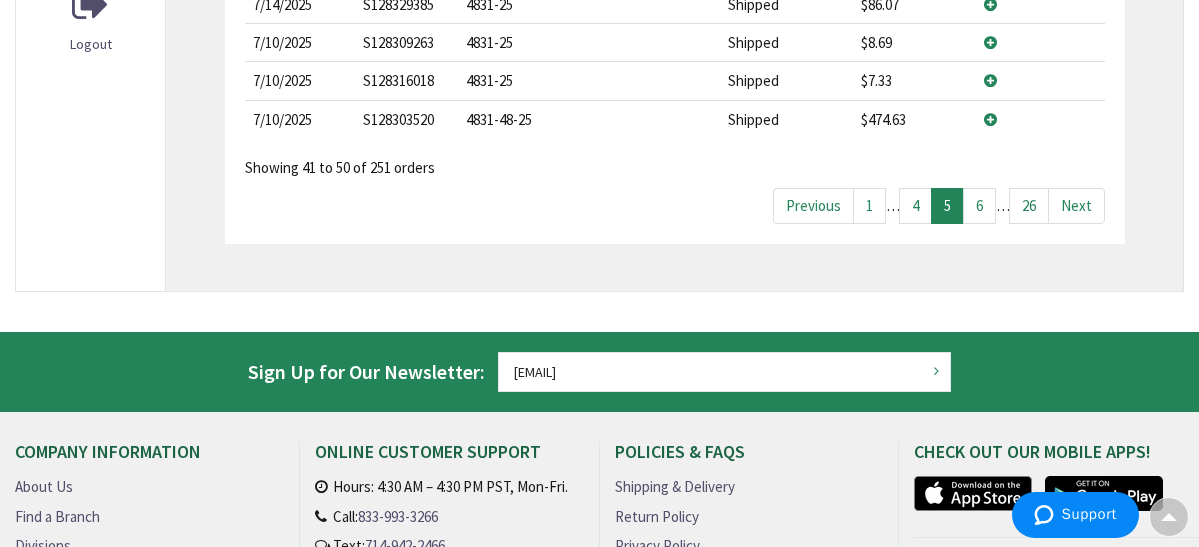 click on "6" at bounding box center (979, 205) 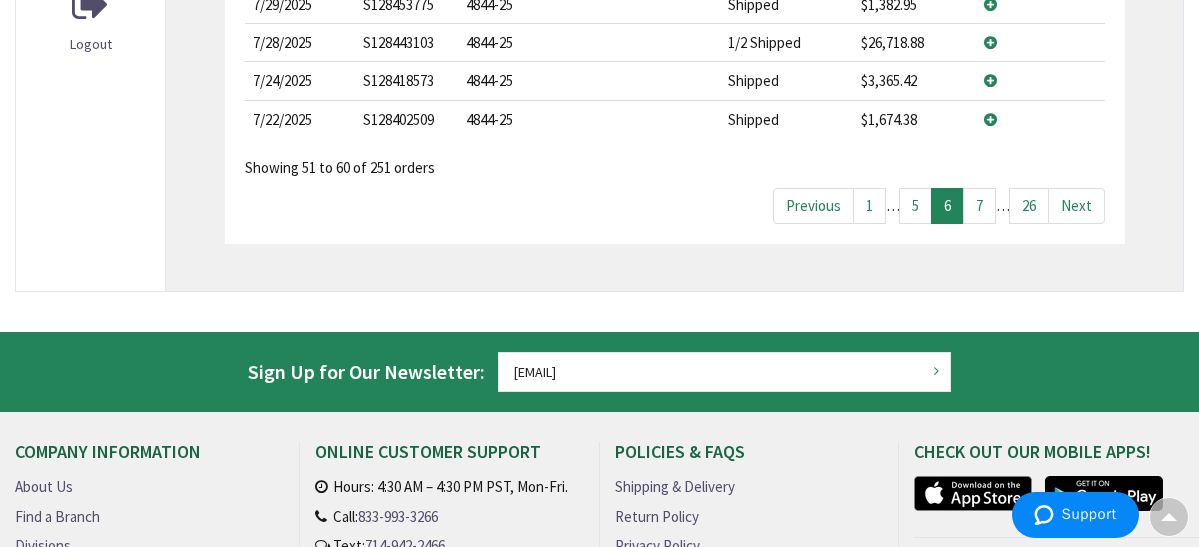 click on "7" at bounding box center (979, 205) 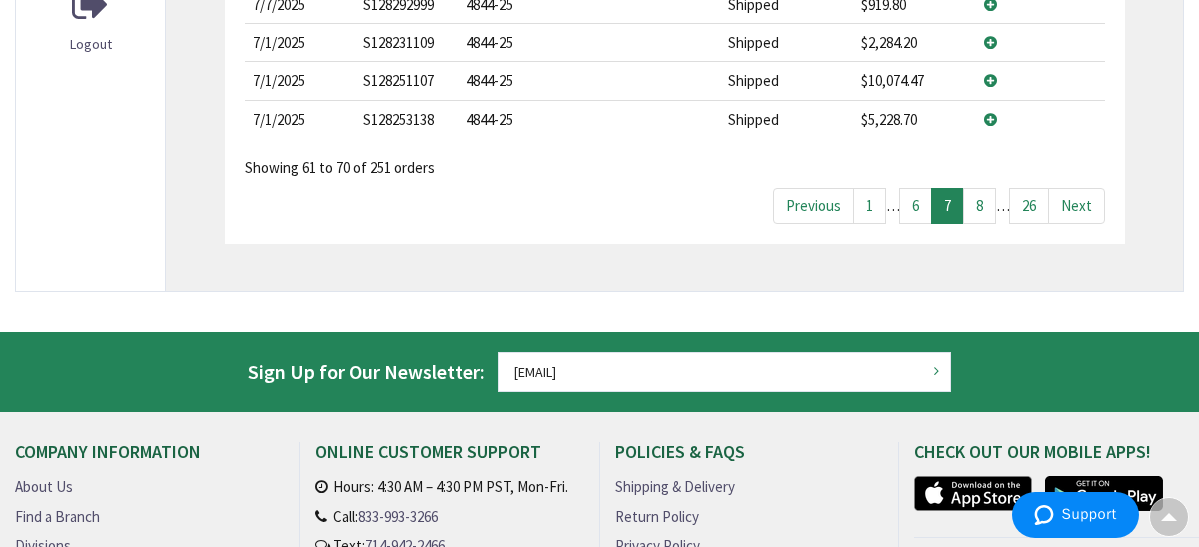 click on "8" at bounding box center (979, 205) 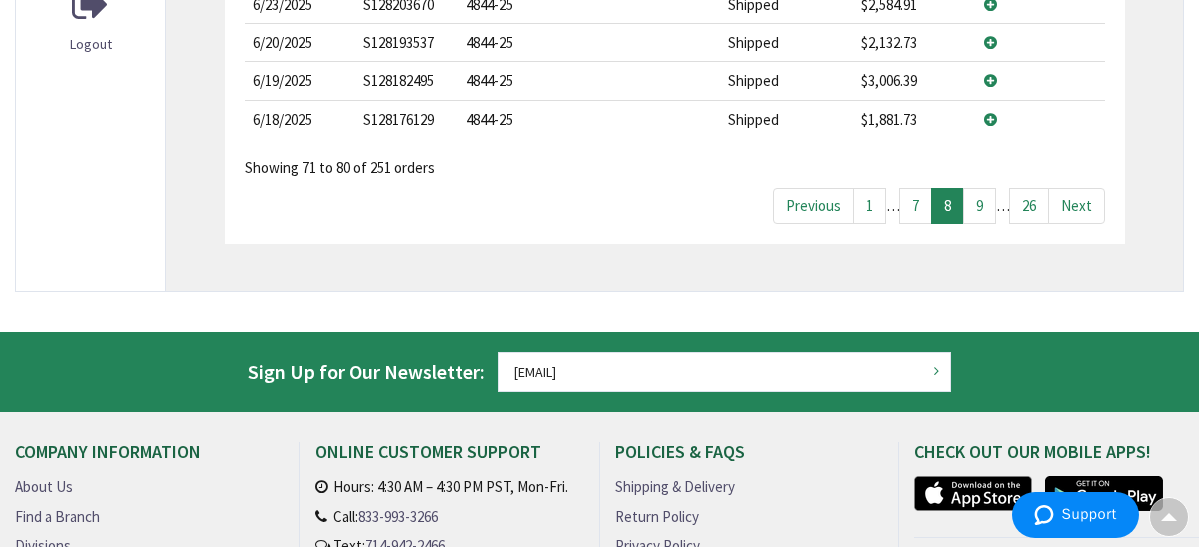 click on "9" at bounding box center (979, 205) 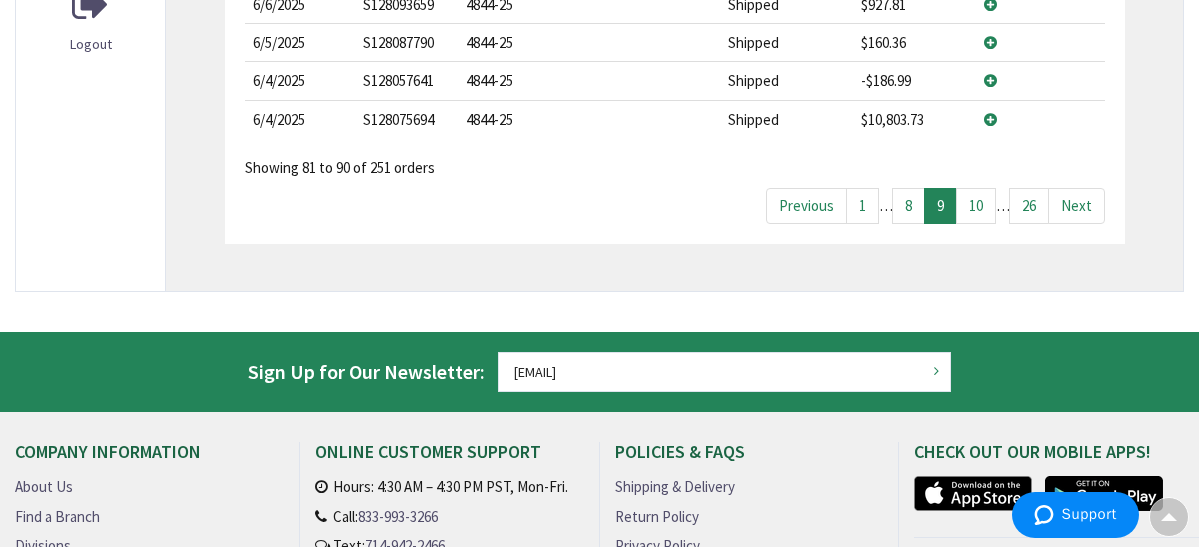 click on "10" at bounding box center (976, 205) 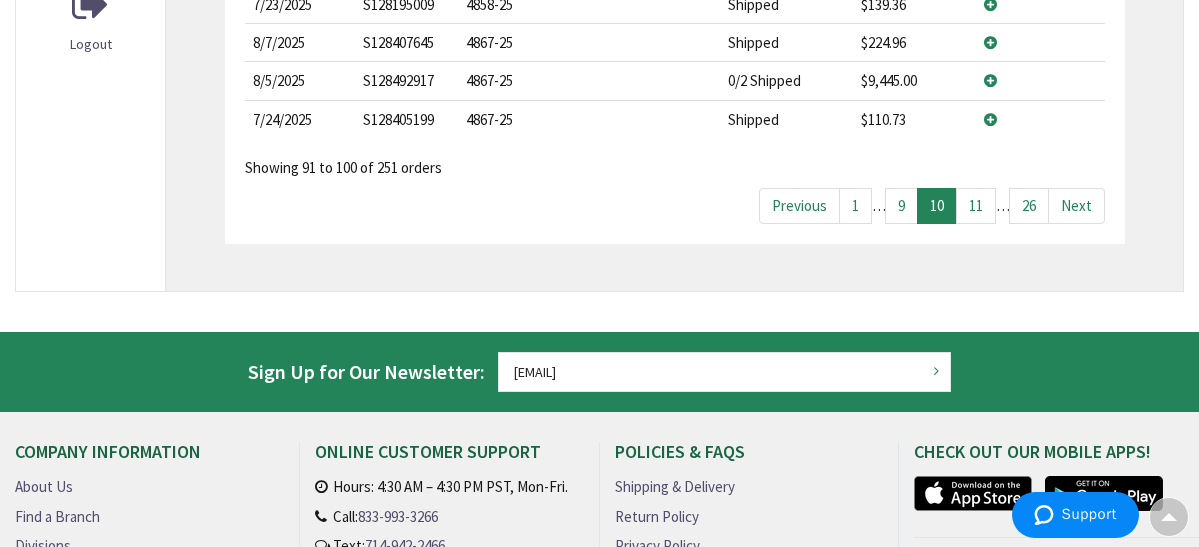 click on "11" at bounding box center [976, 205] 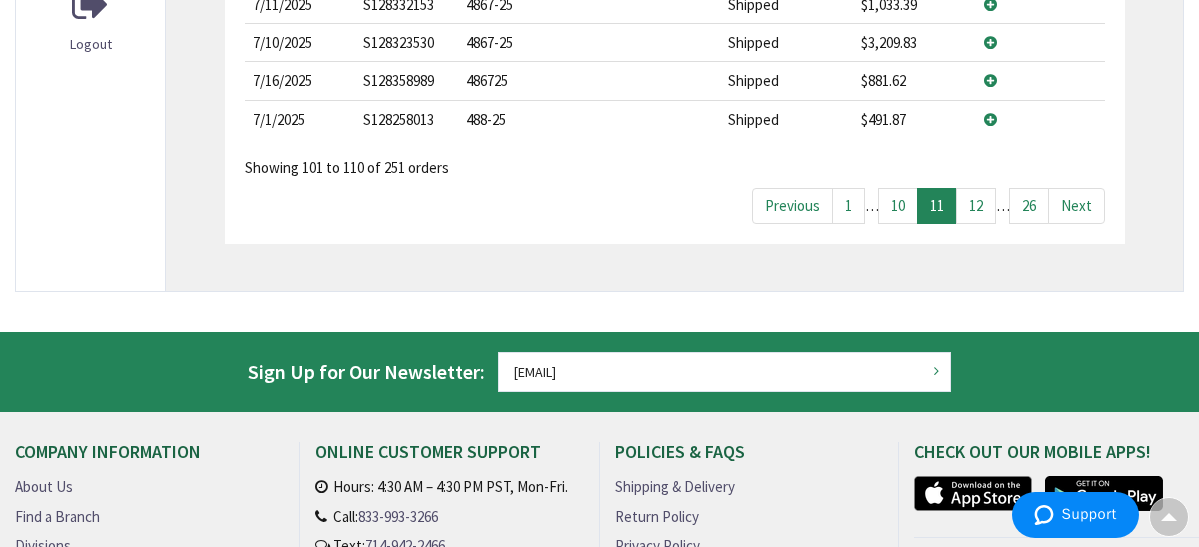 click on "12" at bounding box center [976, 205] 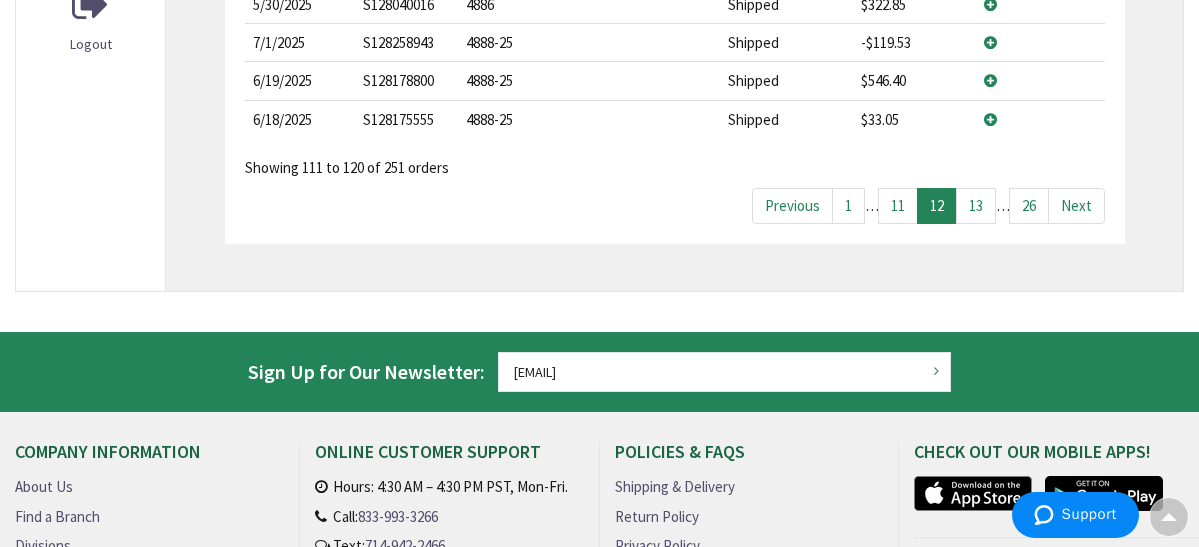 click on "13" at bounding box center [976, 205] 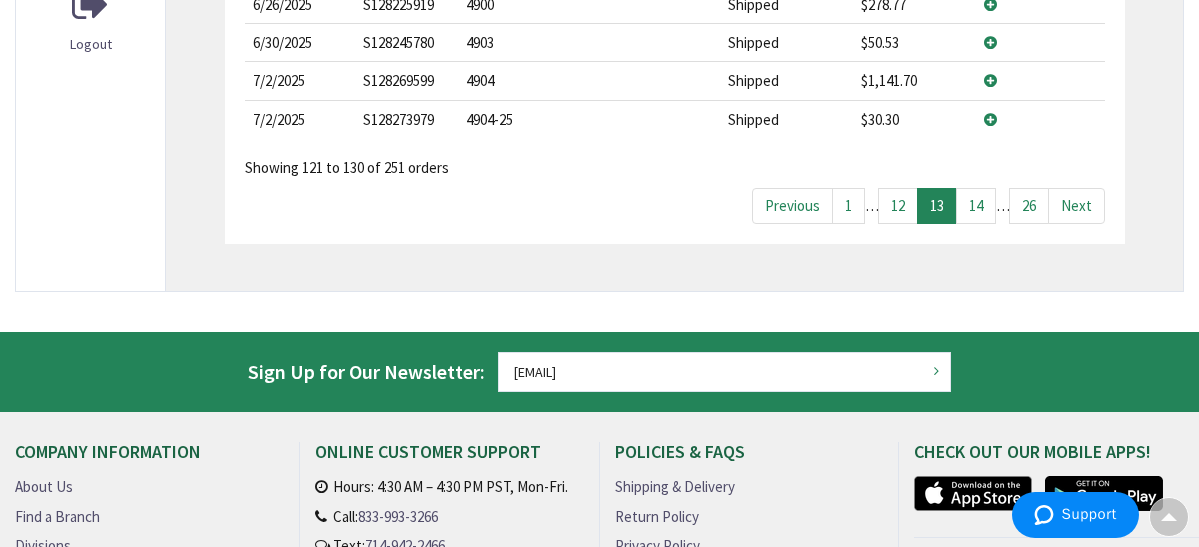 click on "14" at bounding box center [976, 205] 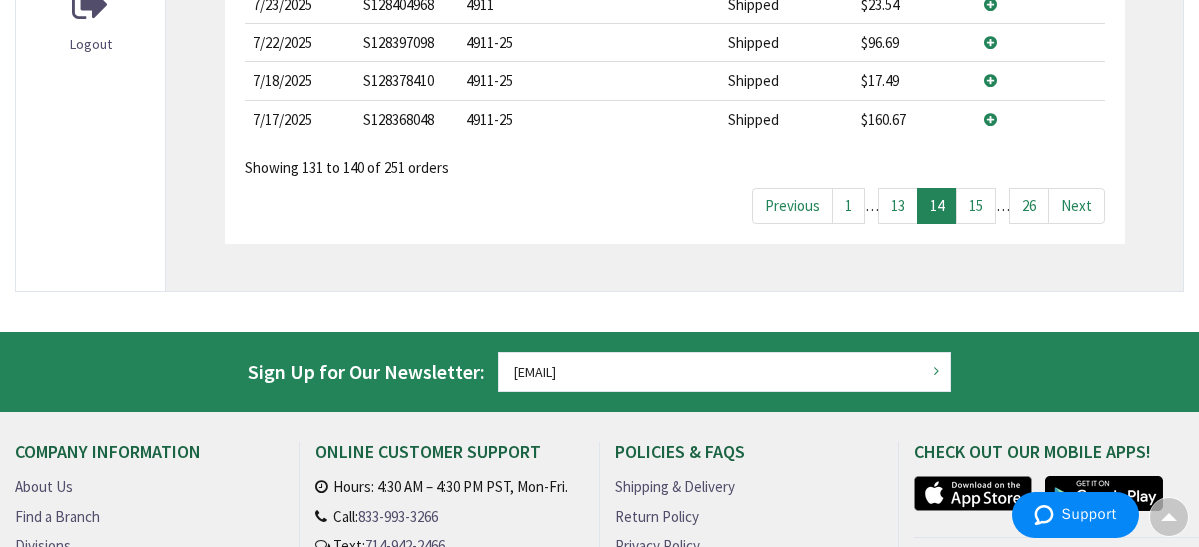 click on "15" at bounding box center (976, 205) 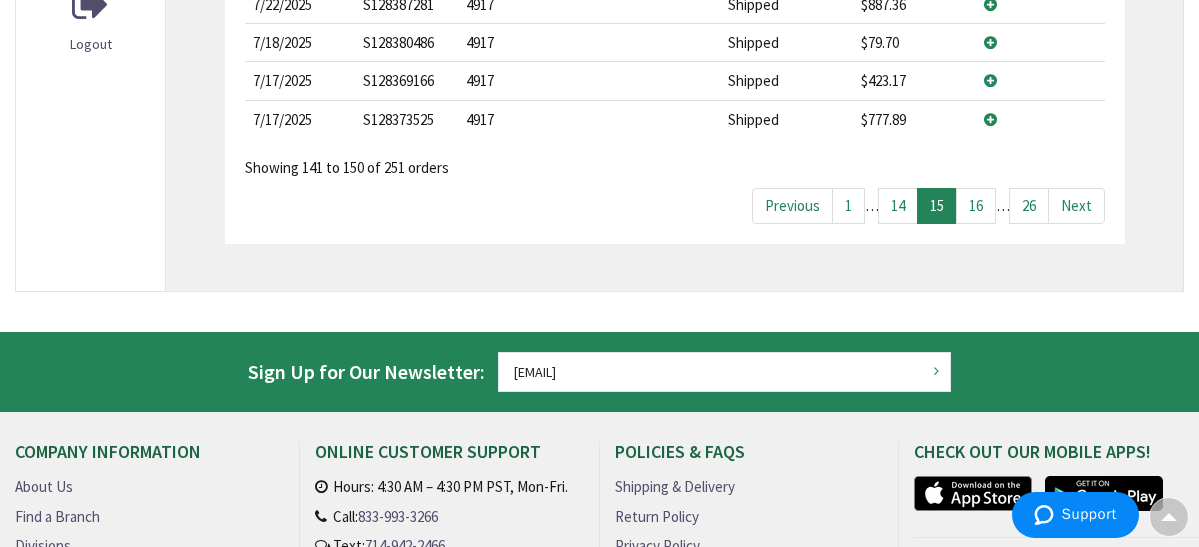 click on "16" at bounding box center [976, 205] 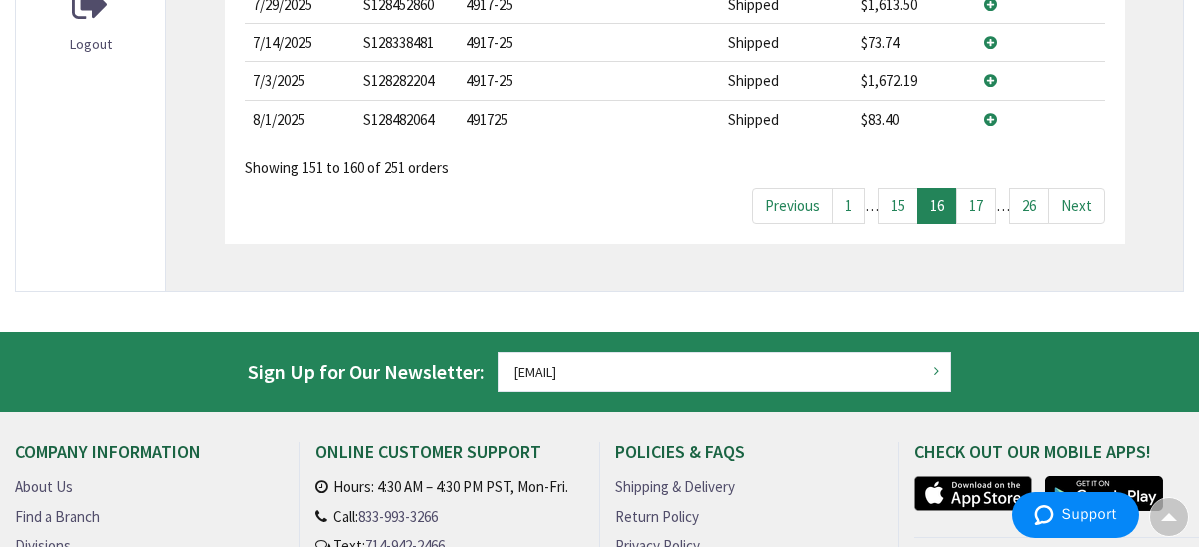 click on "17" at bounding box center [976, 205] 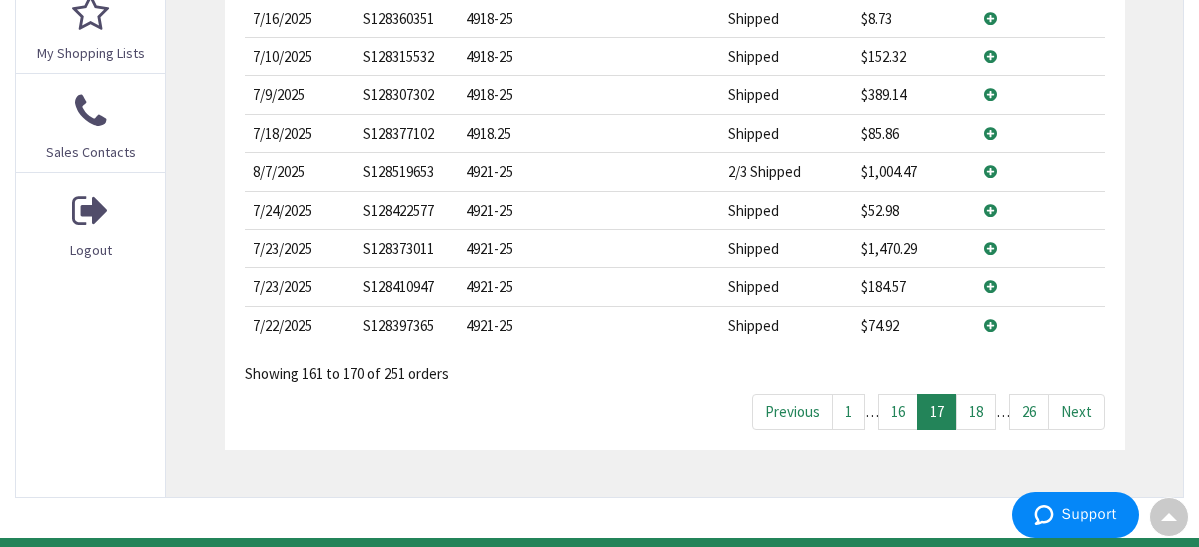 scroll, scrollTop: 702, scrollLeft: 0, axis: vertical 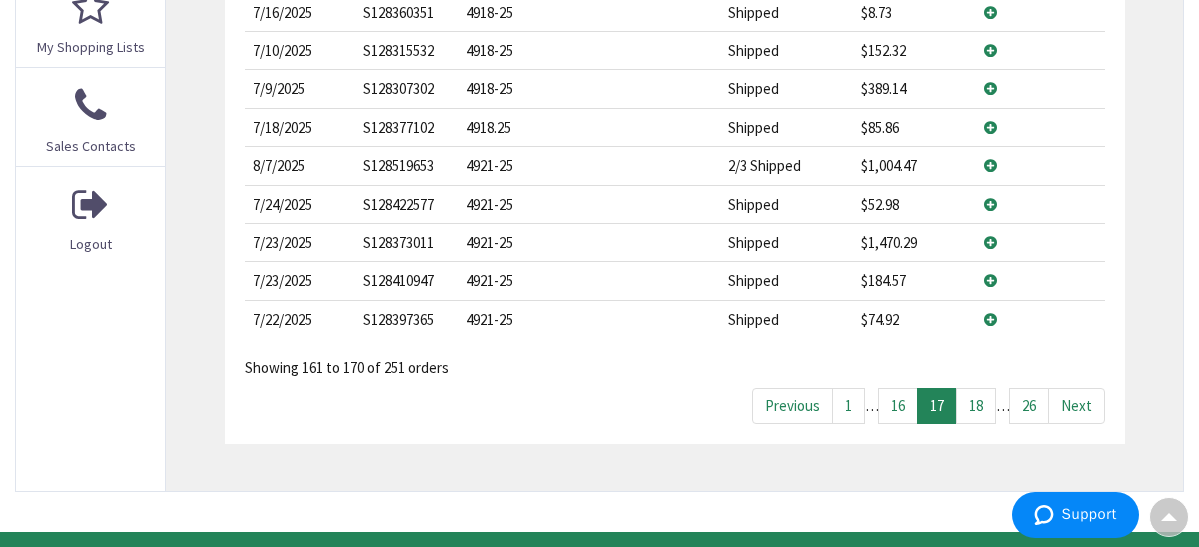 click on "16" at bounding box center [898, 405] 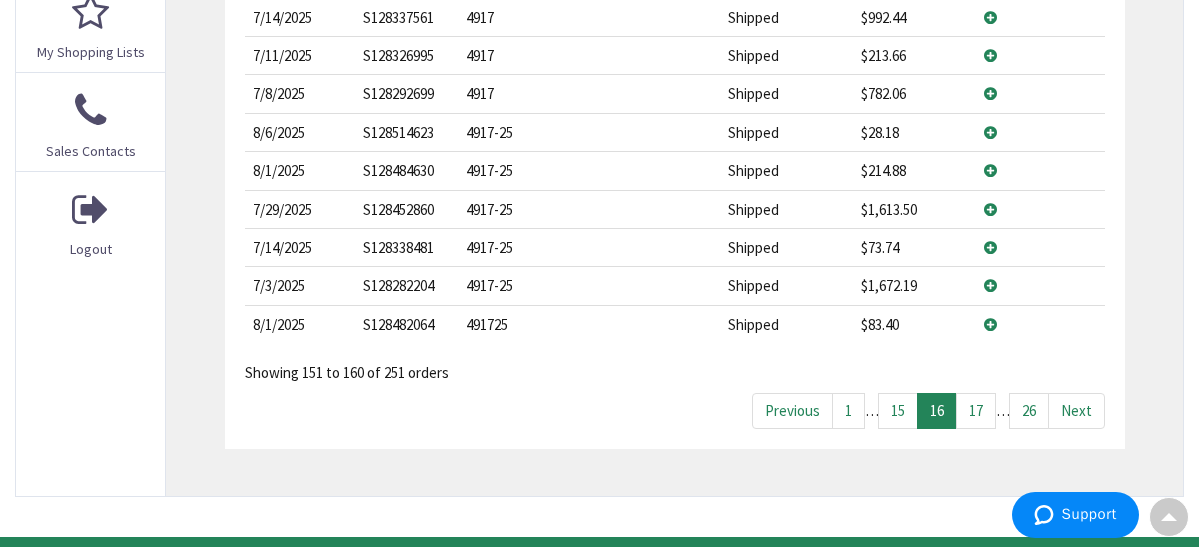 scroll, scrollTop: 702, scrollLeft: 0, axis: vertical 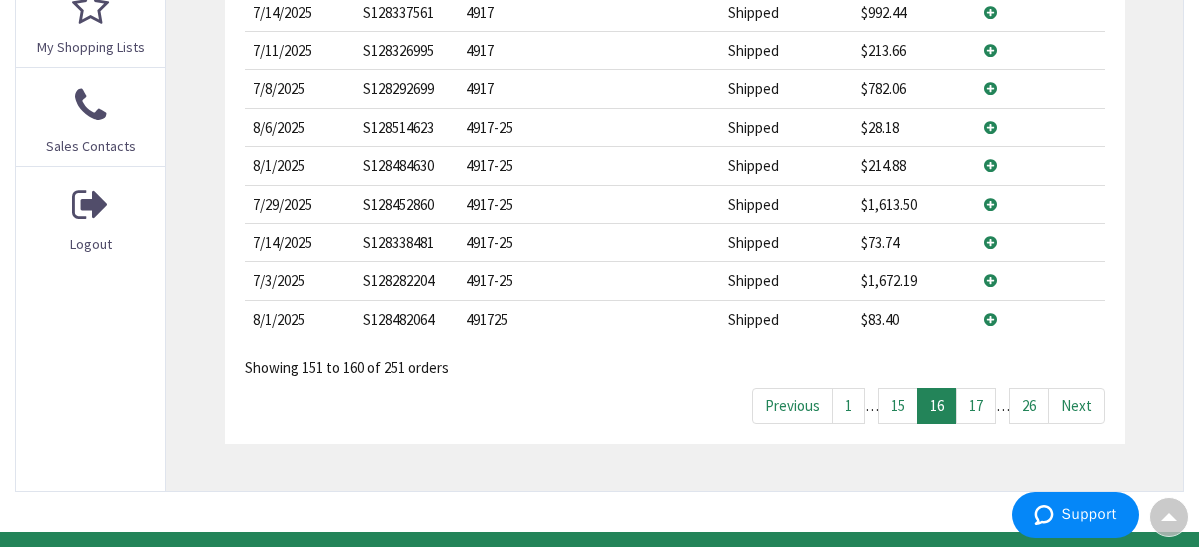click on "View Details" at bounding box center (1040, 280) 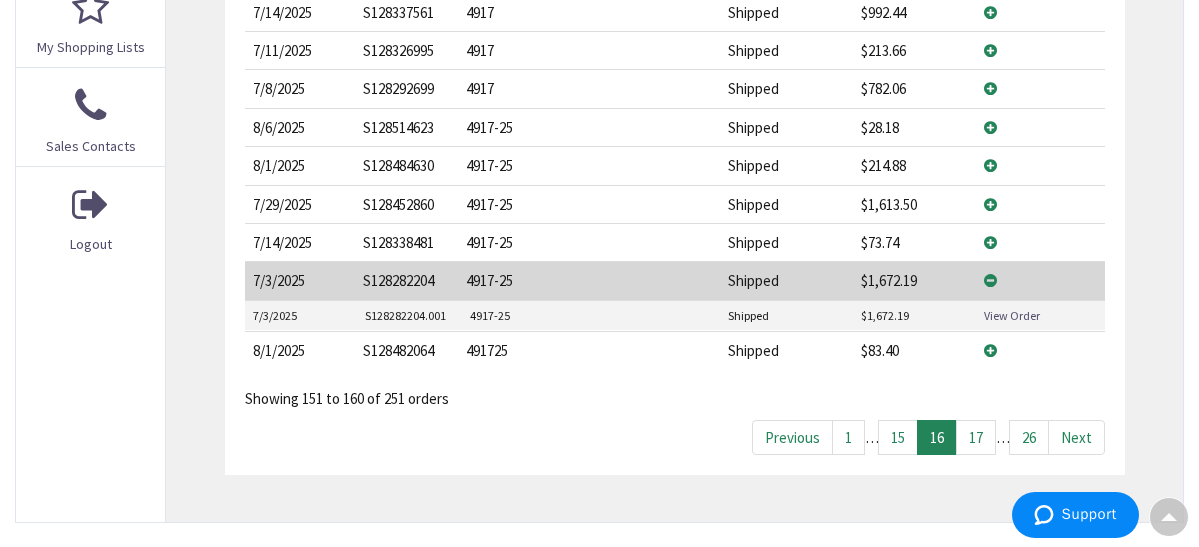 click on "View Order" at bounding box center [1012, 315] 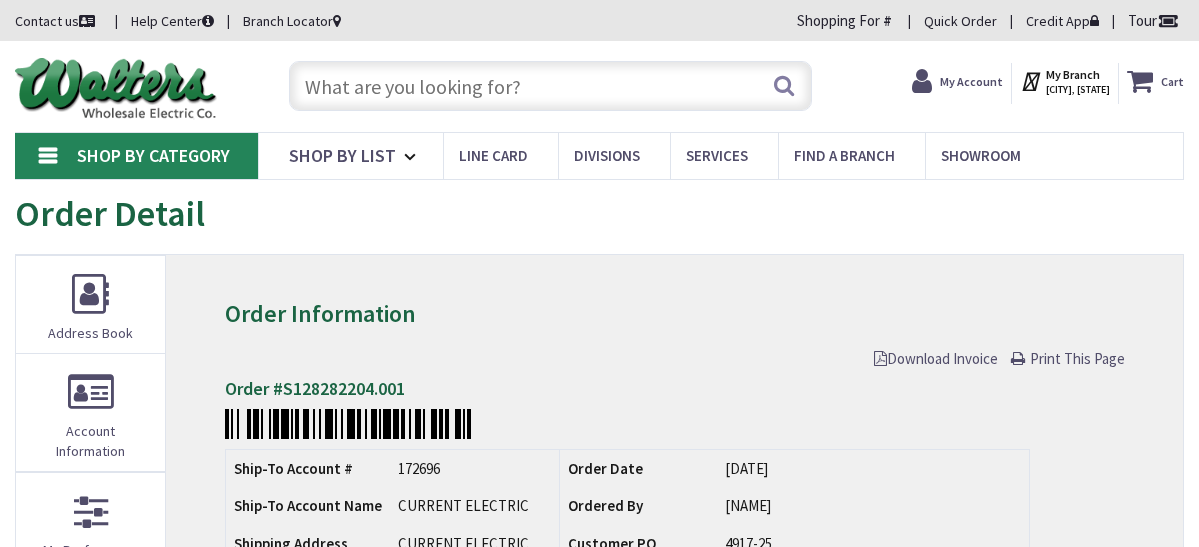 scroll, scrollTop: 0, scrollLeft: 0, axis: both 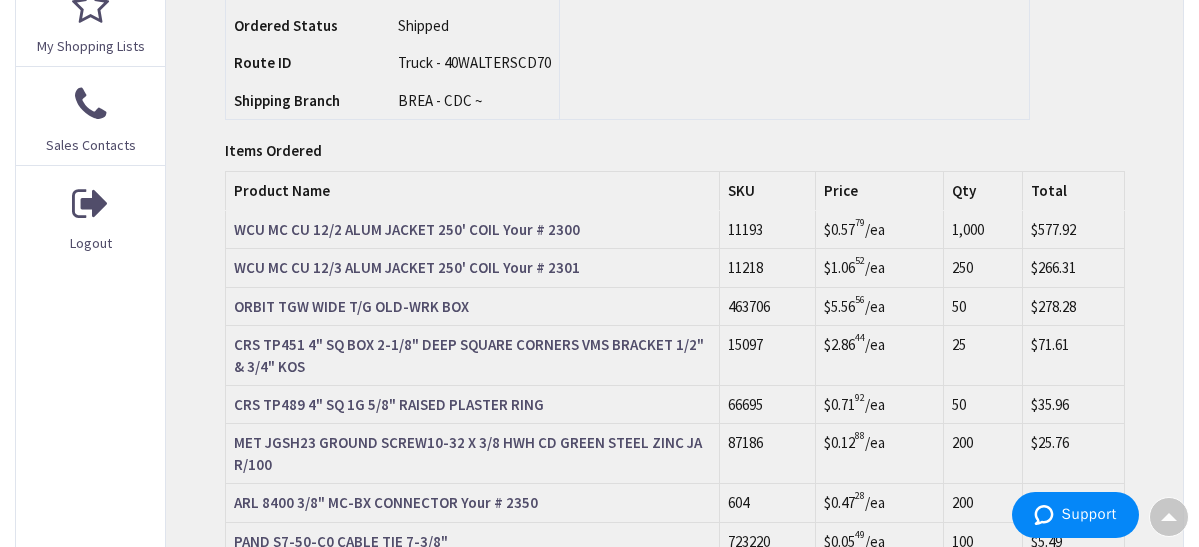 click on "WCU MC CU 12/2 ALUM JACKET 250'  COIL  Your # 2300" at bounding box center (407, 229) 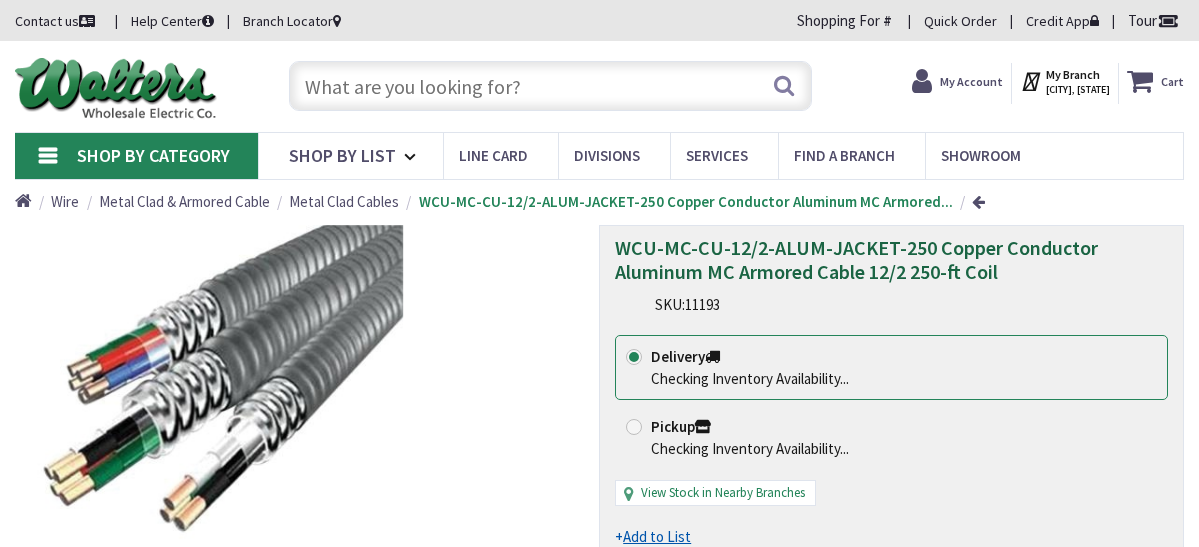 scroll, scrollTop: 0, scrollLeft: 0, axis: both 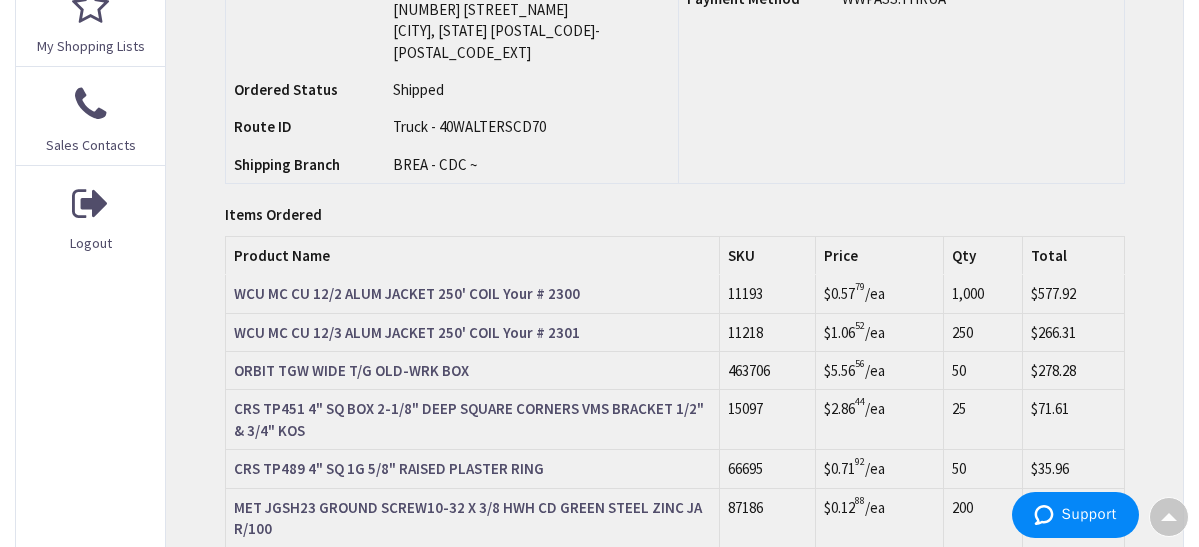 click on "WCU MC CU 12/3 ALUM JACKET 250'  COIL  Your # 2301" at bounding box center [407, 332] 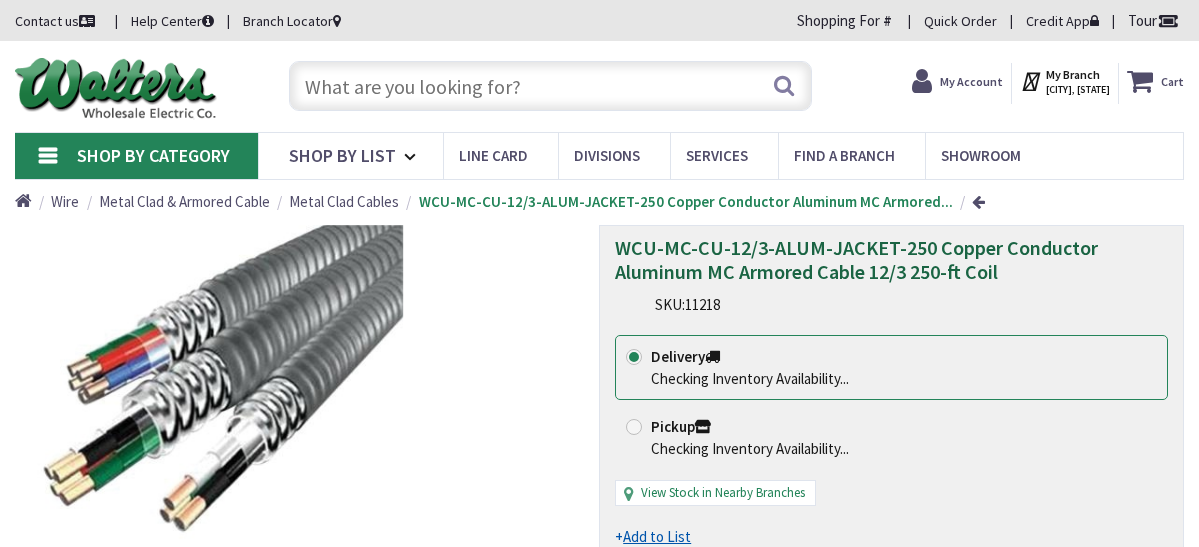 scroll, scrollTop: 0, scrollLeft: 0, axis: both 